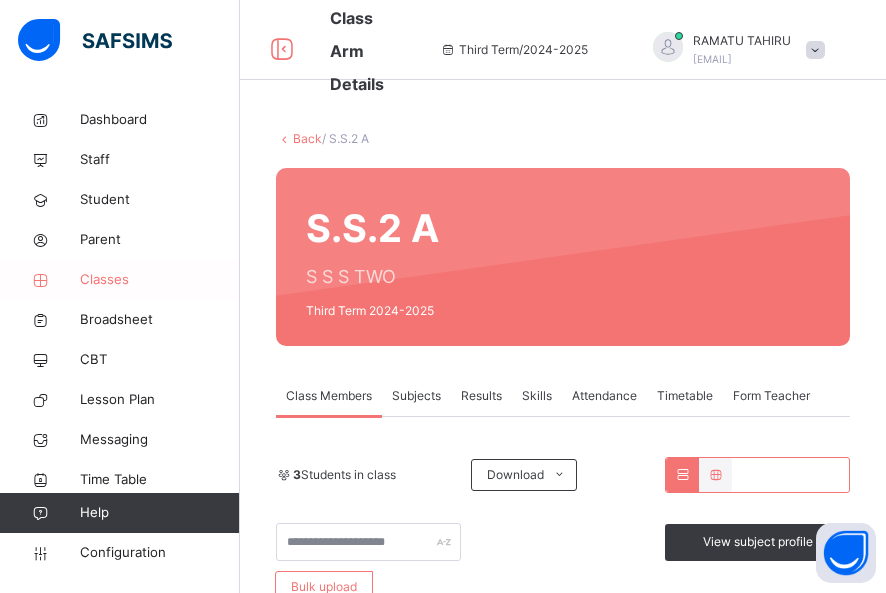 scroll, scrollTop: 0, scrollLeft: 0, axis: both 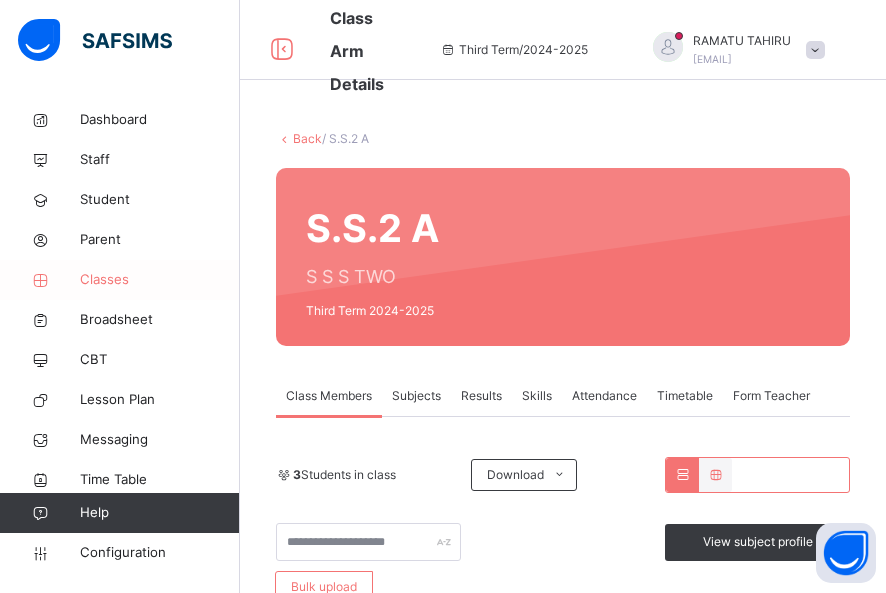click on "Classes" at bounding box center [160, 280] 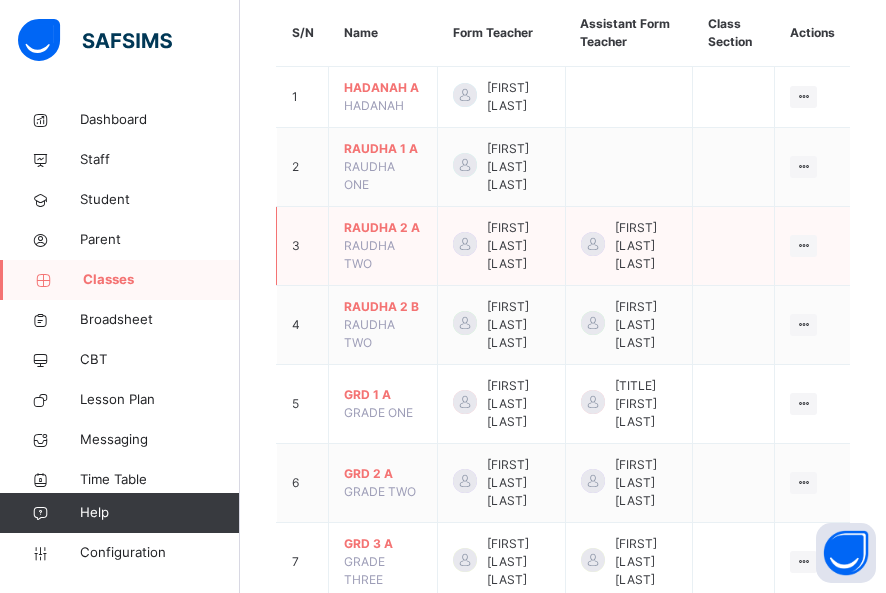 scroll, scrollTop: 240, scrollLeft: 0, axis: vertical 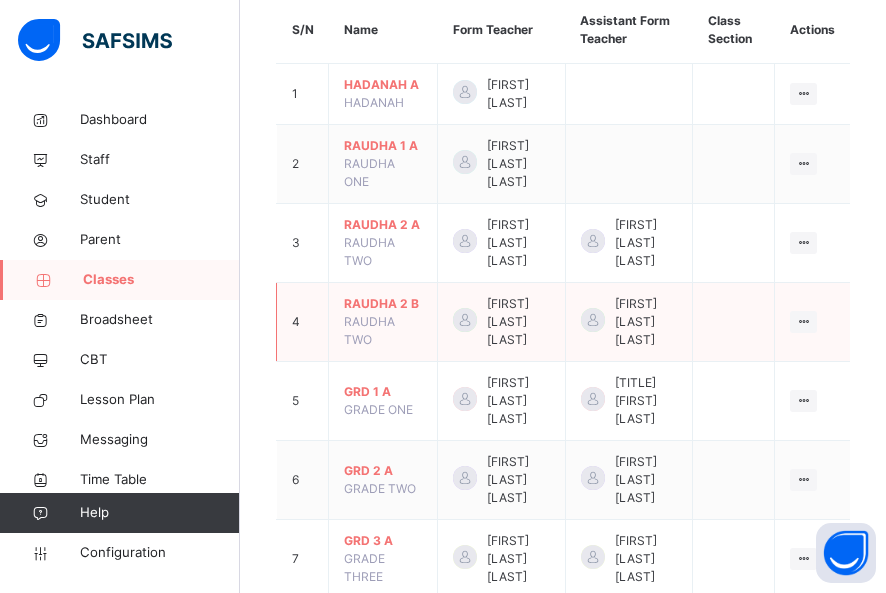 click on "RAUDHA 2   B" at bounding box center (383, 304) 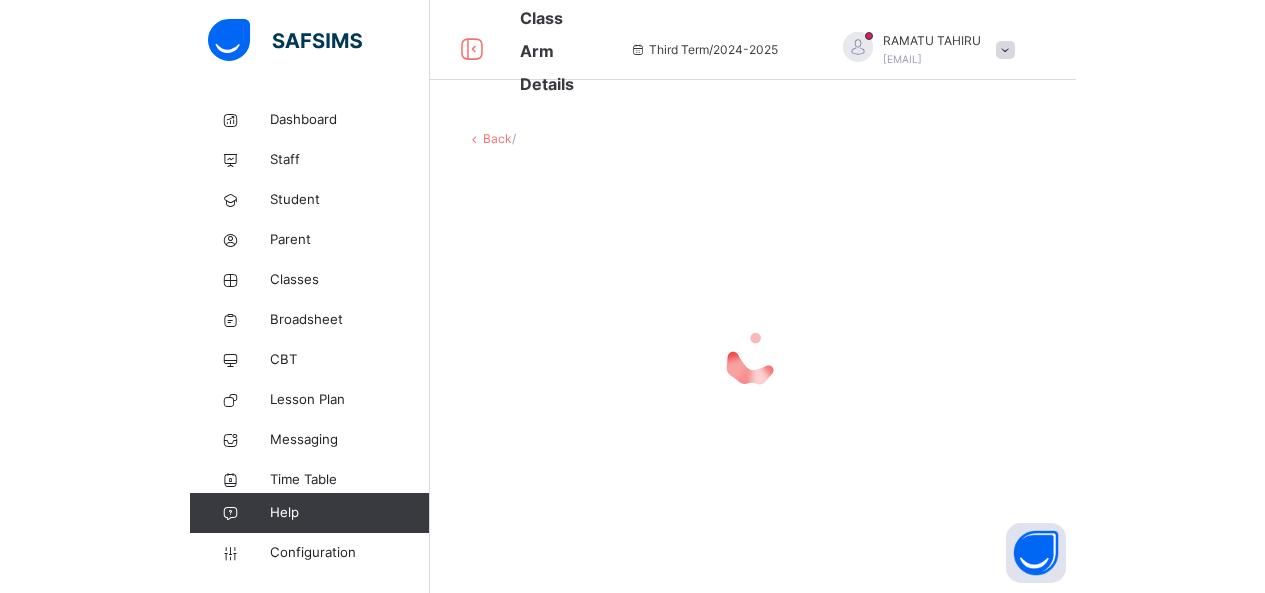scroll, scrollTop: 0, scrollLeft: 0, axis: both 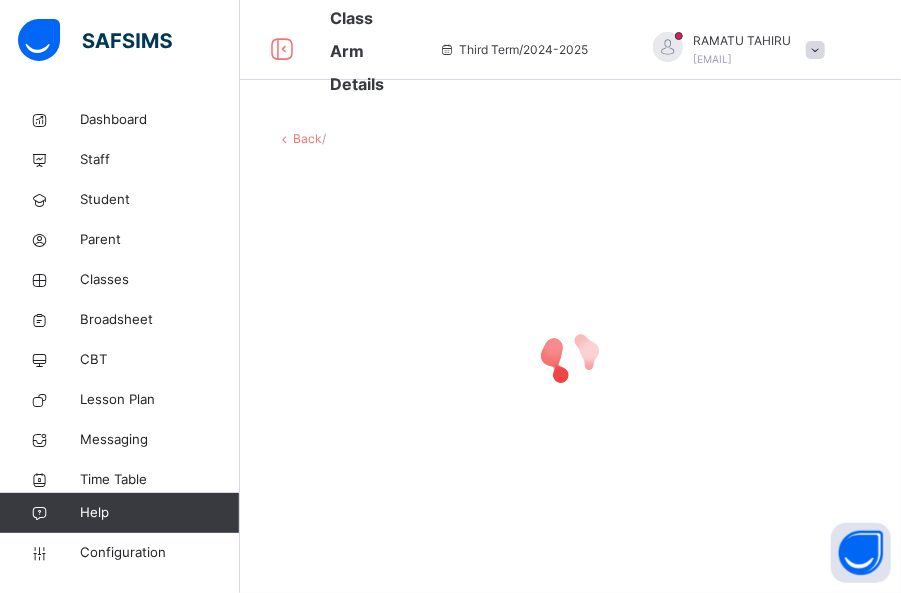 click at bounding box center (570, 358) 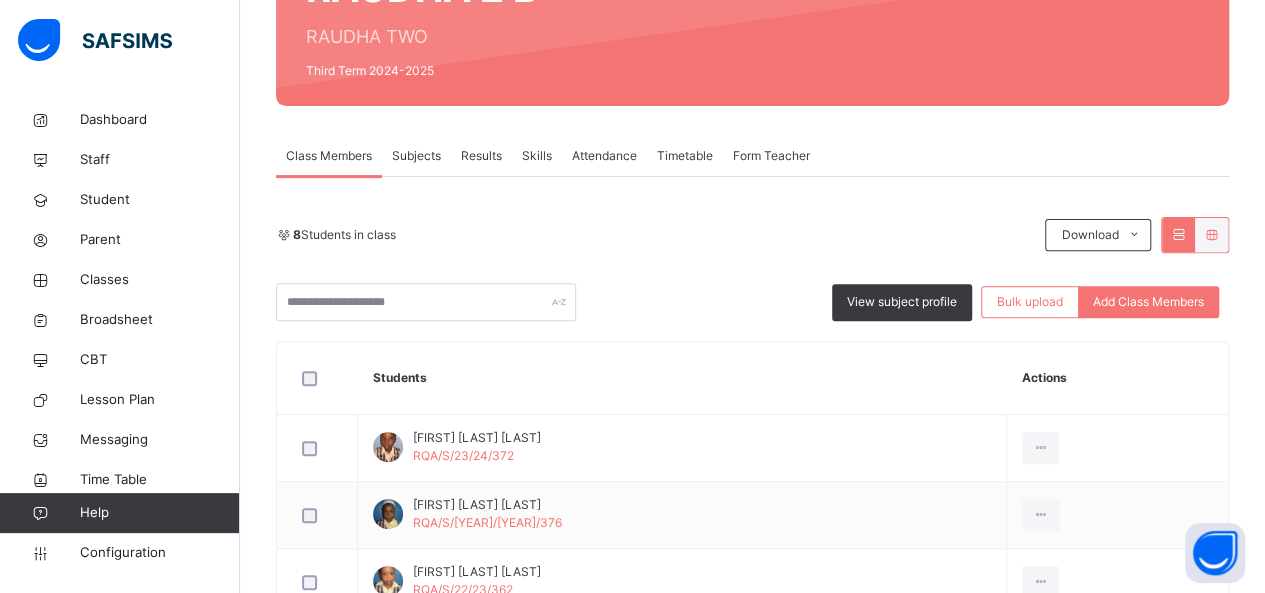 scroll, scrollTop: 280, scrollLeft: 0, axis: vertical 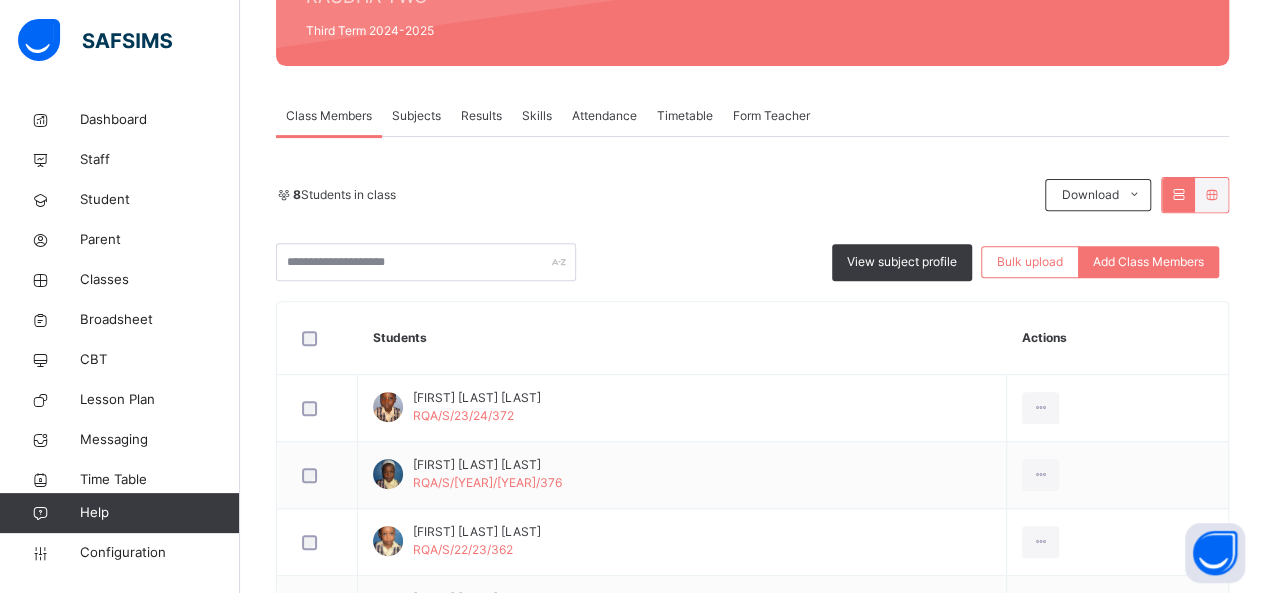 click on "Results" at bounding box center [481, 116] 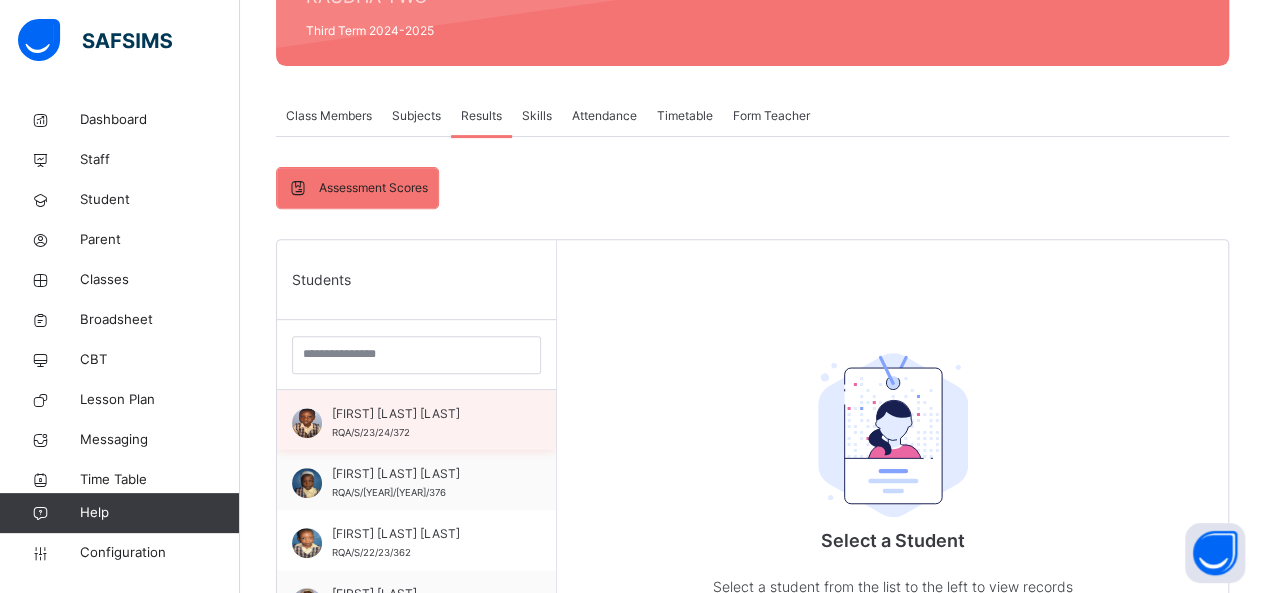 click on "[FIRST] [LAST] [LAST]" at bounding box center (421, 414) 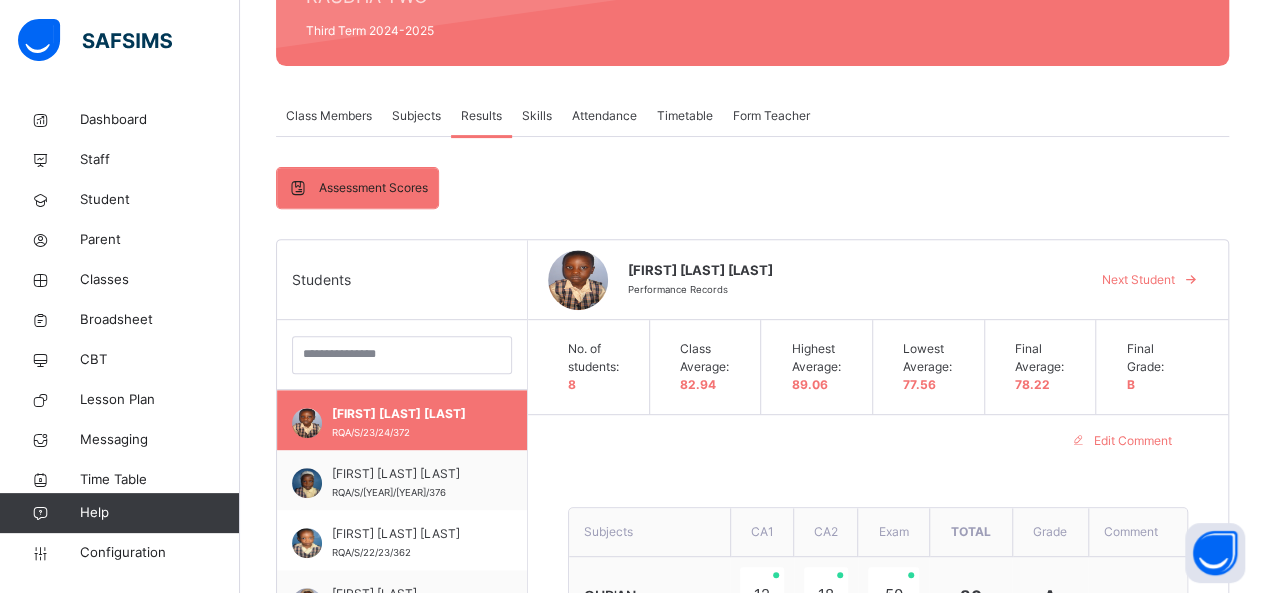 type on "**********" 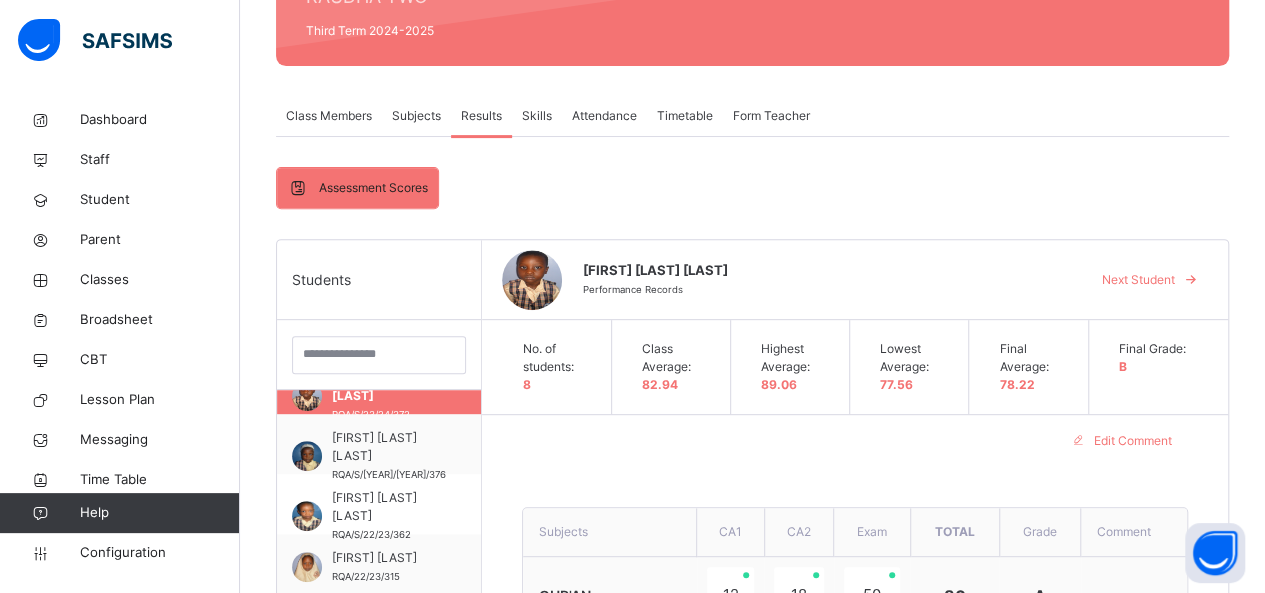 scroll, scrollTop: 40, scrollLeft: 0, axis: vertical 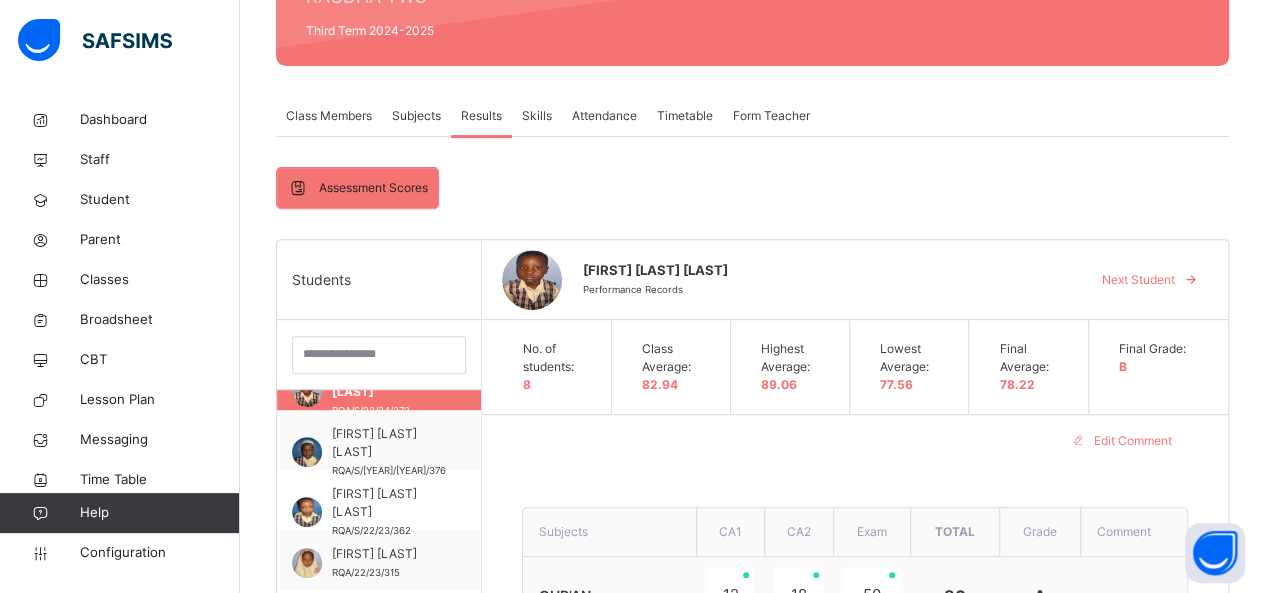 click on "Edit Comment" at bounding box center (855, 441) 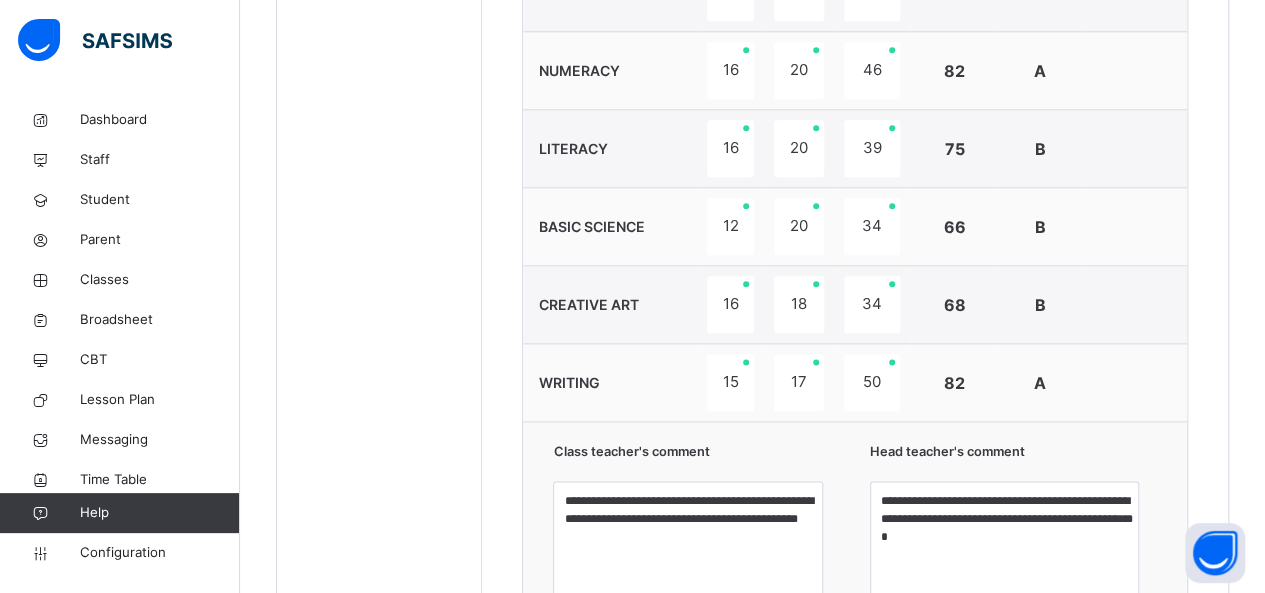 scroll, scrollTop: 1120, scrollLeft: 0, axis: vertical 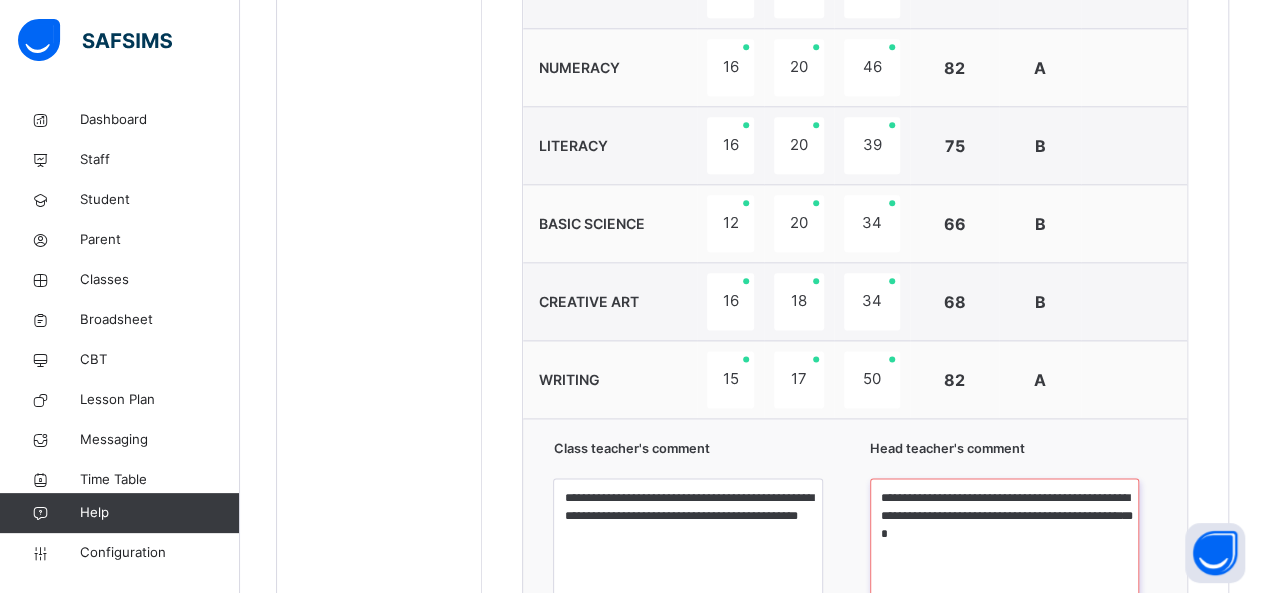 click on "**********" at bounding box center (1004, 553) 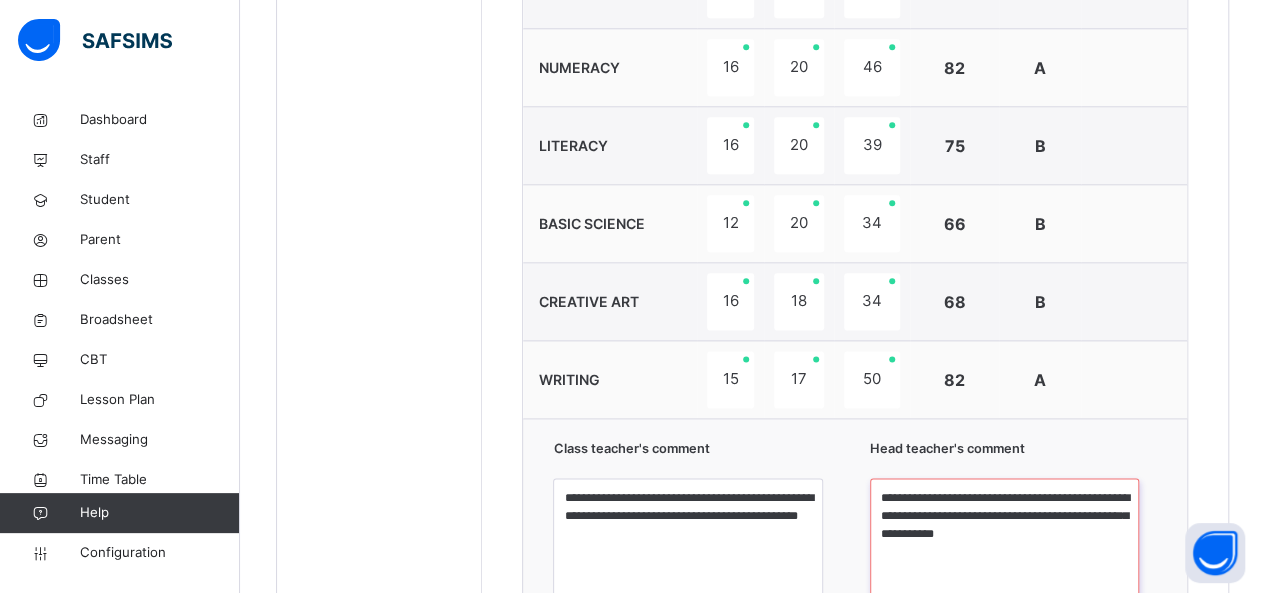 click on "**********" at bounding box center [1004, 553] 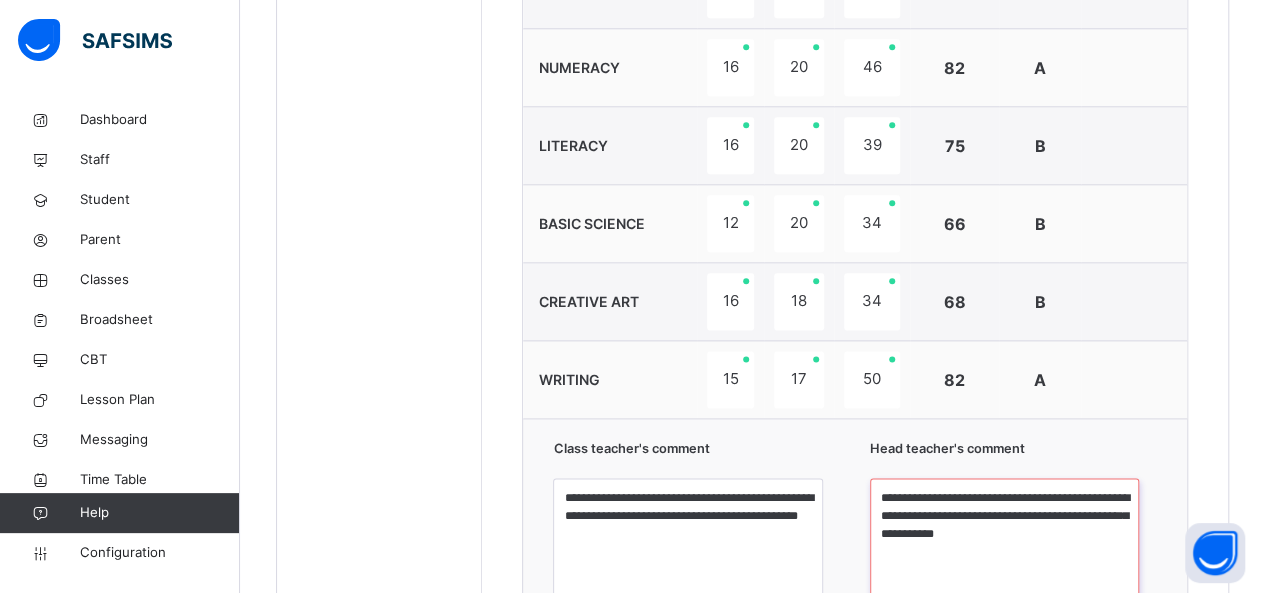 type on "**********" 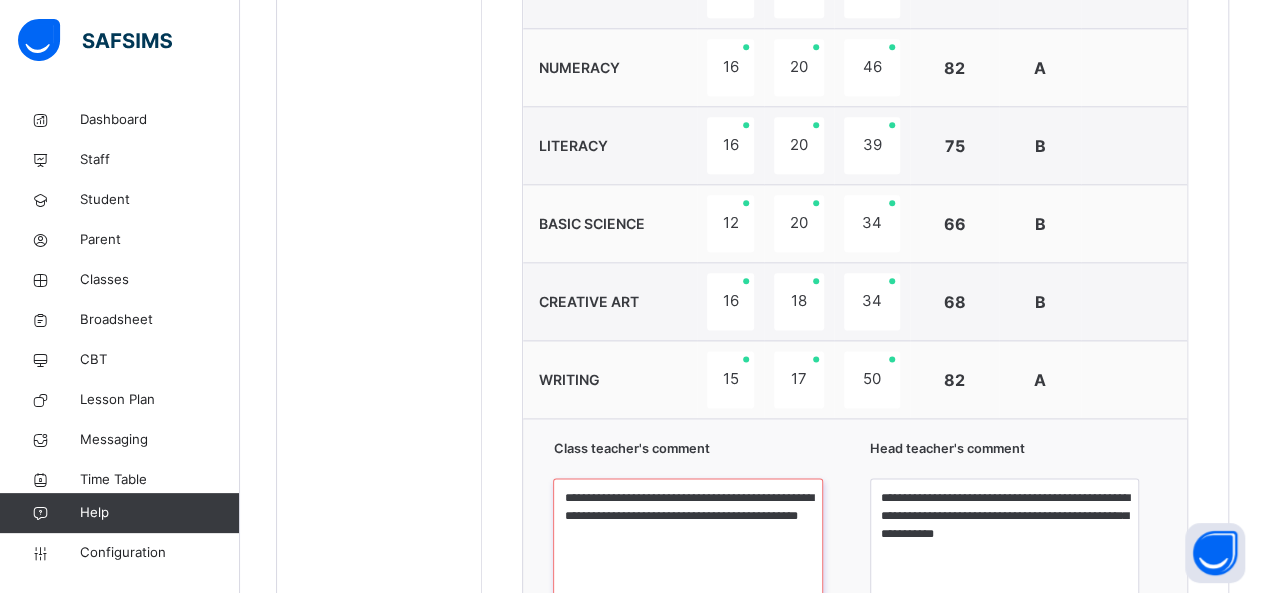 click on "**********" at bounding box center [687, 553] 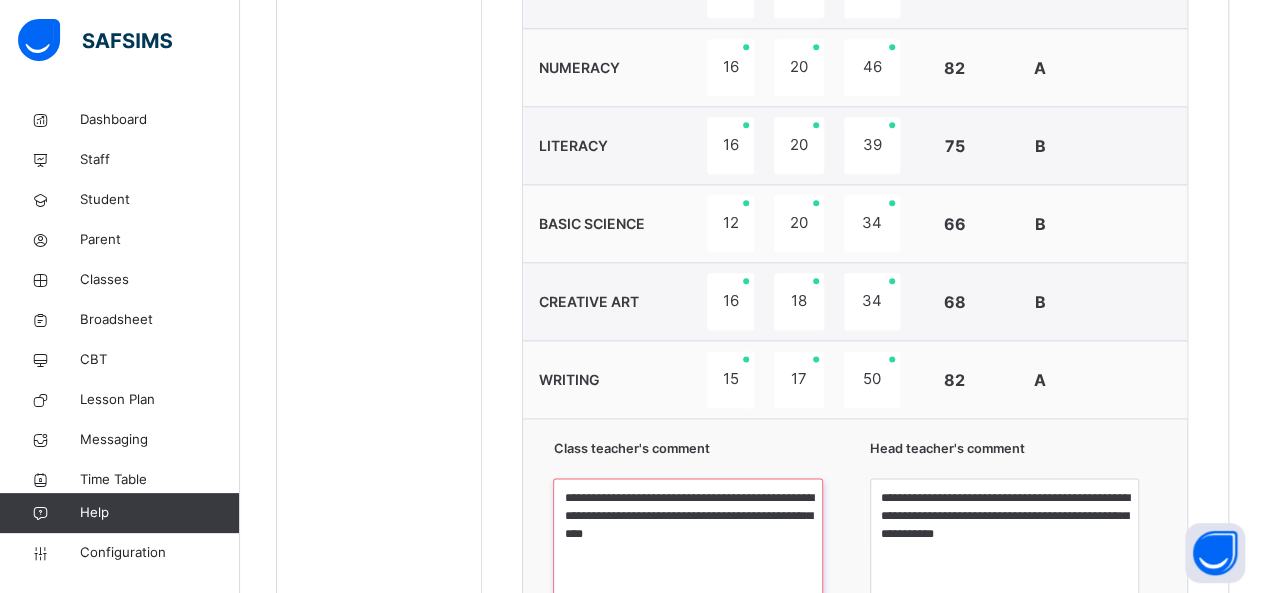 type on "**********" 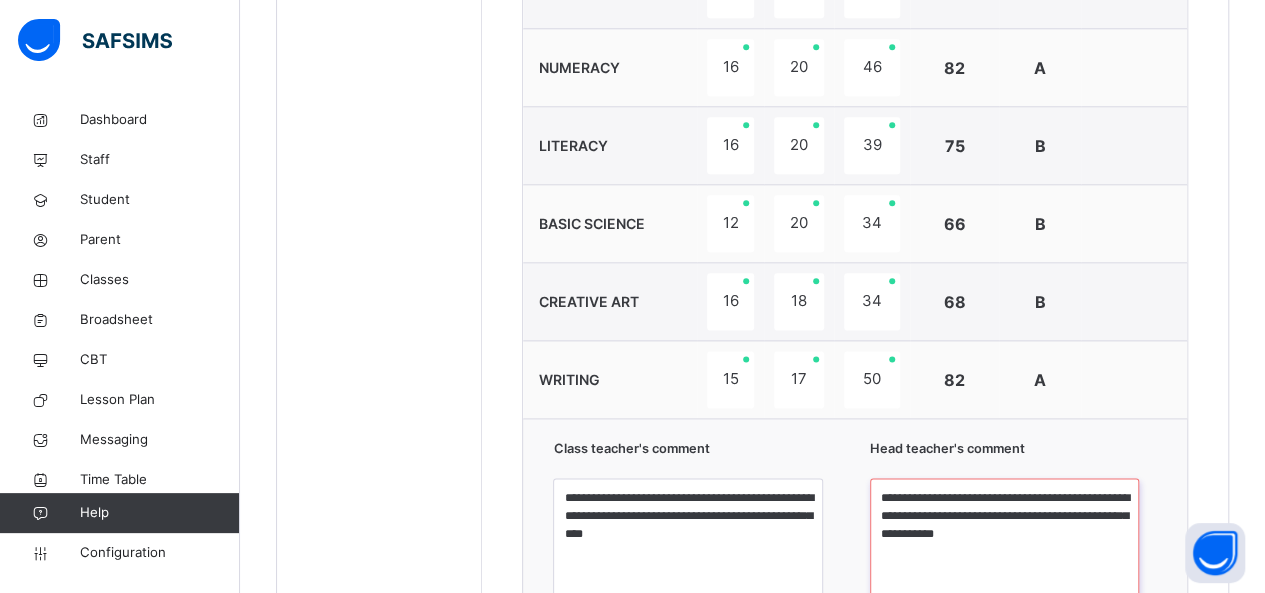 click on "**********" at bounding box center (1004, 553) 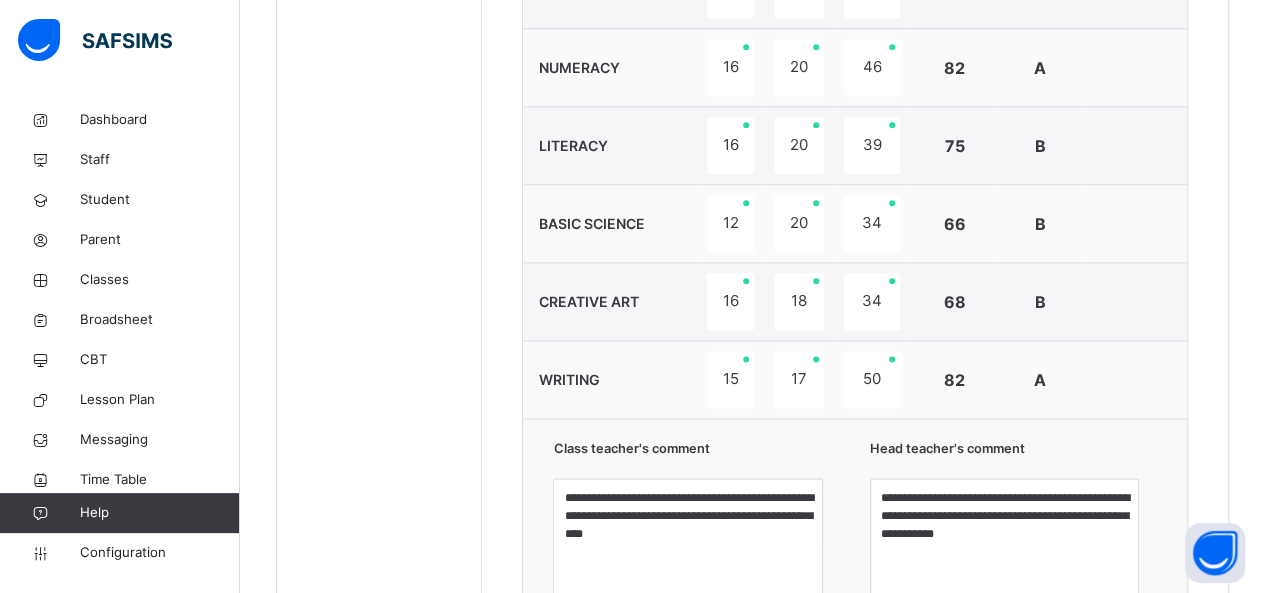 click on "**********" at bounding box center [855, 171] 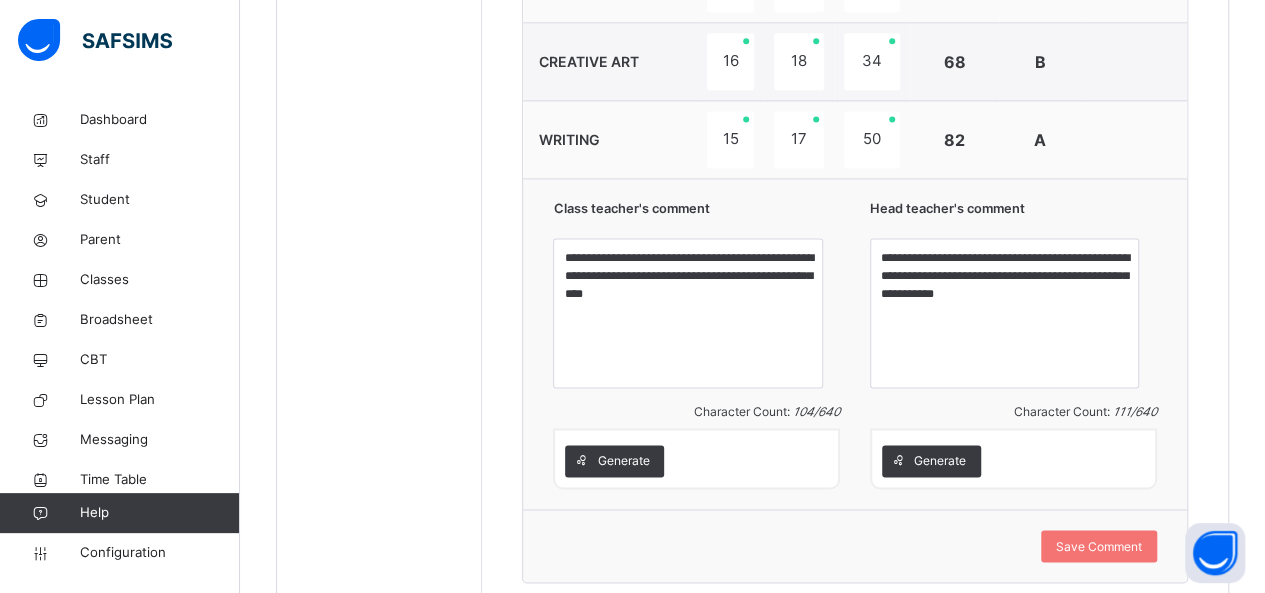 scroll, scrollTop: 1400, scrollLeft: 0, axis: vertical 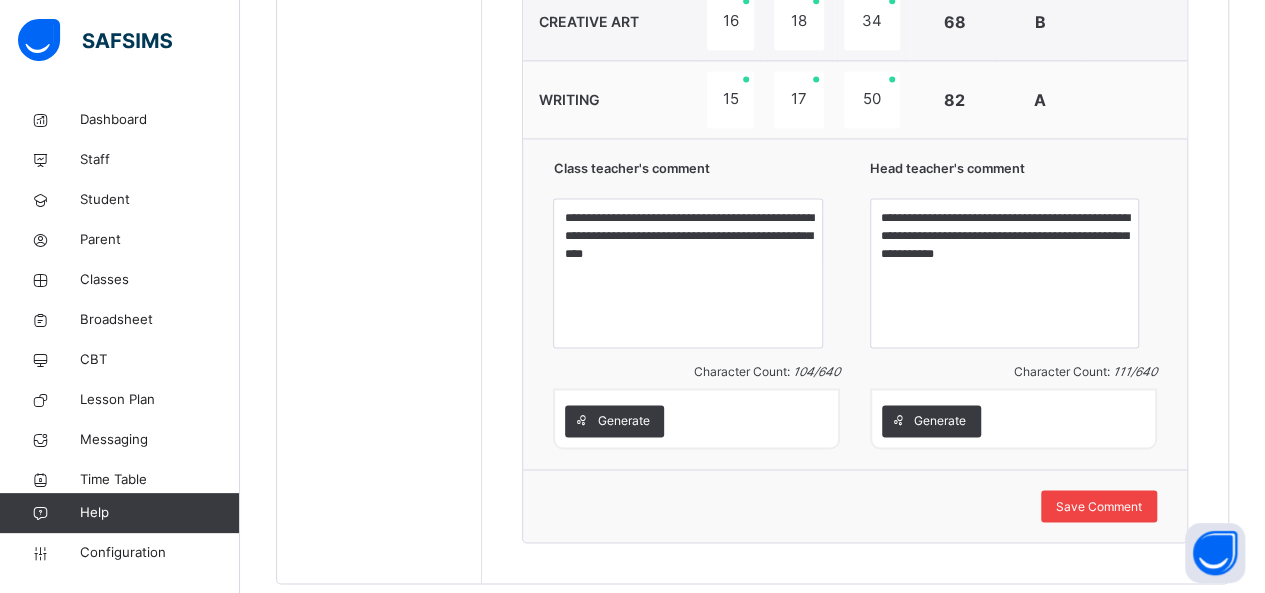 click on "Save Comment" at bounding box center (1099, 506) 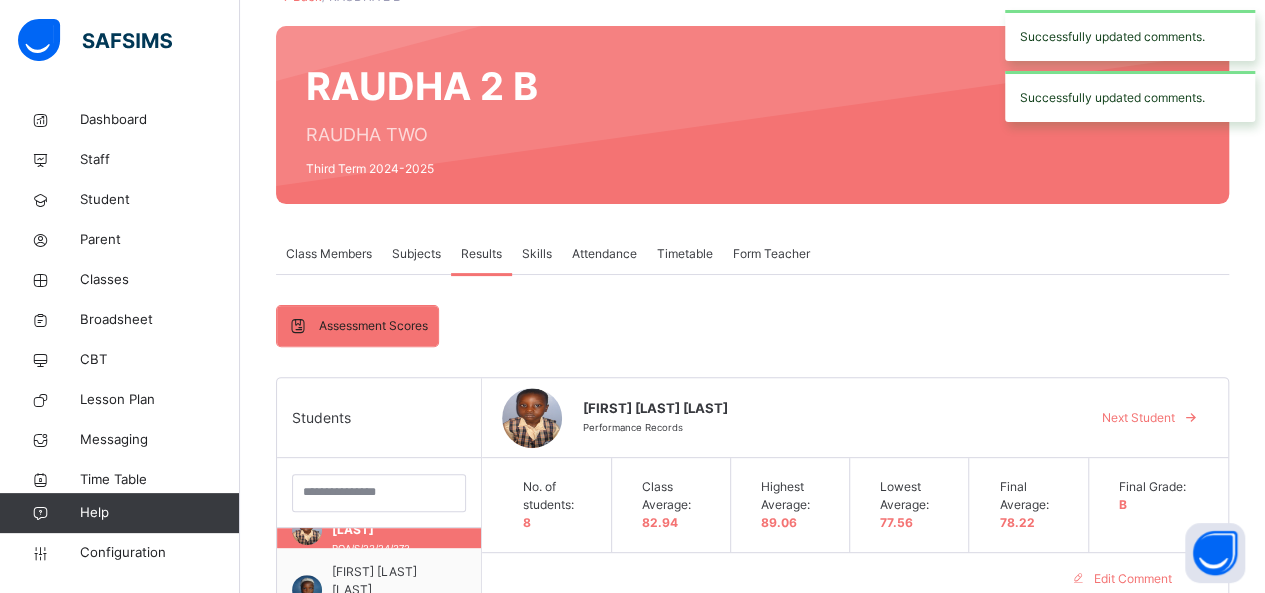 scroll, scrollTop: 40, scrollLeft: 0, axis: vertical 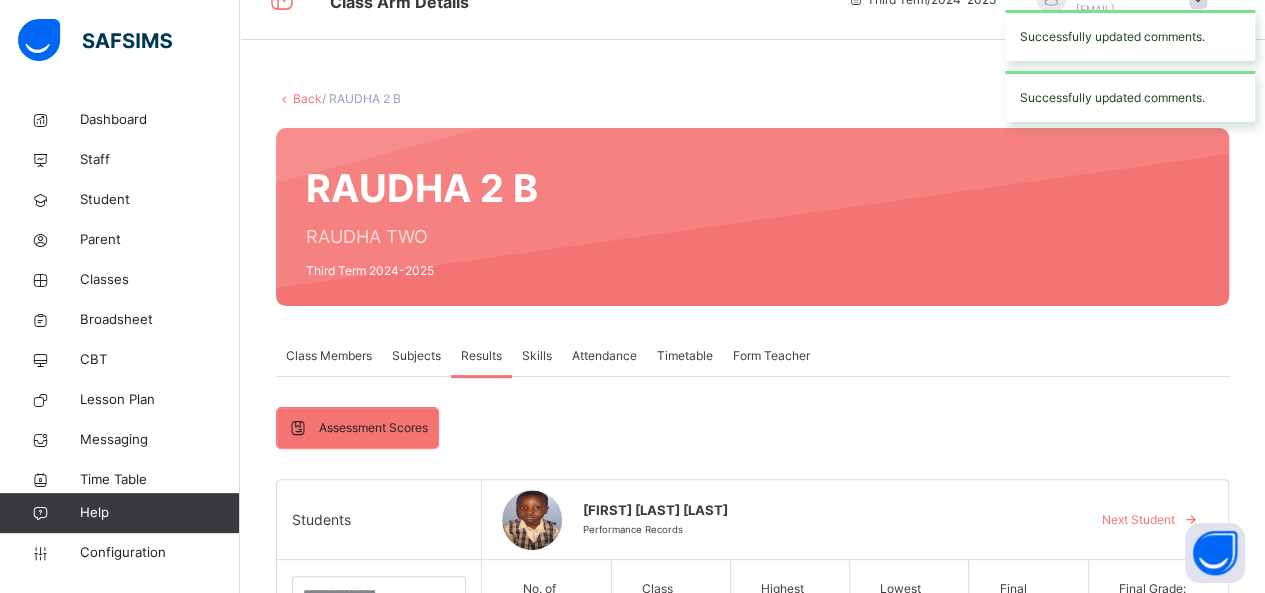 click on "Next Student" at bounding box center (1138, 520) 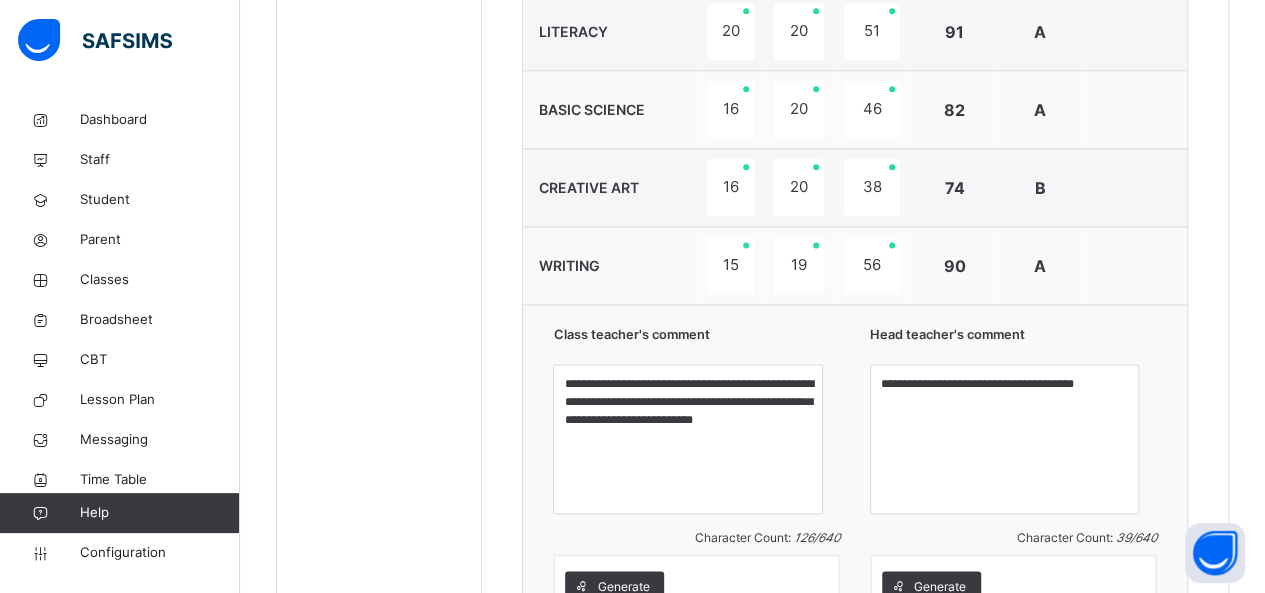 scroll, scrollTop: 1240, scrollLeft: 0, axis: vertical 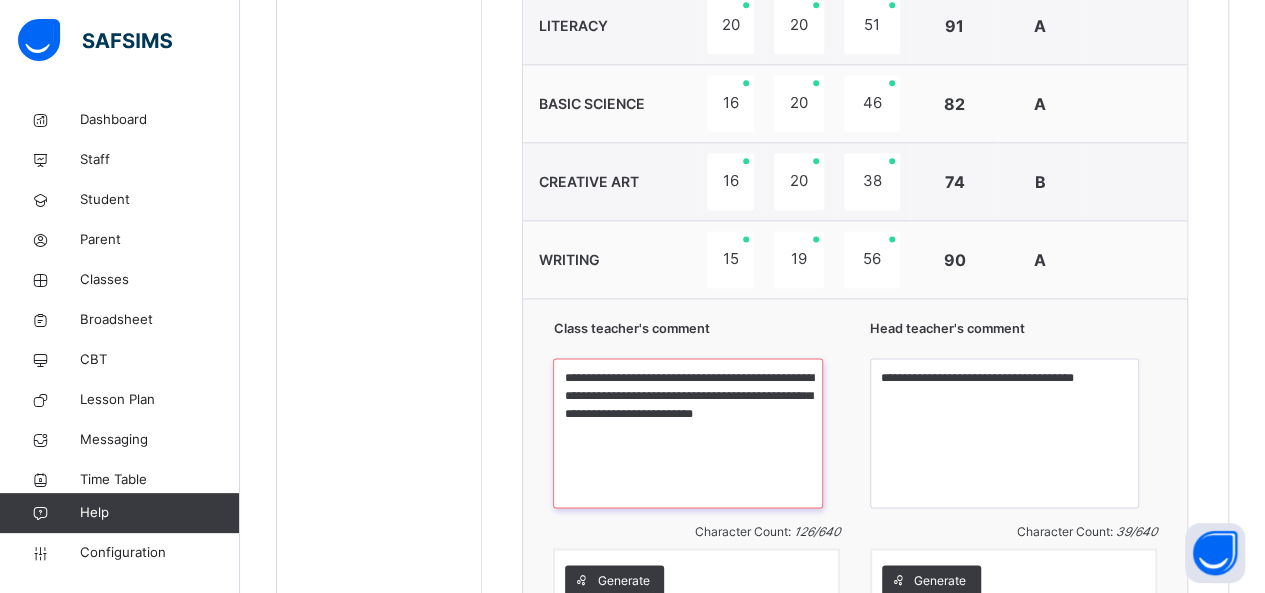 click on "**********" at bounding box center [687, 433] 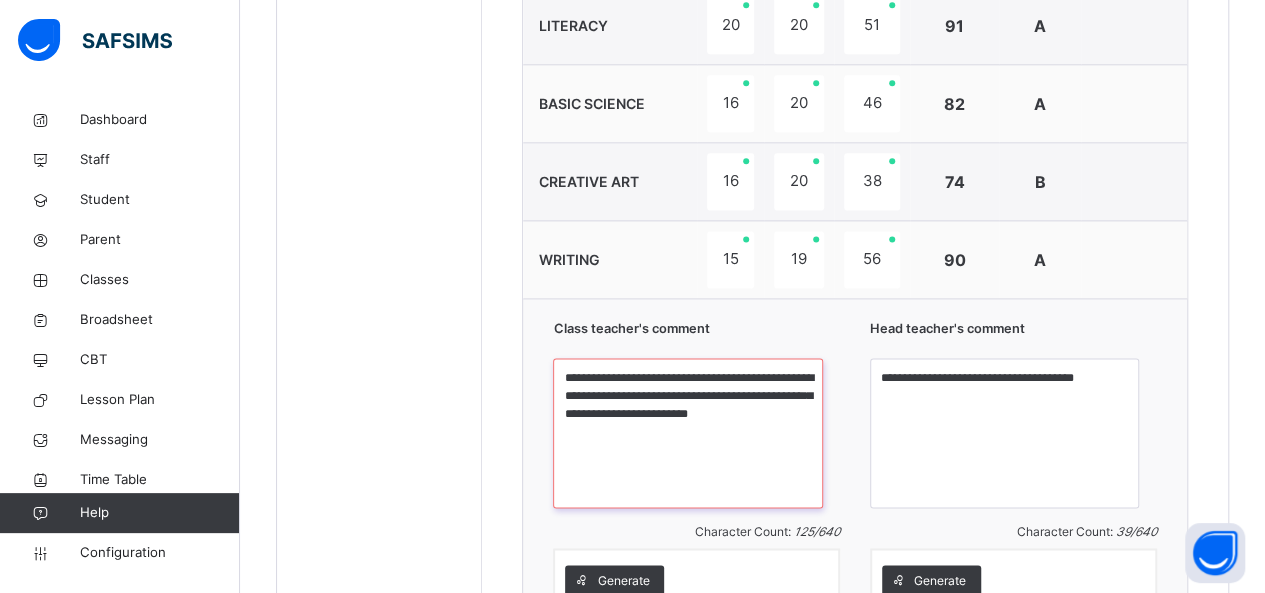 click on "**********" at bounding box center (687, 433) 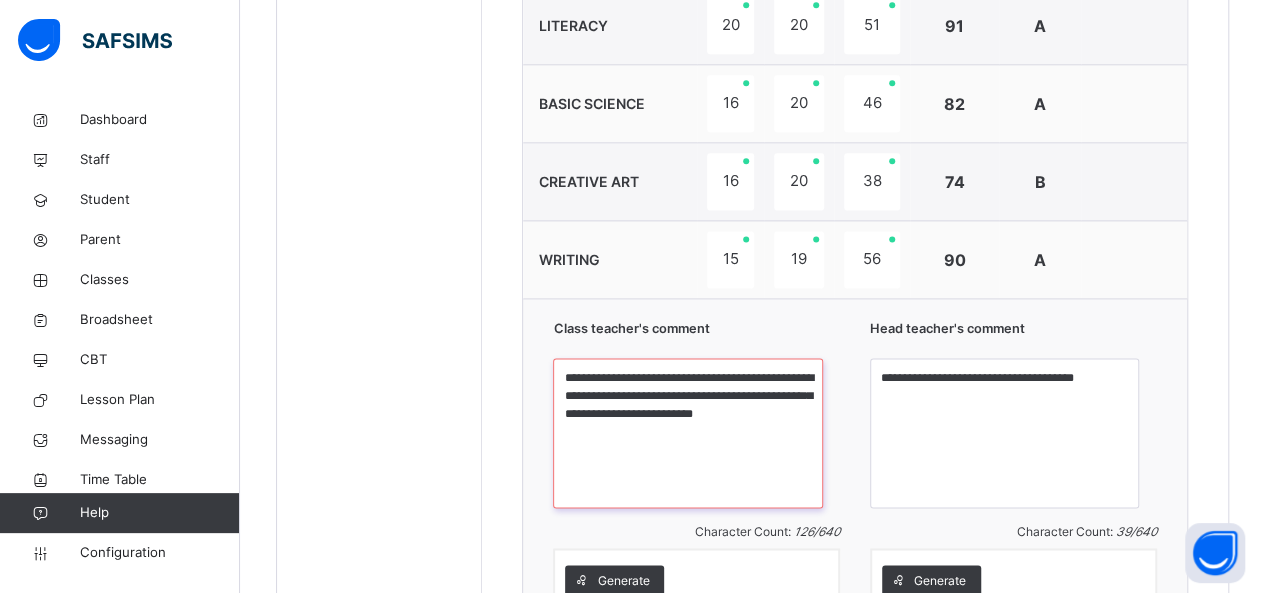 type on "**********" 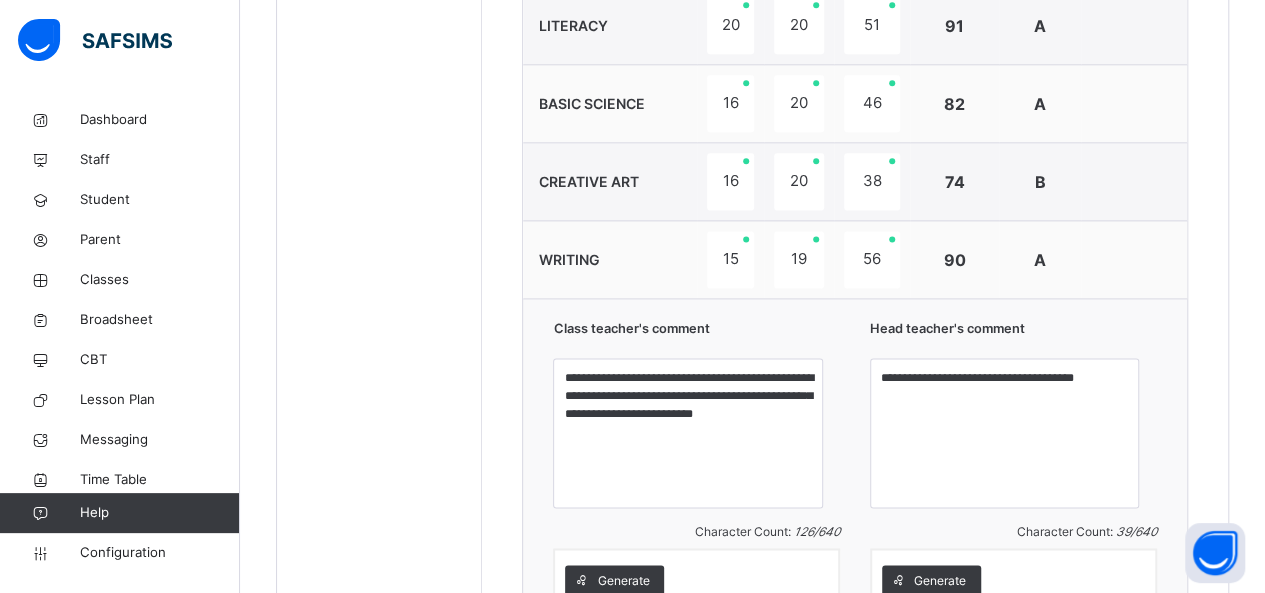 click at bounding box center [1134, 260] 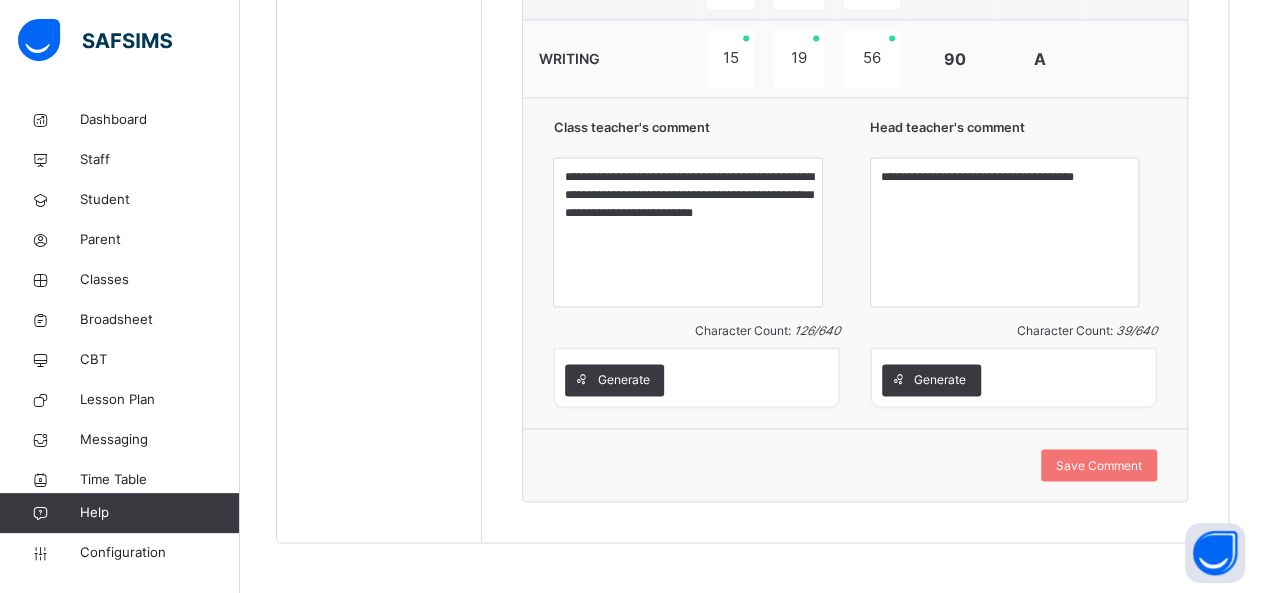 scroll, scrollTop: 1444, scrollLeft: 0, axis: vertical 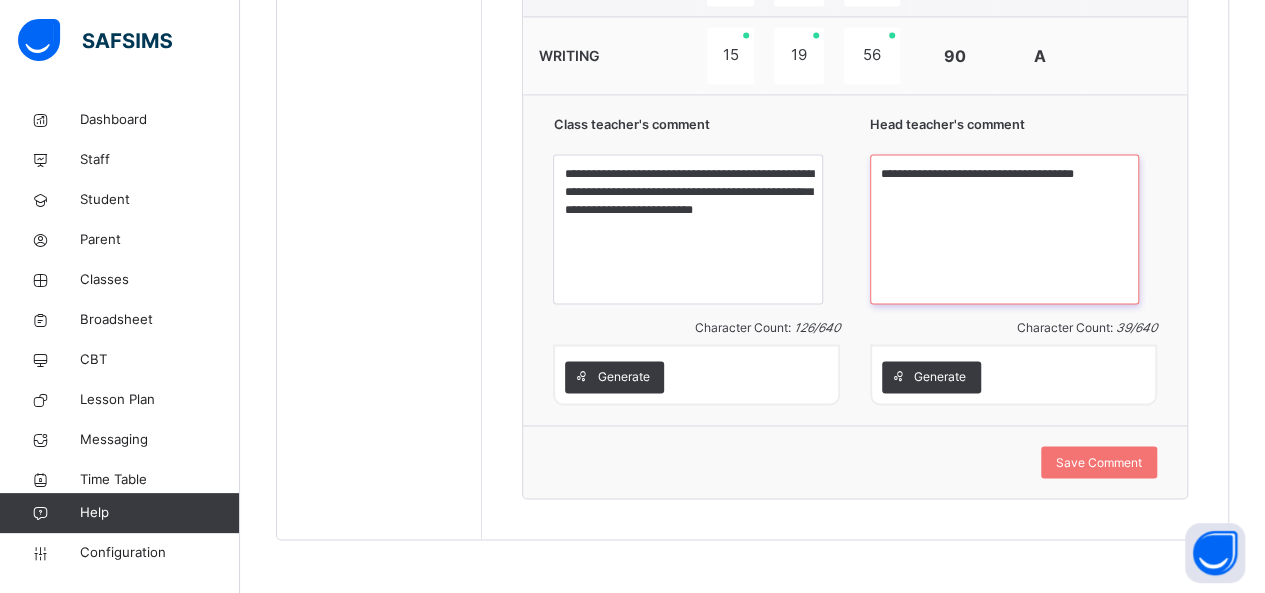 click on "**********" at bounding box center [1004, 229] 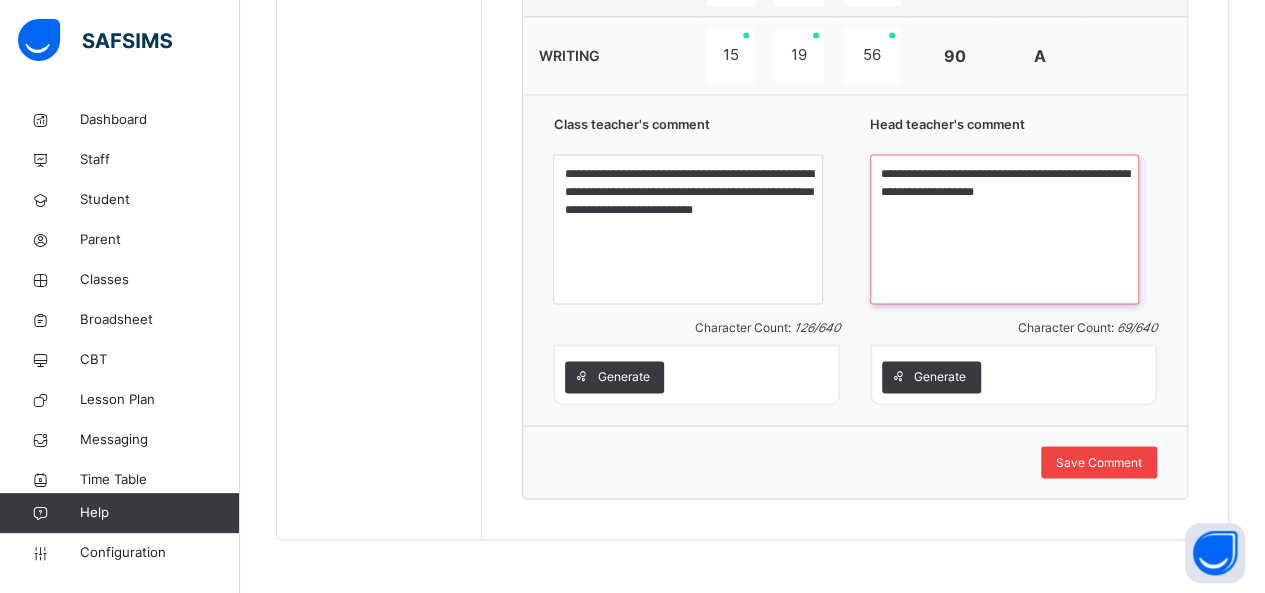 type on "**********" 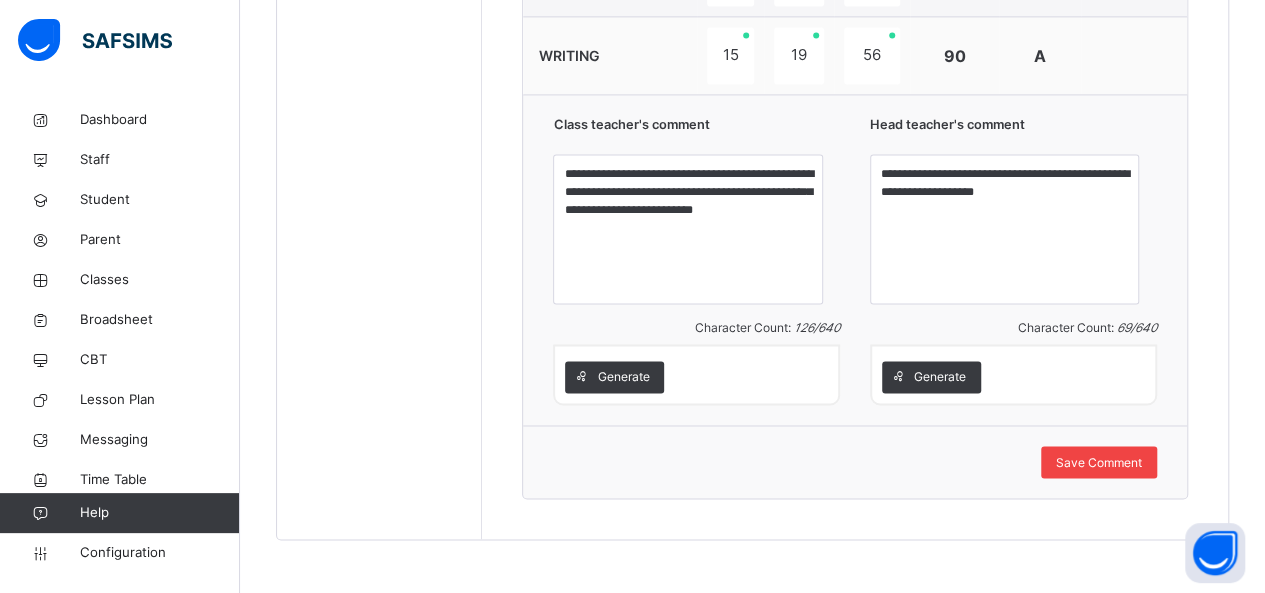 click on "Save Comment" at bounding box center [1099, 462] 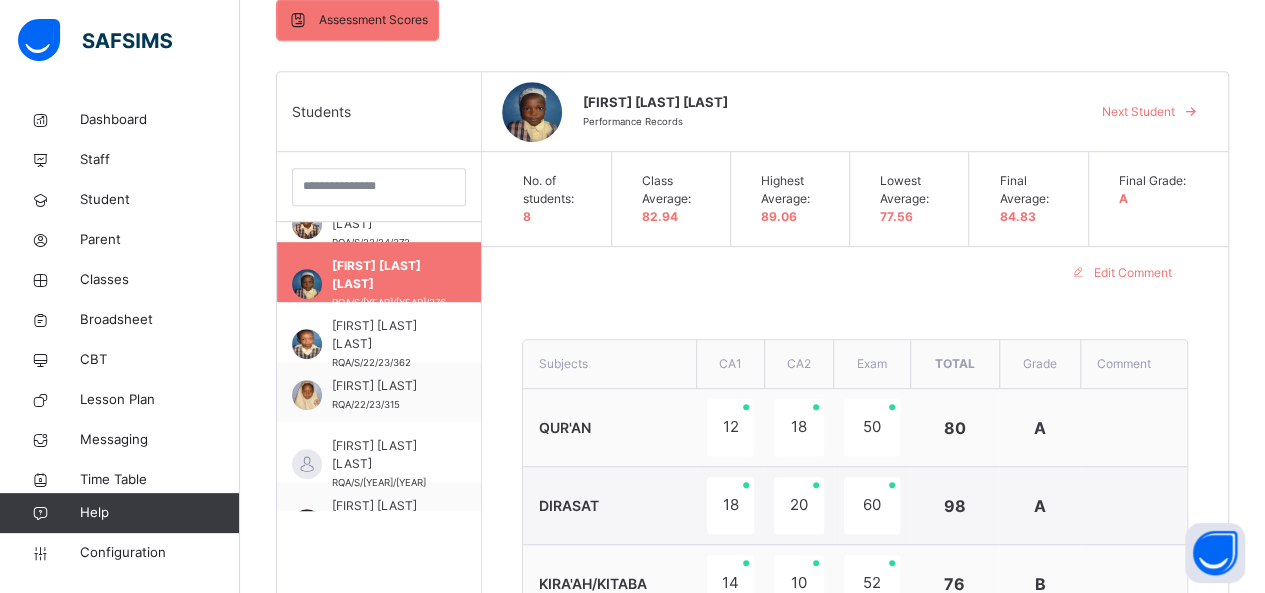scroll, scrollTop: 444, scrollLeft: 0, axis: vertical 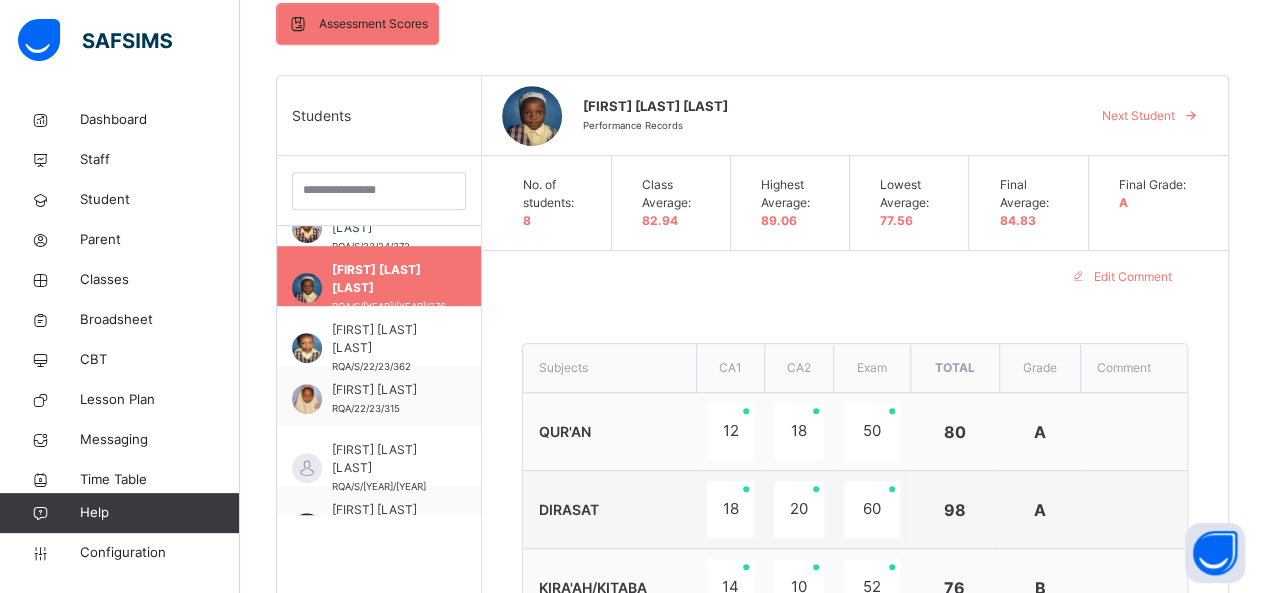 click on "Next Student" at bounding box center [1138, 116] 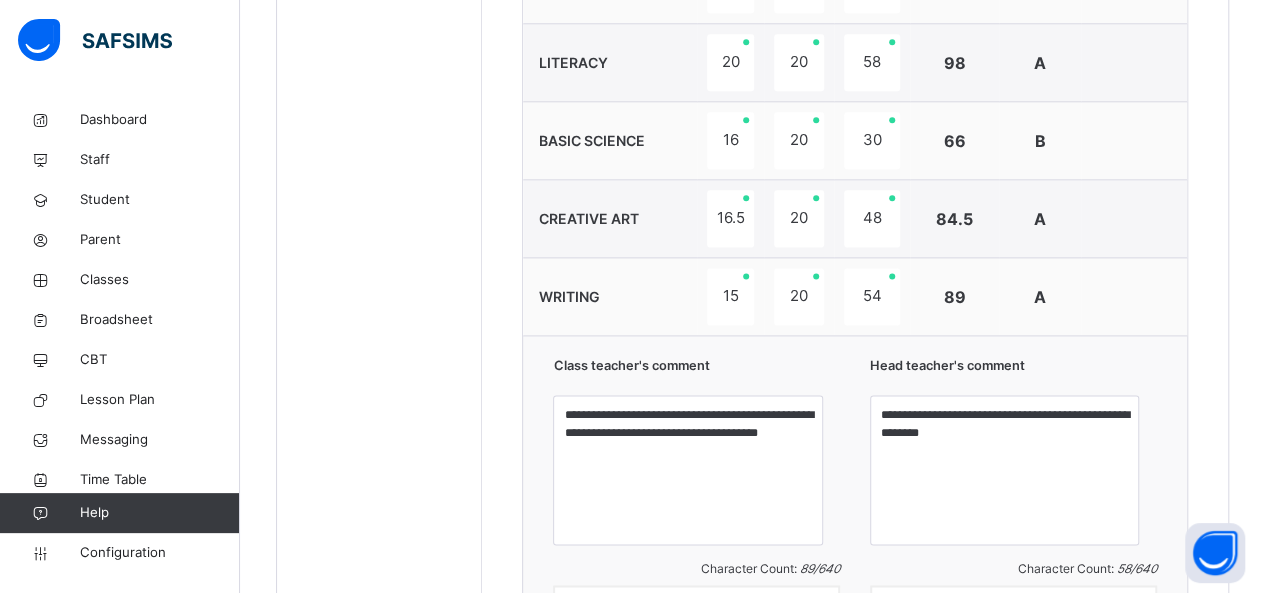 scroll, scrollTop: 1204, scrollLeft: 0, axis: vertical 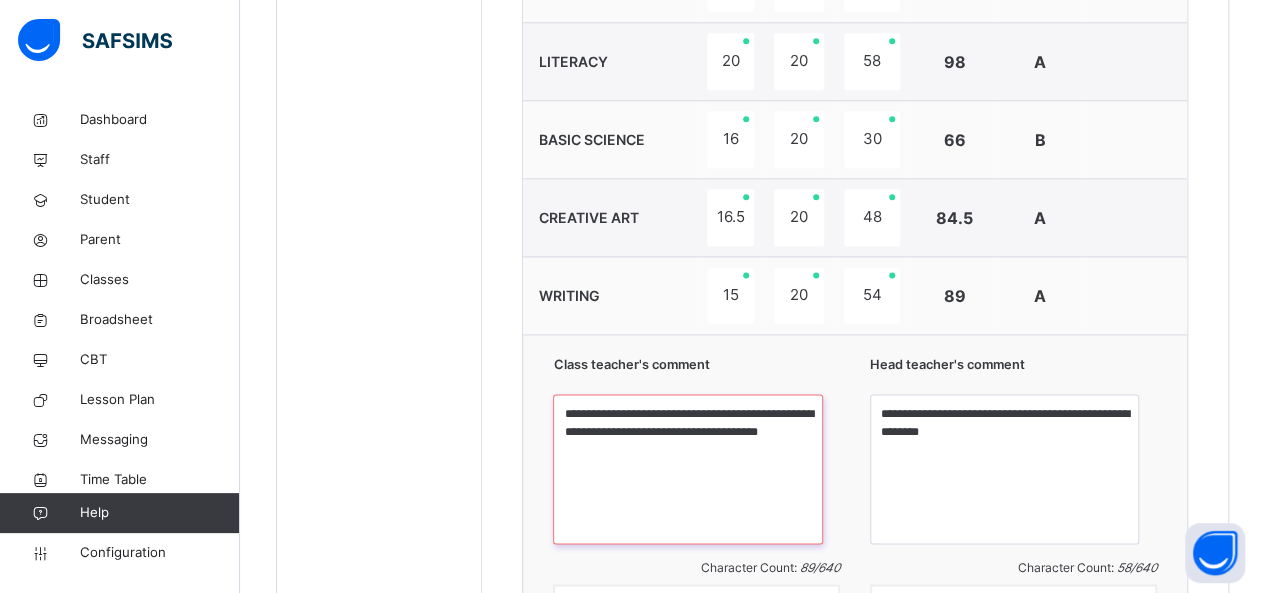 drag, startPoint x: 654, startPoint y: 419, endPoint x: 657, endPoint y: 406, distance: 13.341664 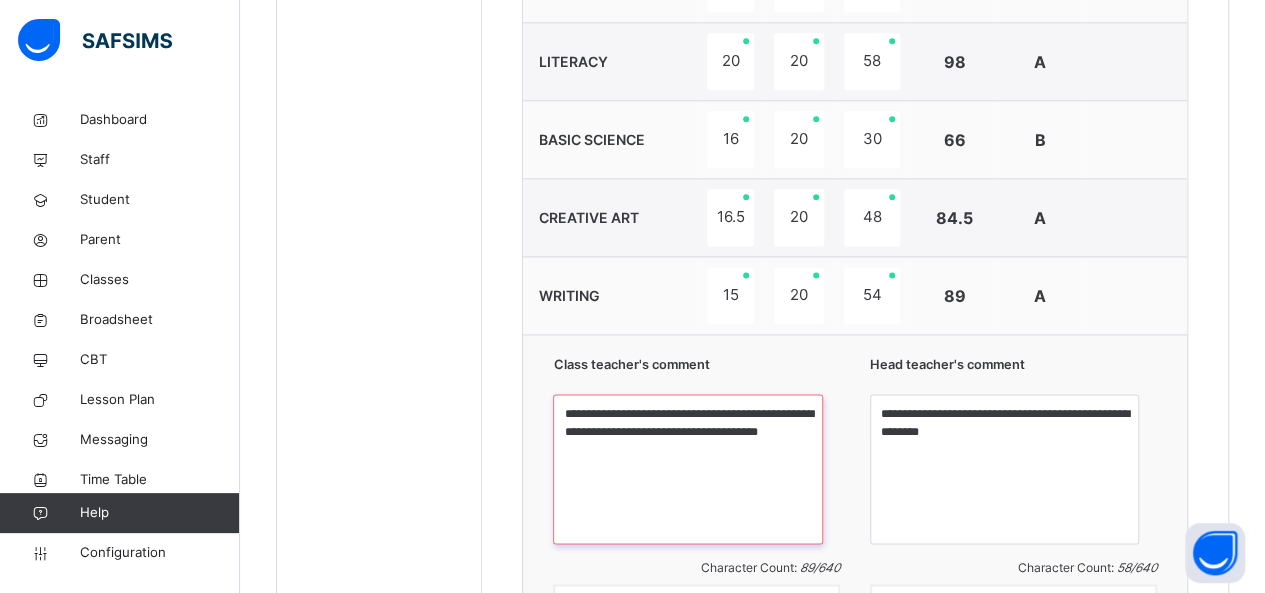 click on "**********" at bounding box center [687, 469] 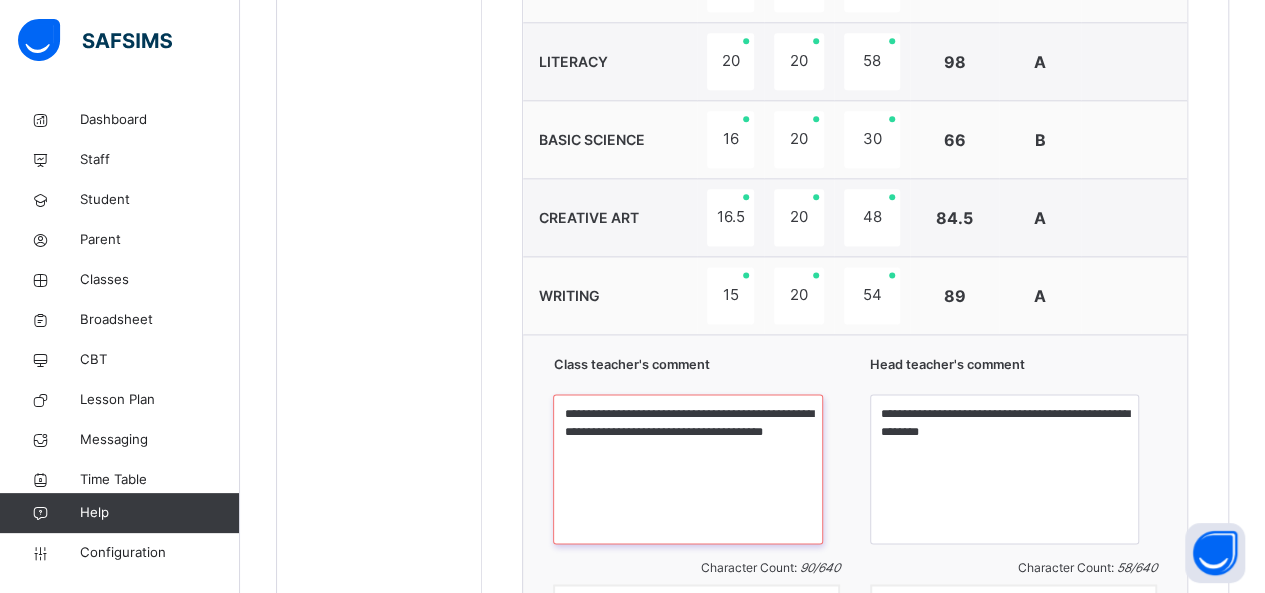 click on "**********" at bounding box center [687, 469] 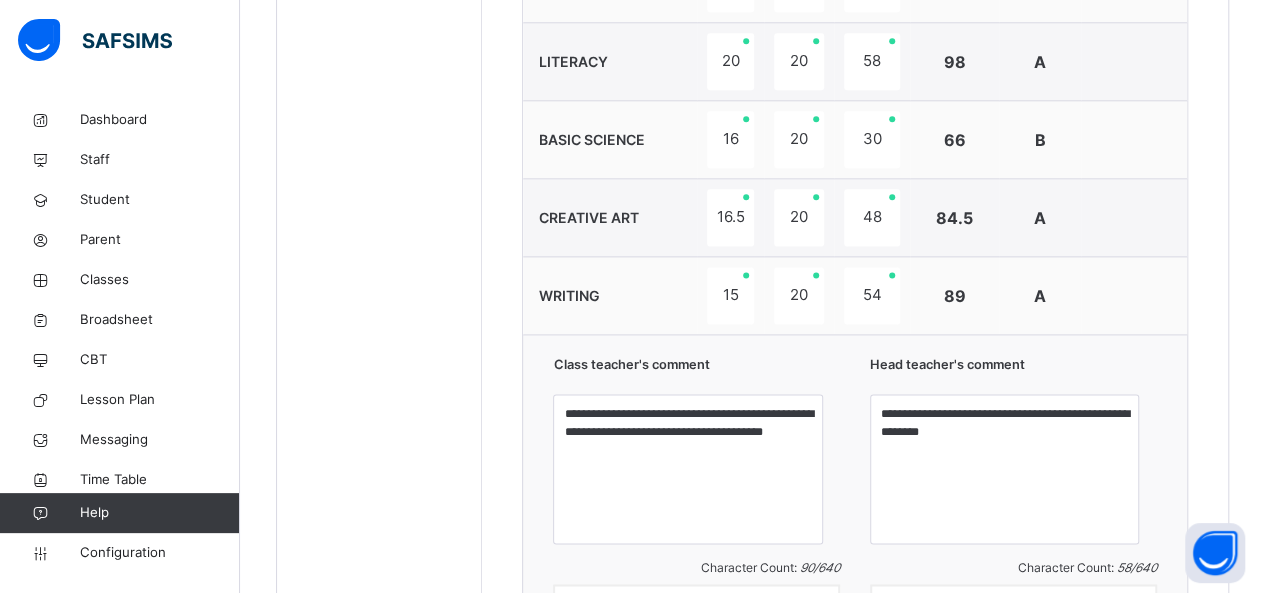 click on "Character Count:   58 / 640" at bounding box center (1013, 568) 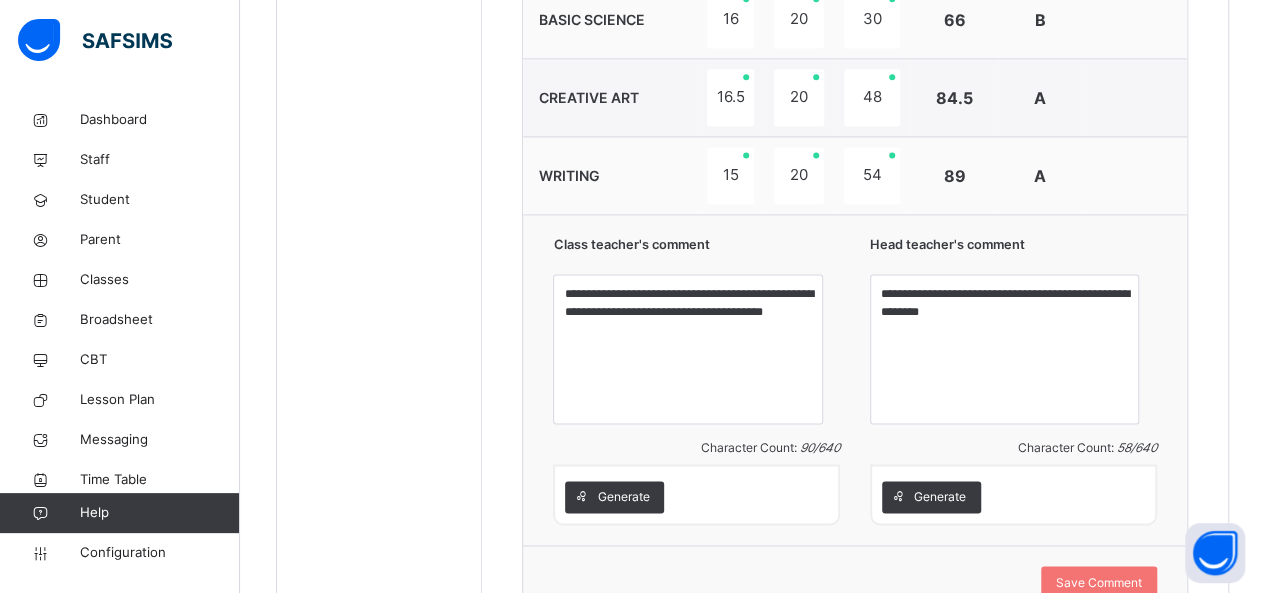 scroll, scrollTop: 1364, scrollLeft: 0, axis: vertical 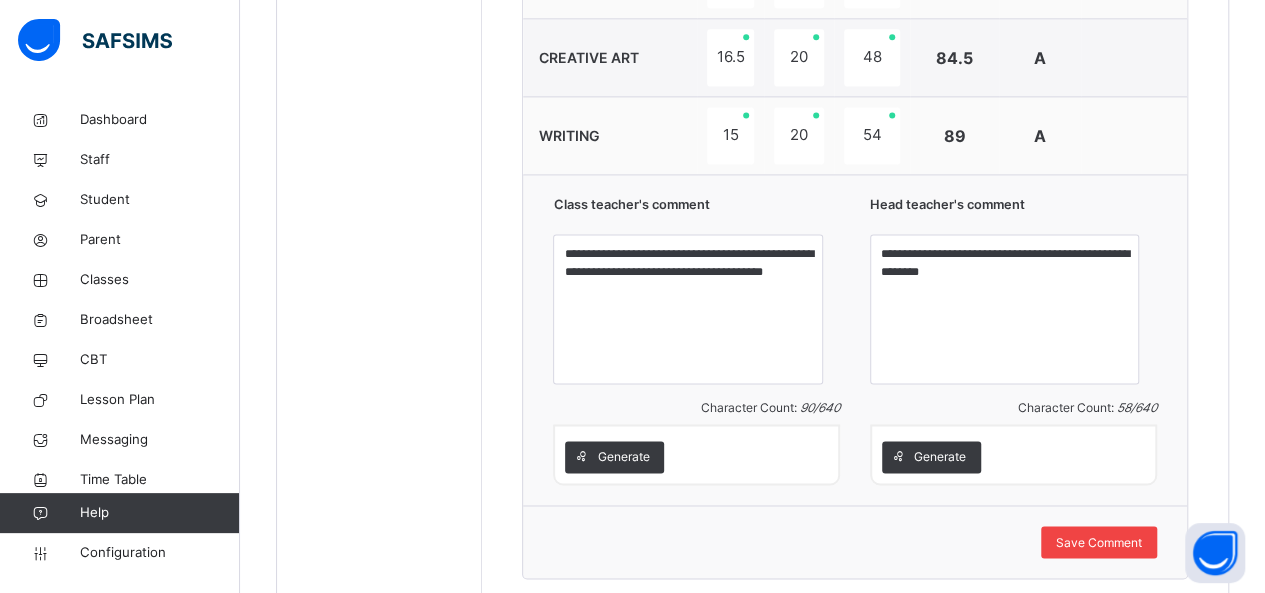 click on "Save Comment" at bounding box center (1099, 542) 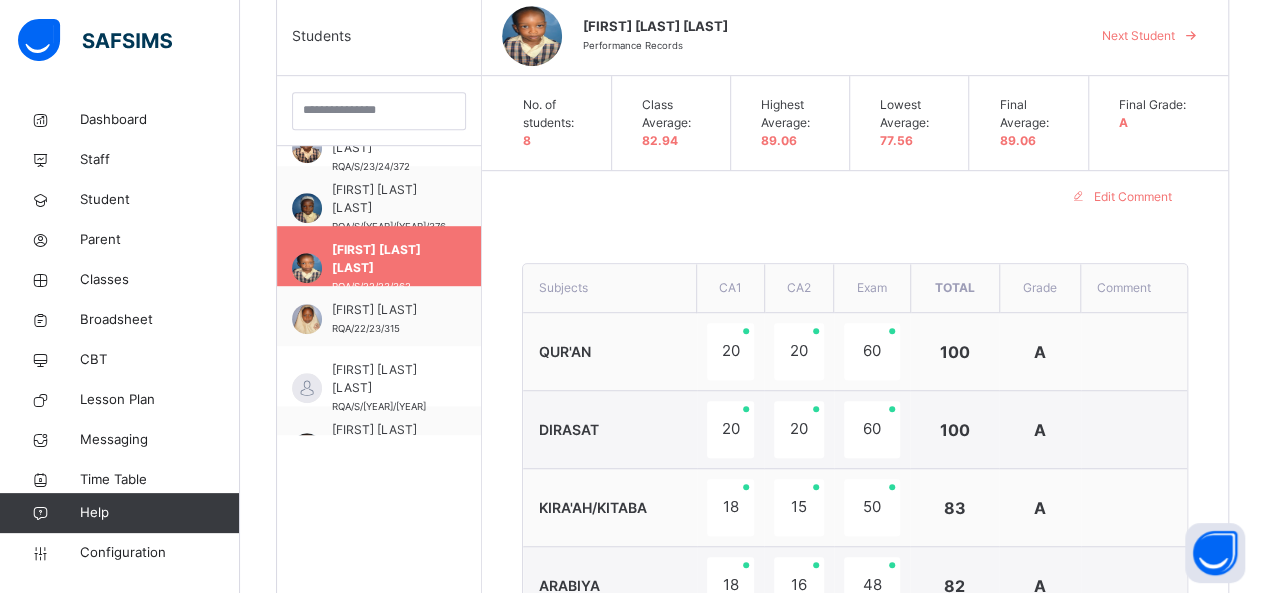 scroll, scrollTop: 484, scrollLeft: 0, axis: vertical 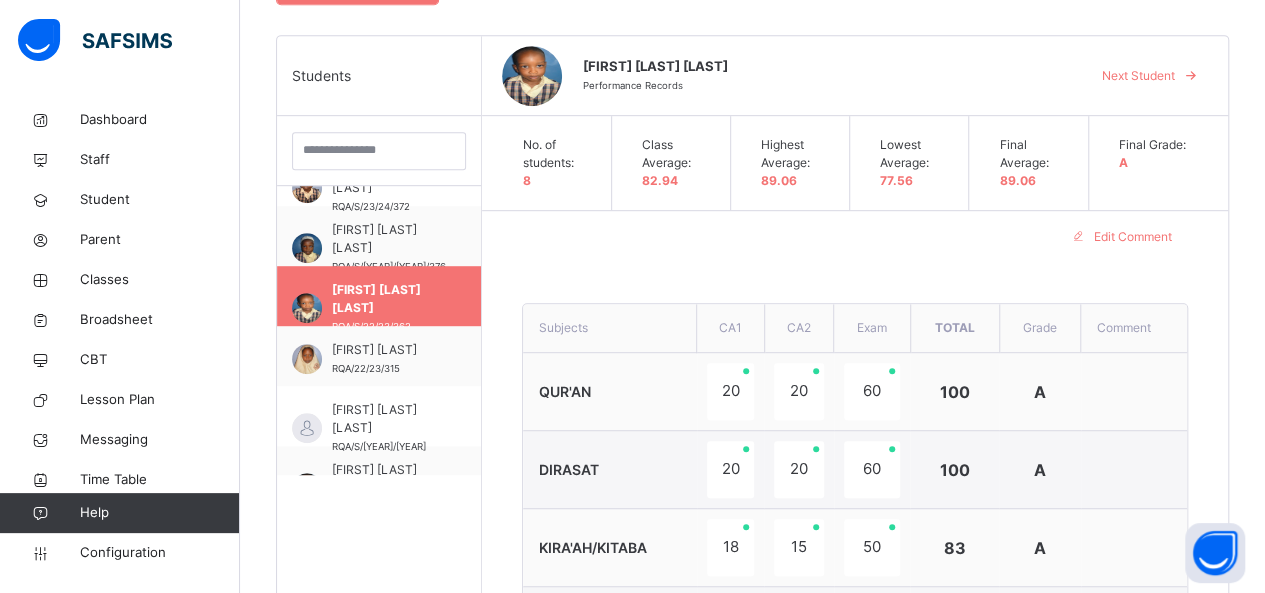 click on "Next Student" at bounding box center (1147, 76) 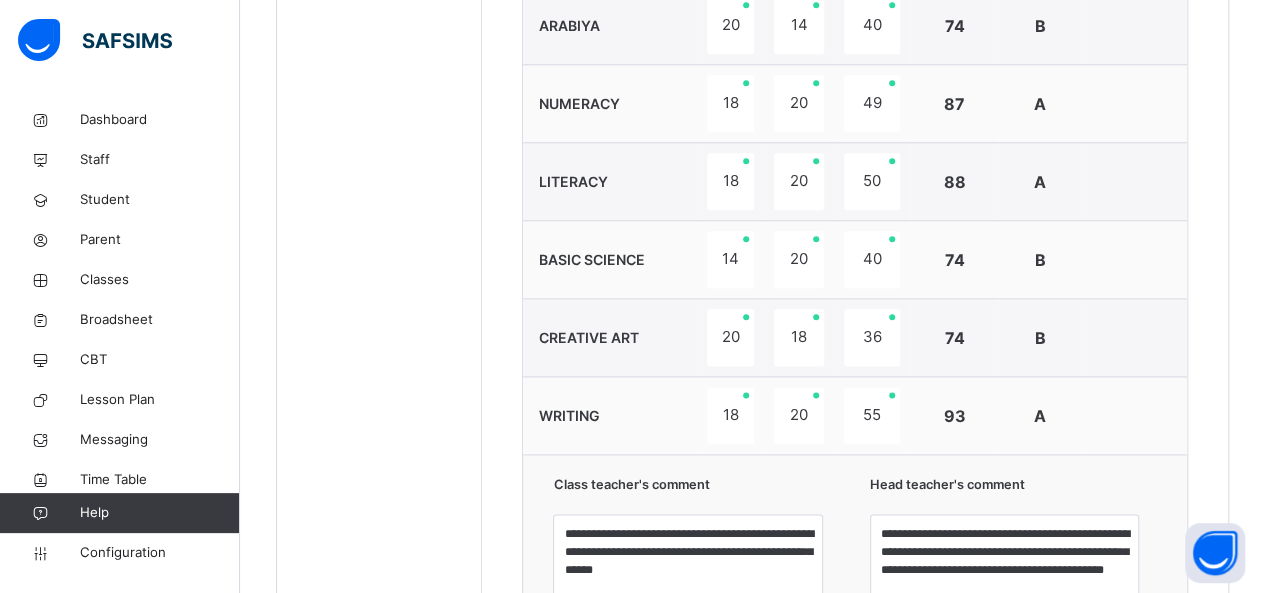 scroll, scrollTop: 1124, scrollLeft: 0, axis: vertical 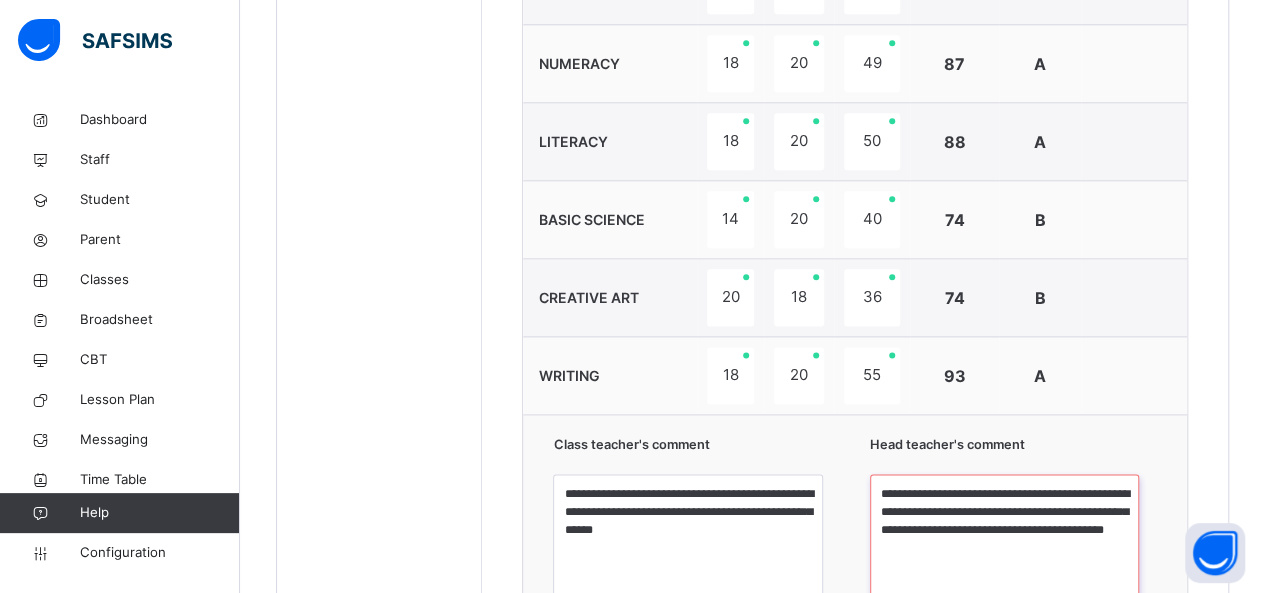 click on "**********" at bounding box center [1004, 549] 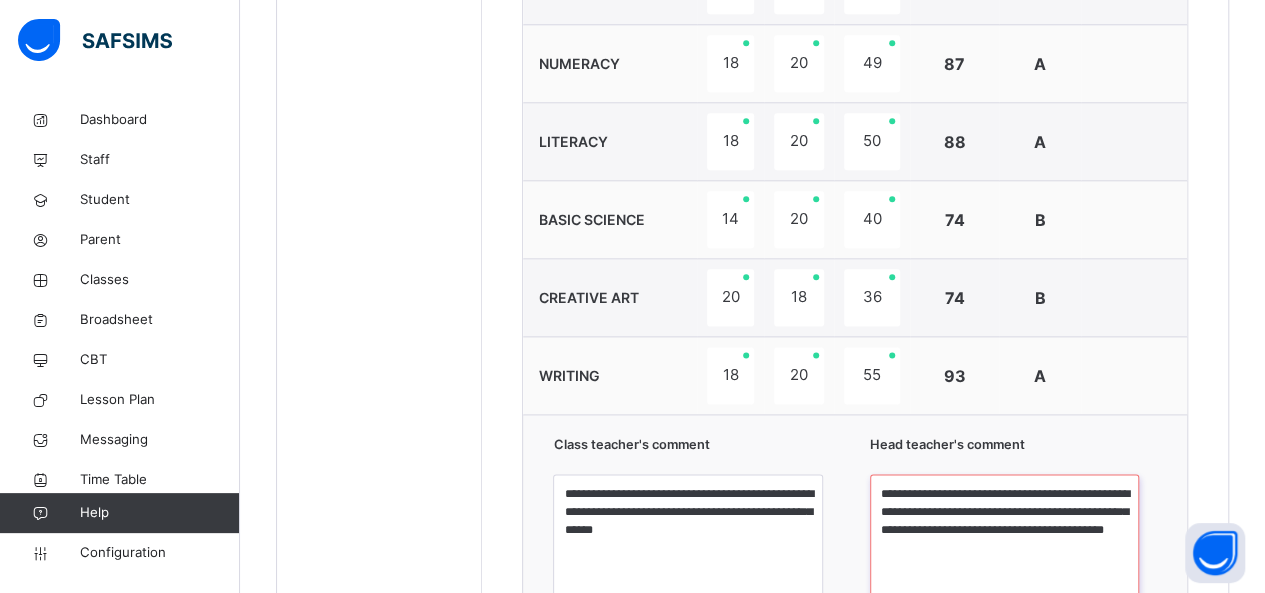 click on "**********" at bounding box center [1004, 549] 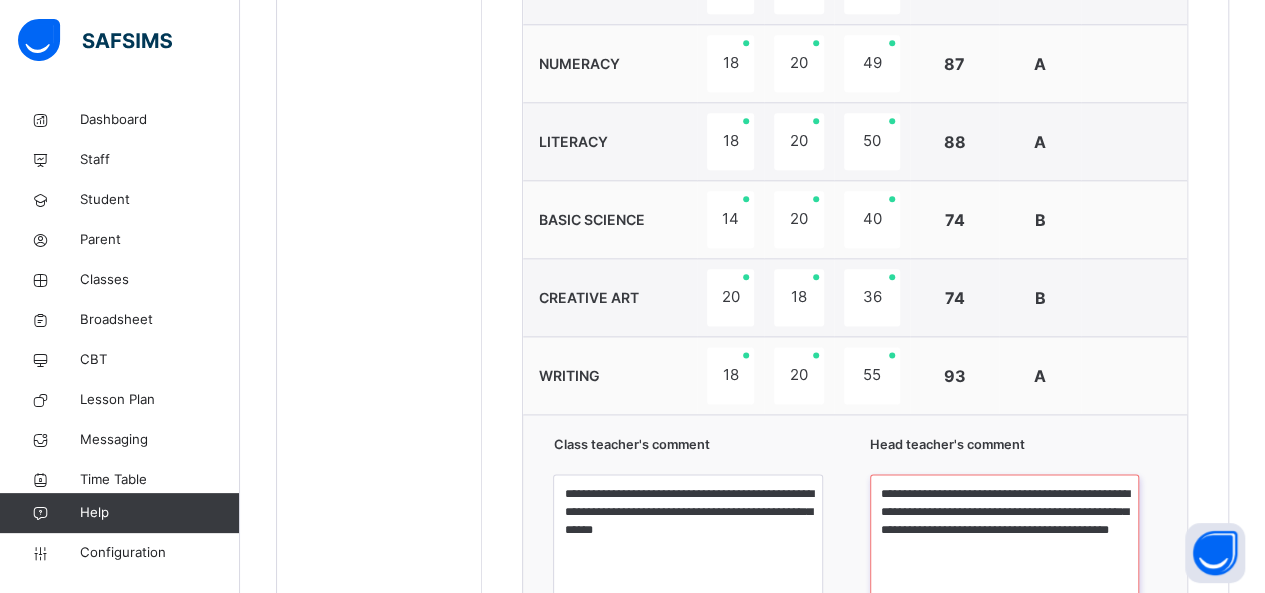 click on "**********" at bounding box center [1004, 549] 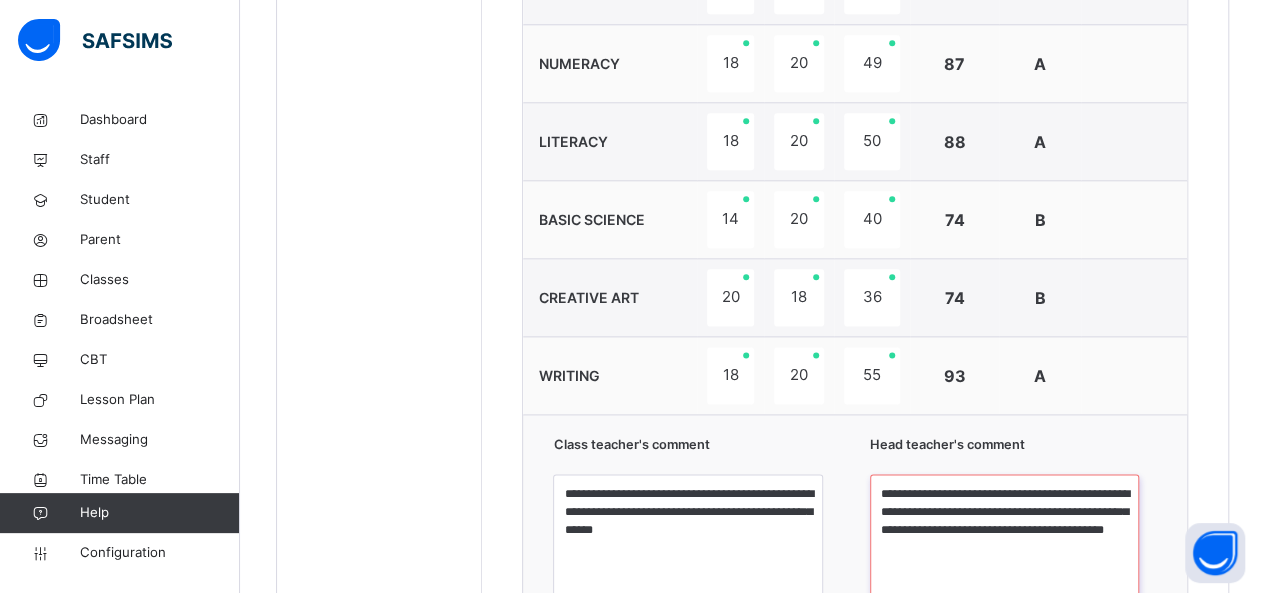 click on "**********" at bounding box center [1004, 549] 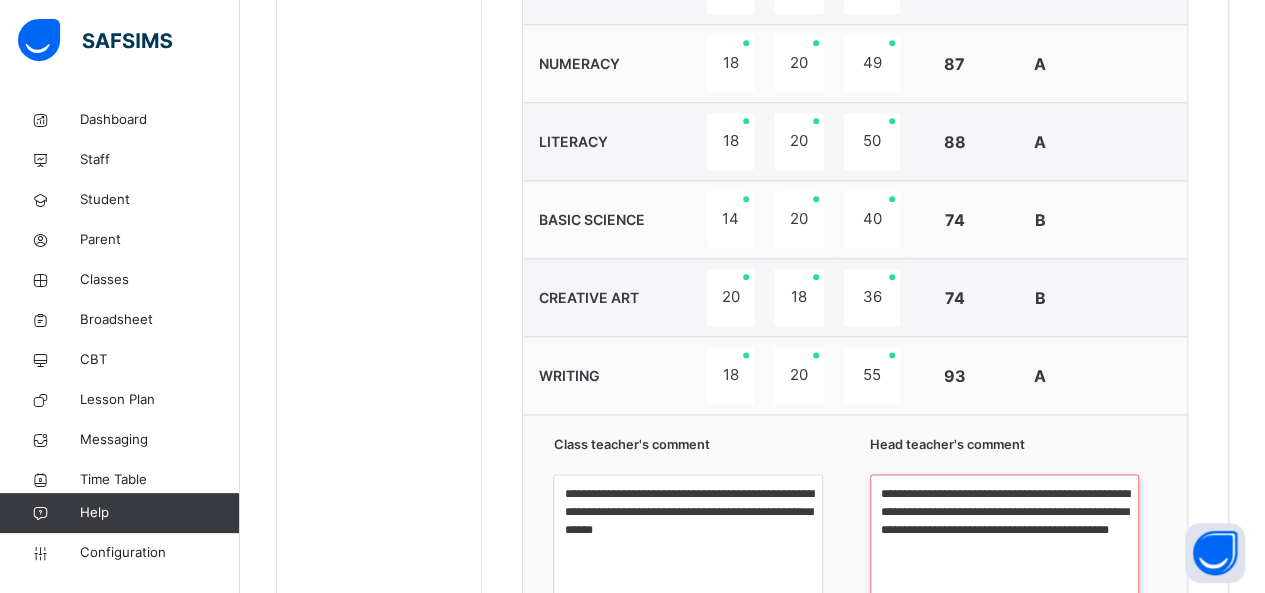 type on "**********" 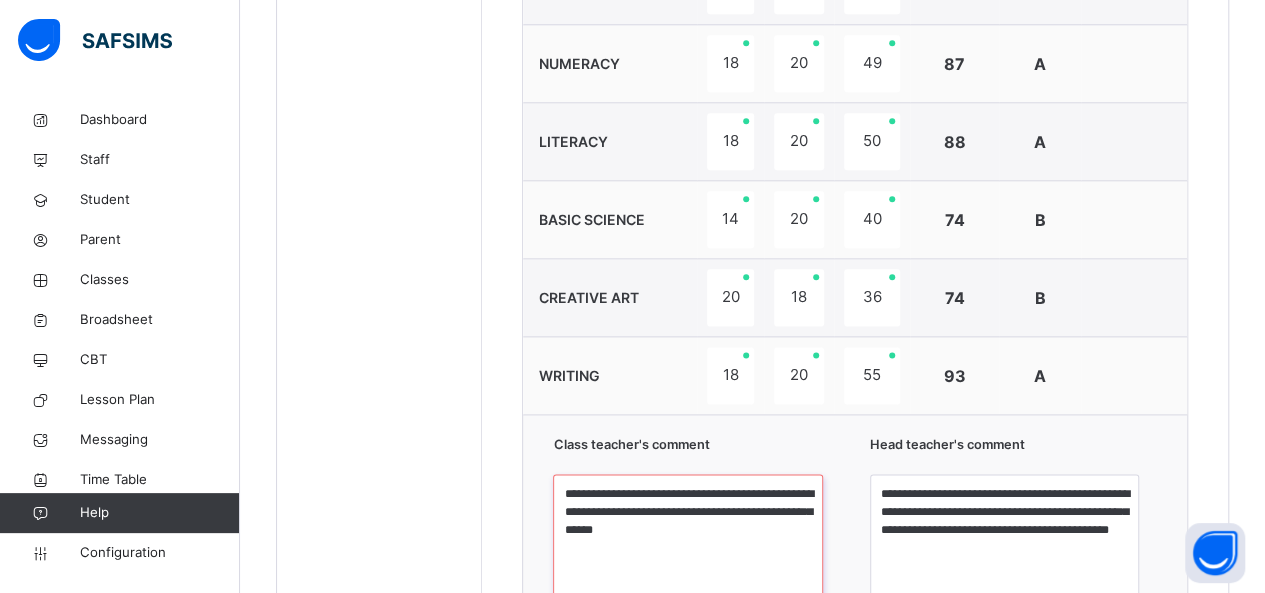 click on "**********" at bounding box center (687, 549) 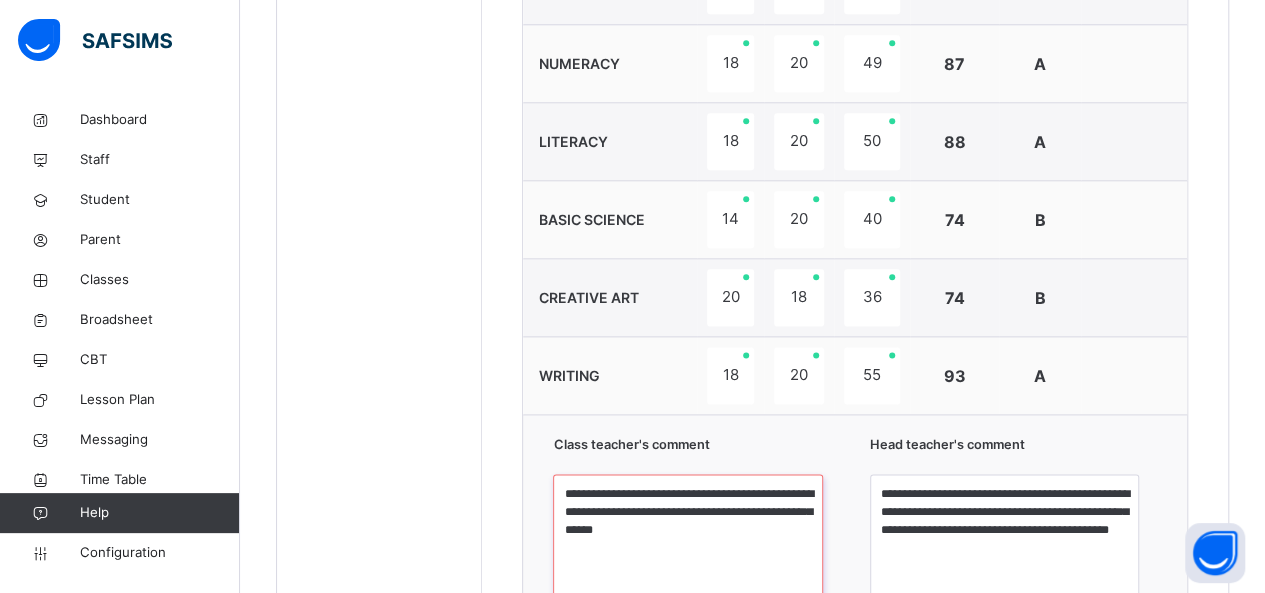 click on "**********" at bounding box center (687, 549) 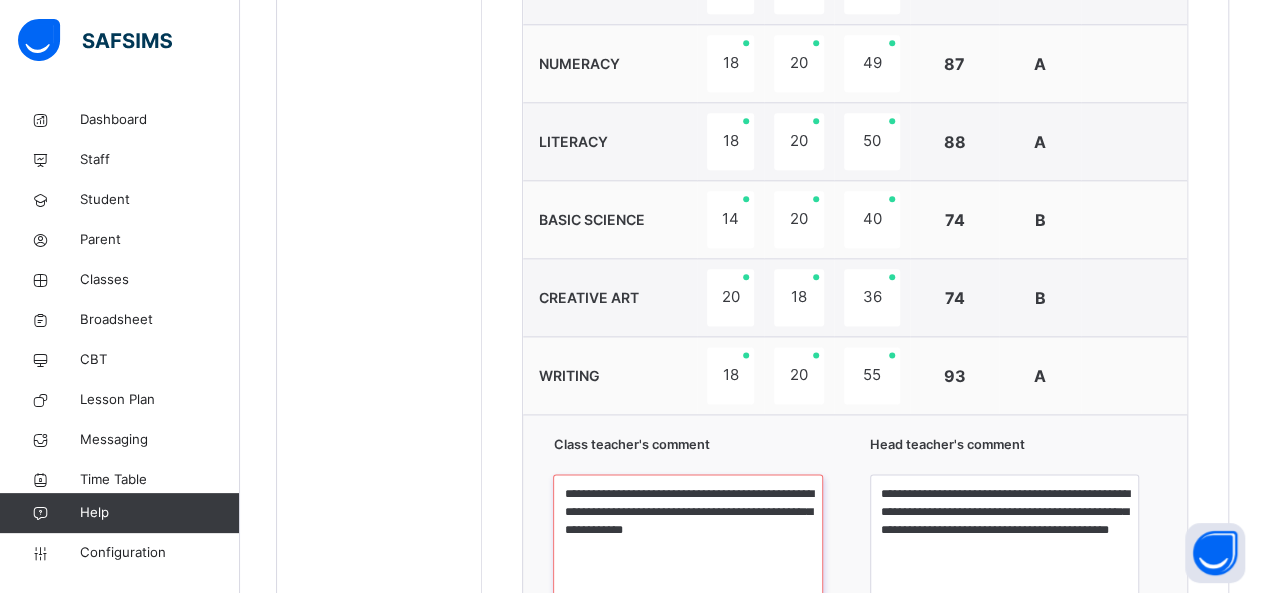 type on "**********" 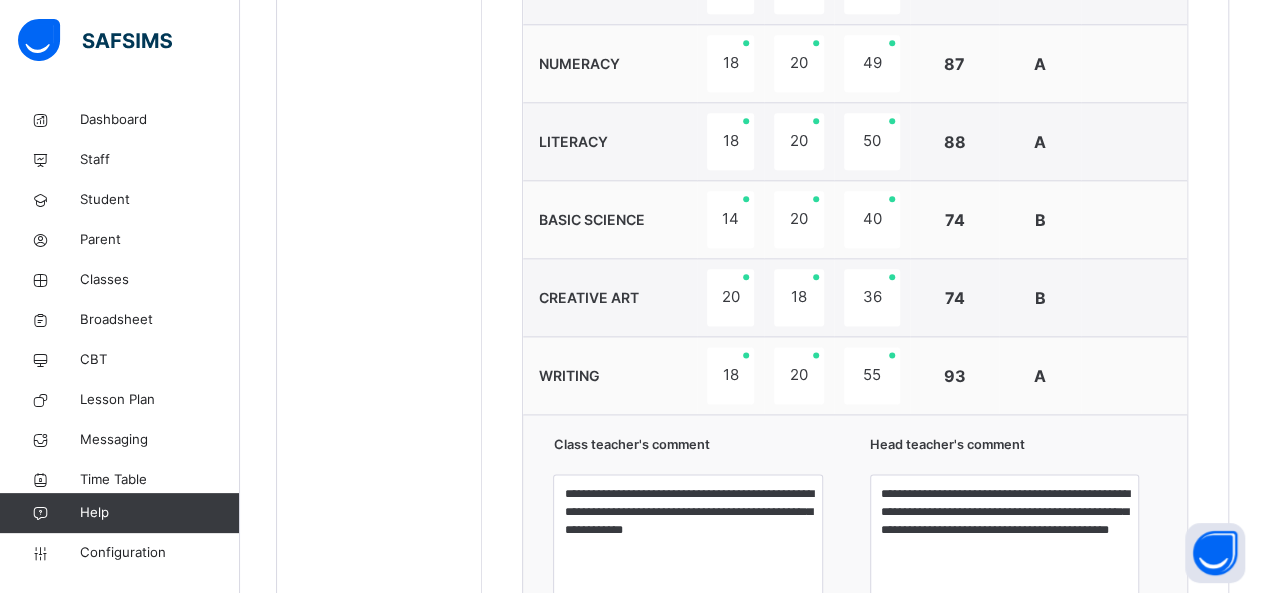 click on "**********" at bounding box center [855, 167] 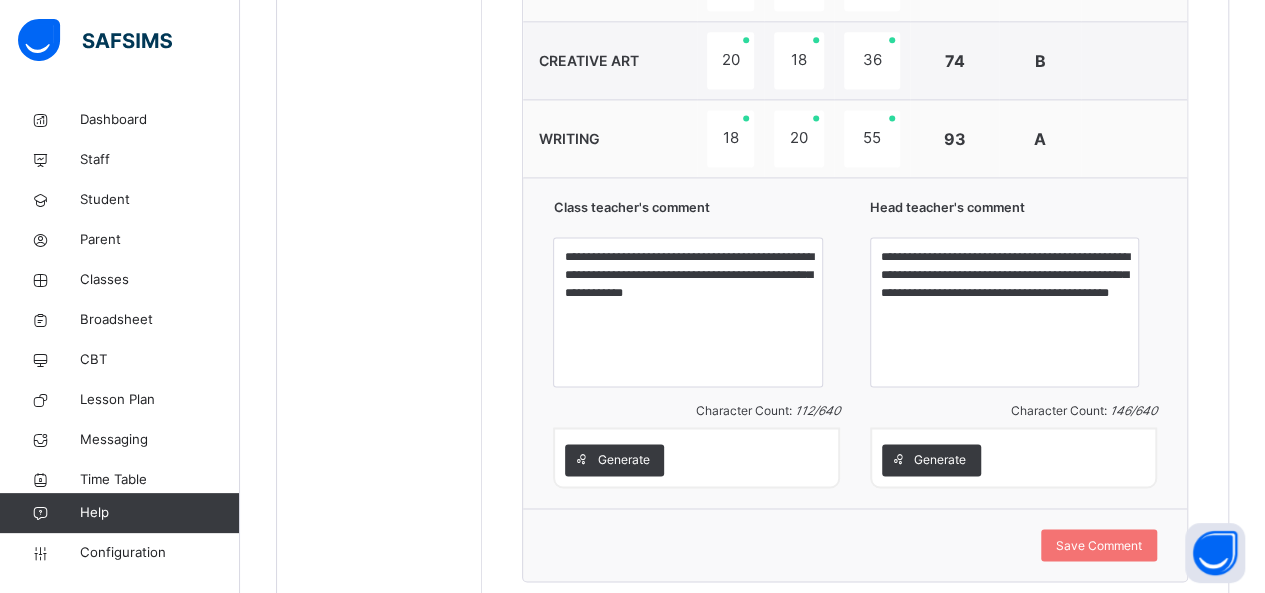 scroll, scrollTop: 1364, scrollLeft: 0, axis: vertical 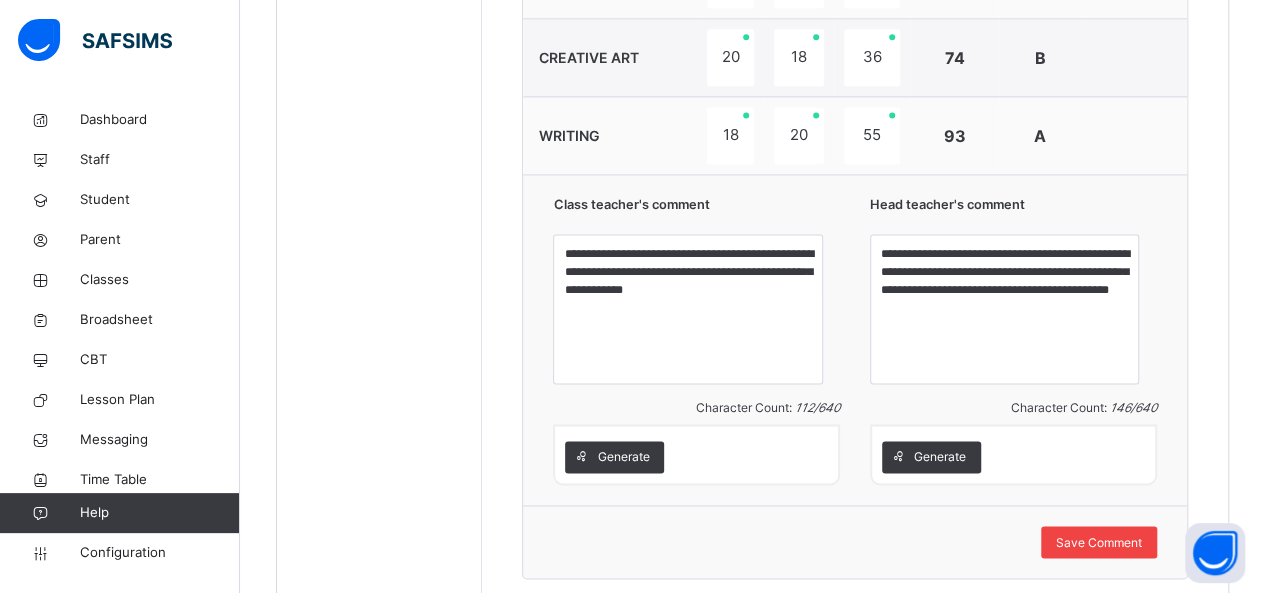 click on "Save Comment" at bounding box center [1099, 542] 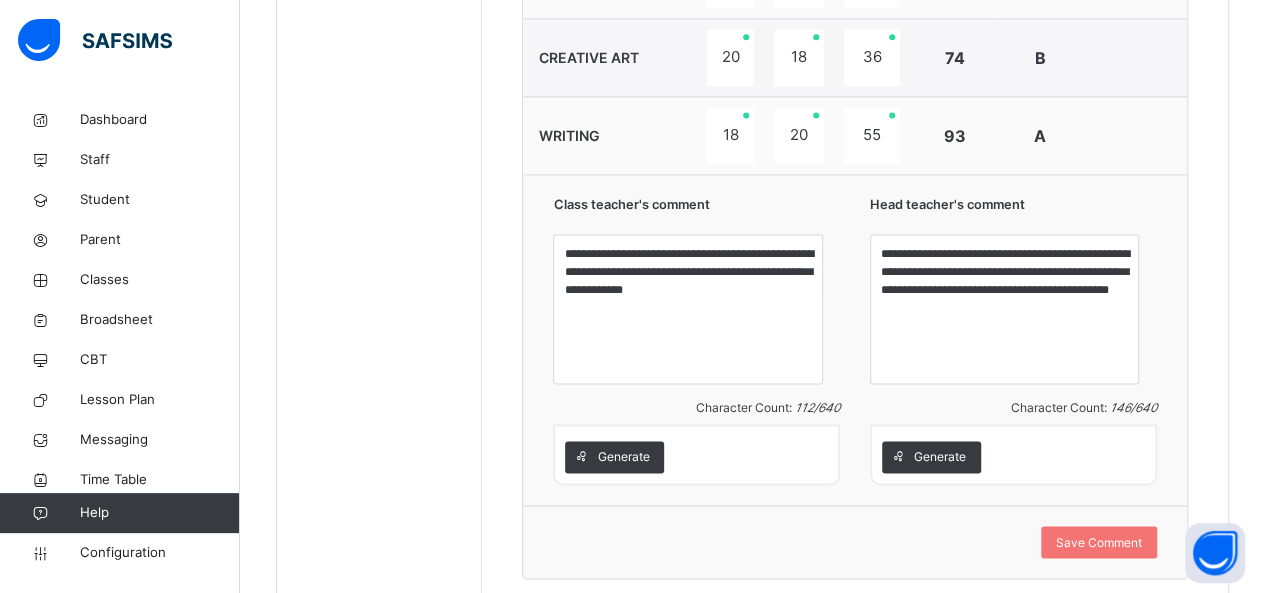 click on "**********" at bounding box center [855, -73] 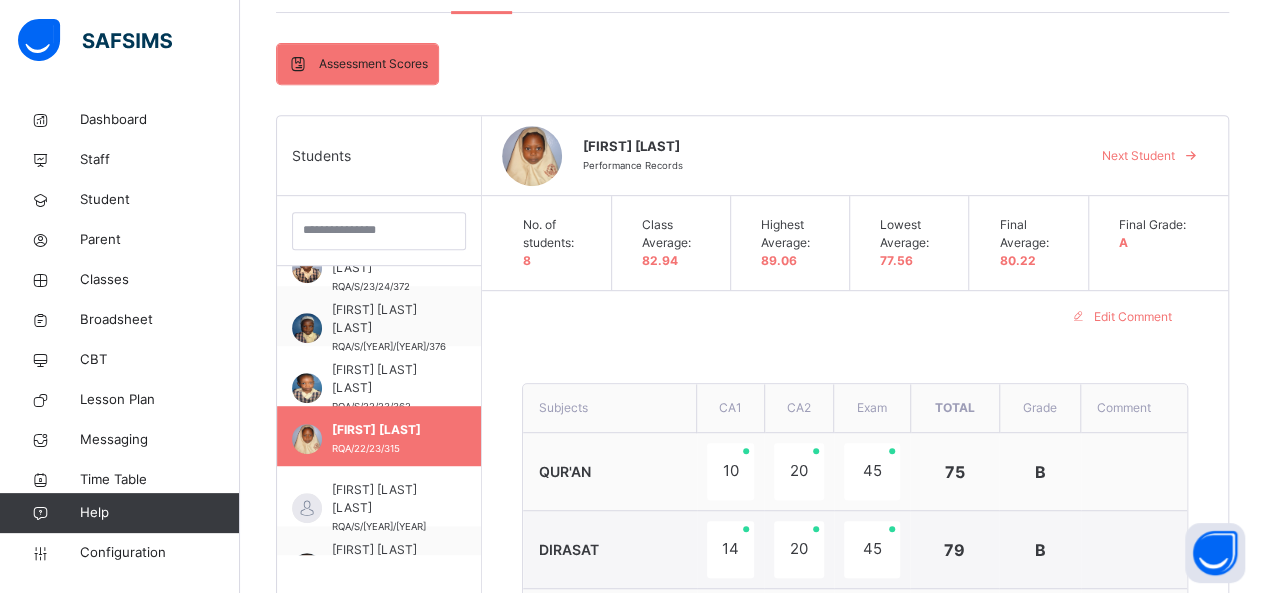 scroll, scrollTop: 364, scrollLeft: 0, axis: vertical 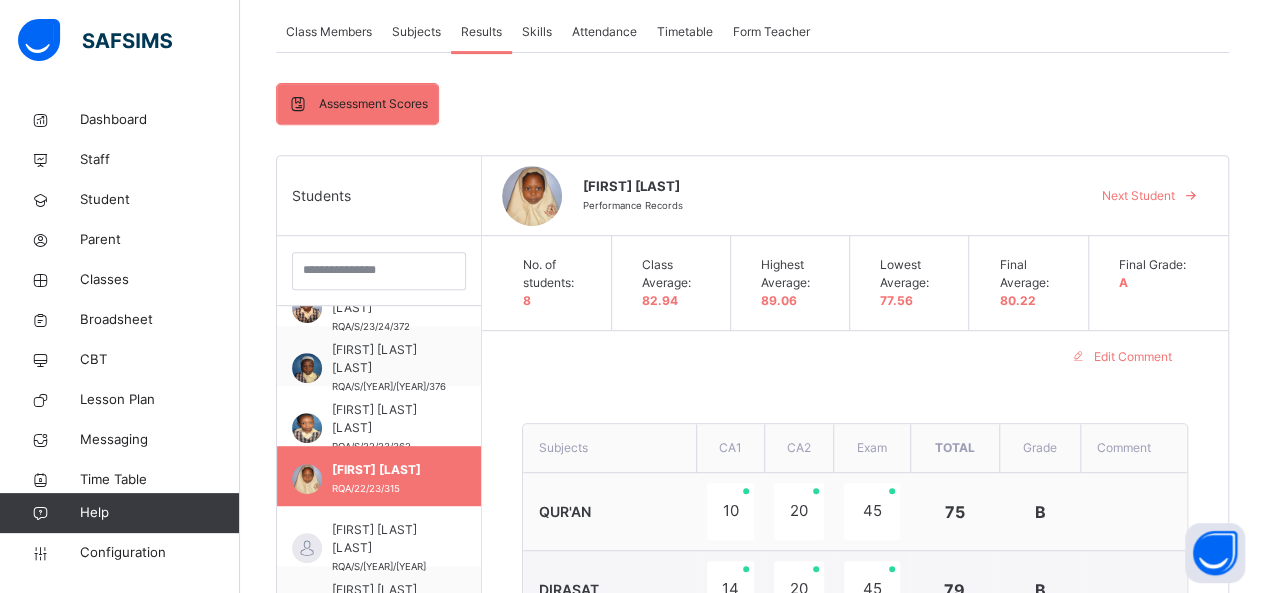 click on "Next Student" at bounding box center (1138, 196) 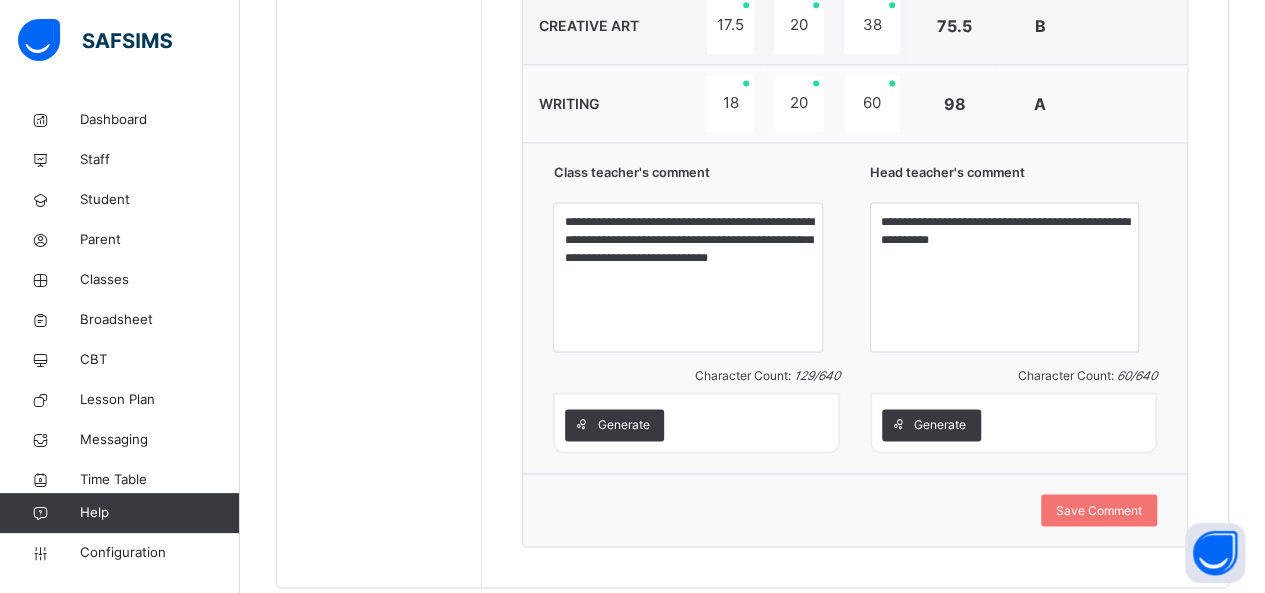 scroll, scrollTop: 1404, scrollLeft: 0, axis: vertical 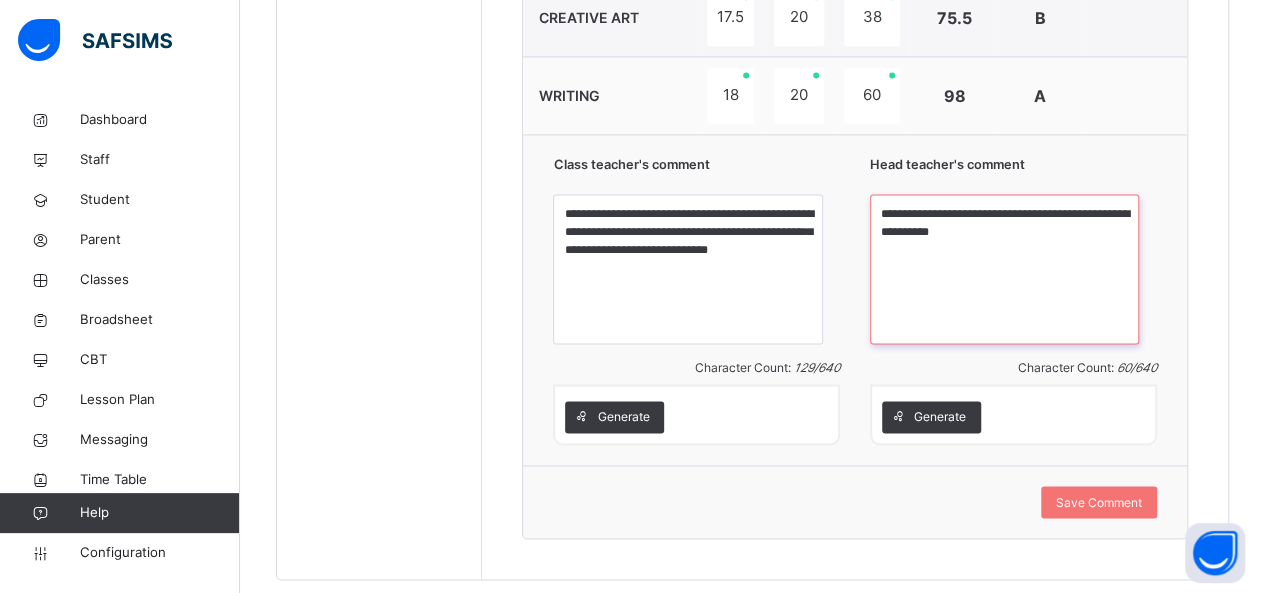 click on "**********" at bounding box center (1004, 269) 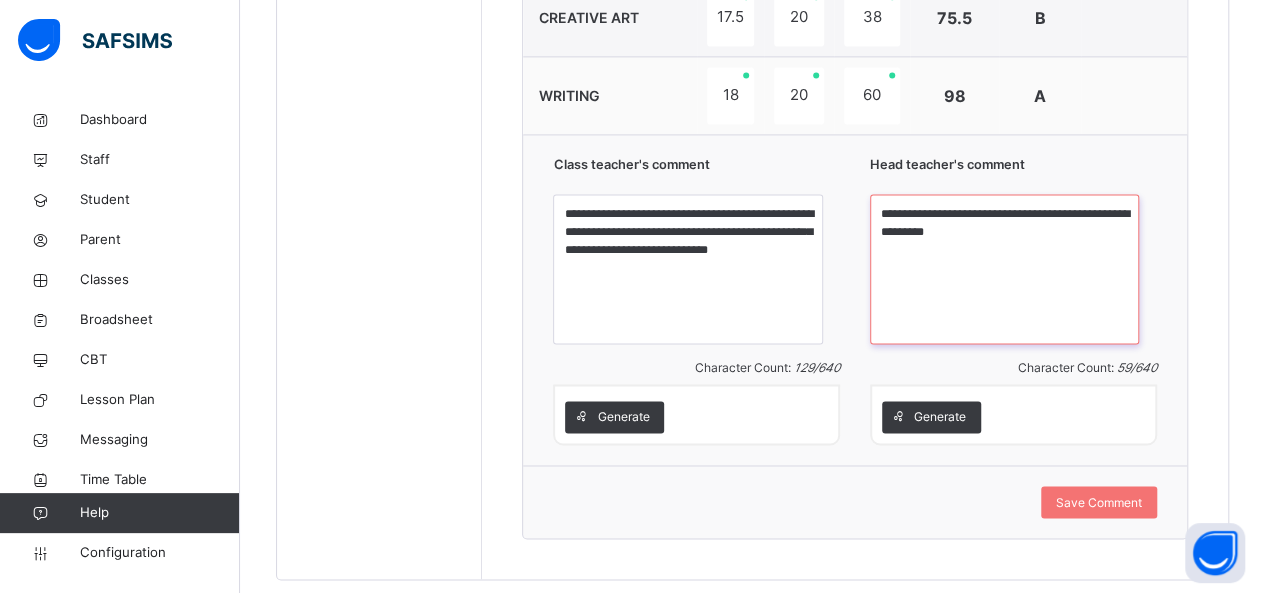 type on "**********" 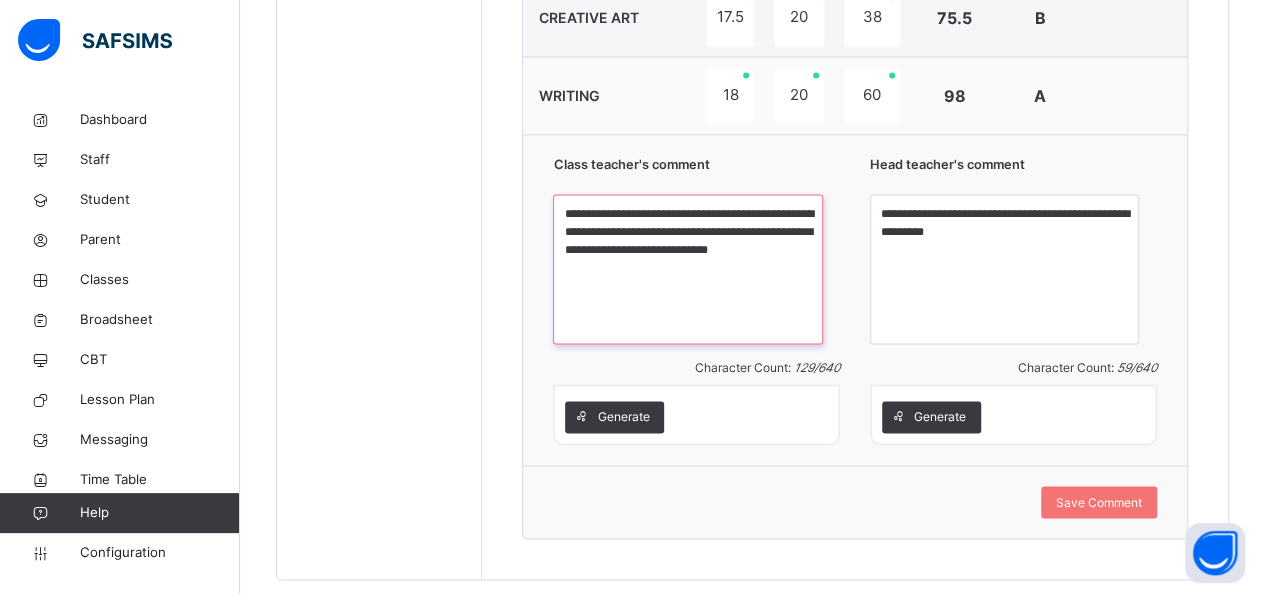 click on "**********" at bounding box center [687, 269] 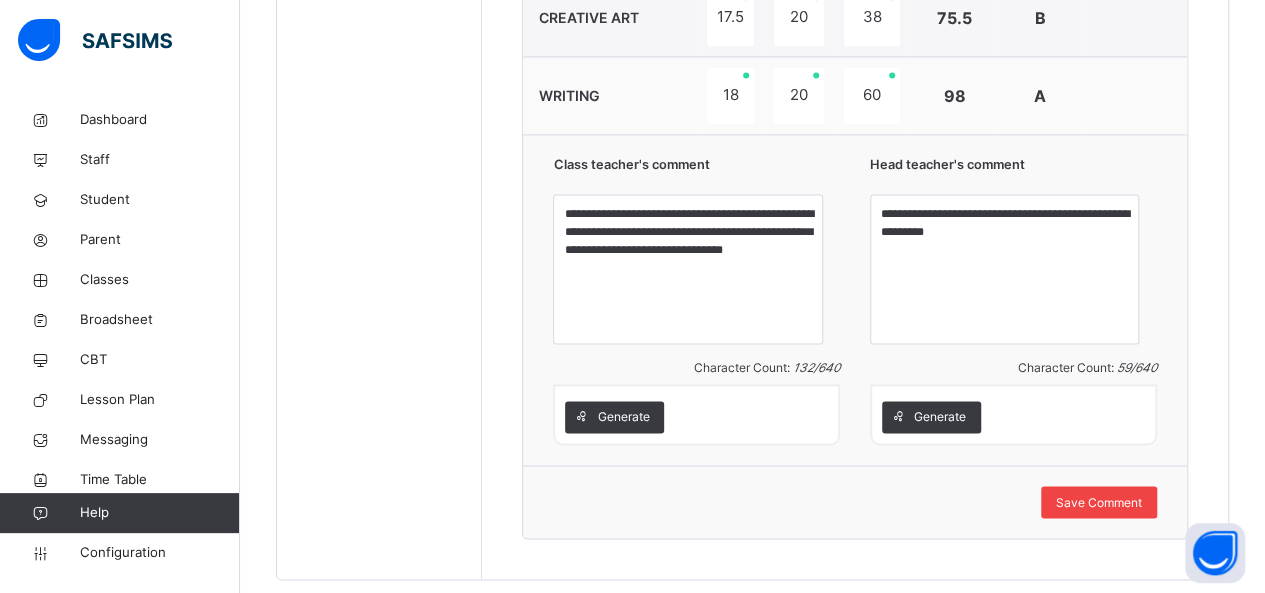 click on "Save Comment" at bounding box center (1099, 502) 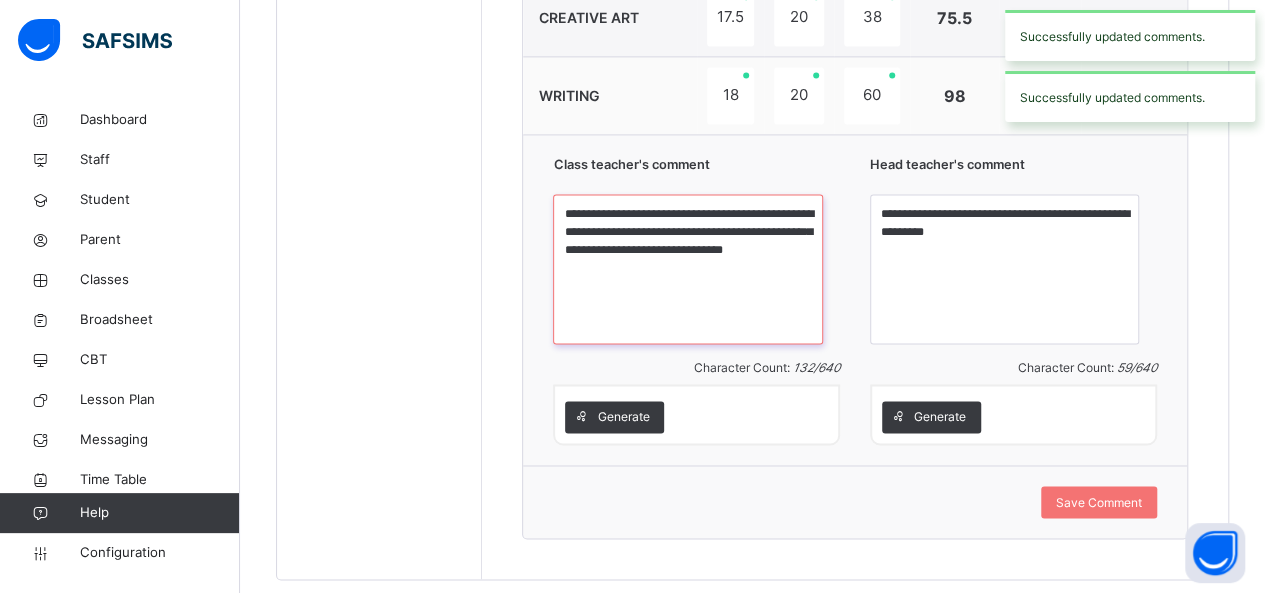 click on "**********" at bounding box center [687, 269] 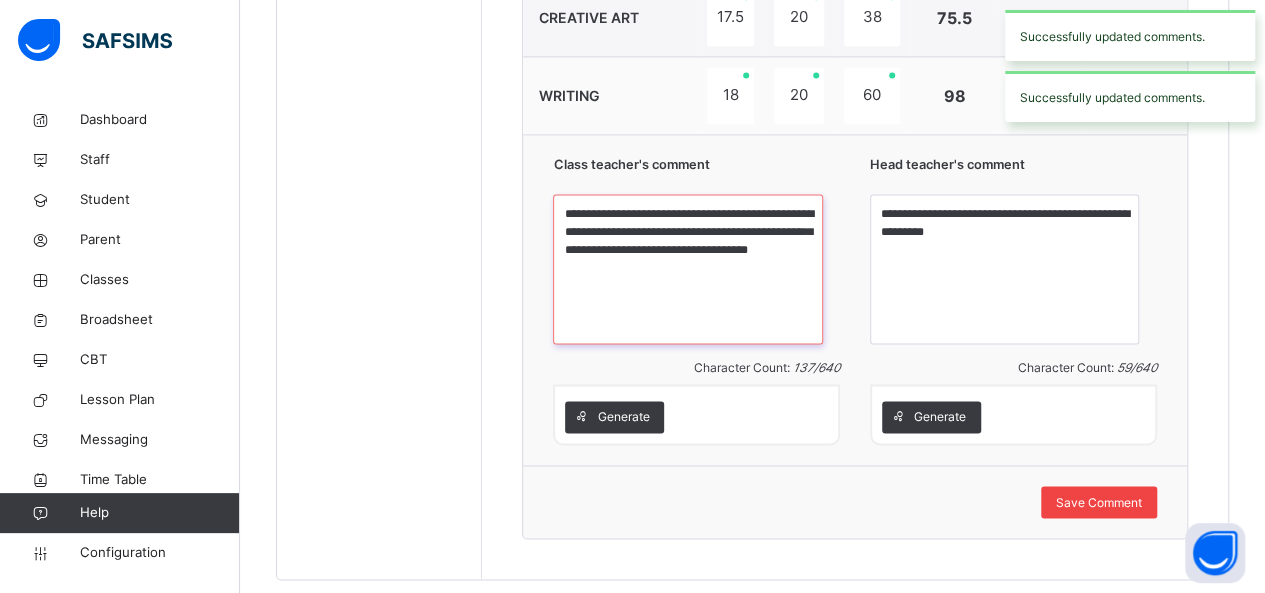type on "**********" 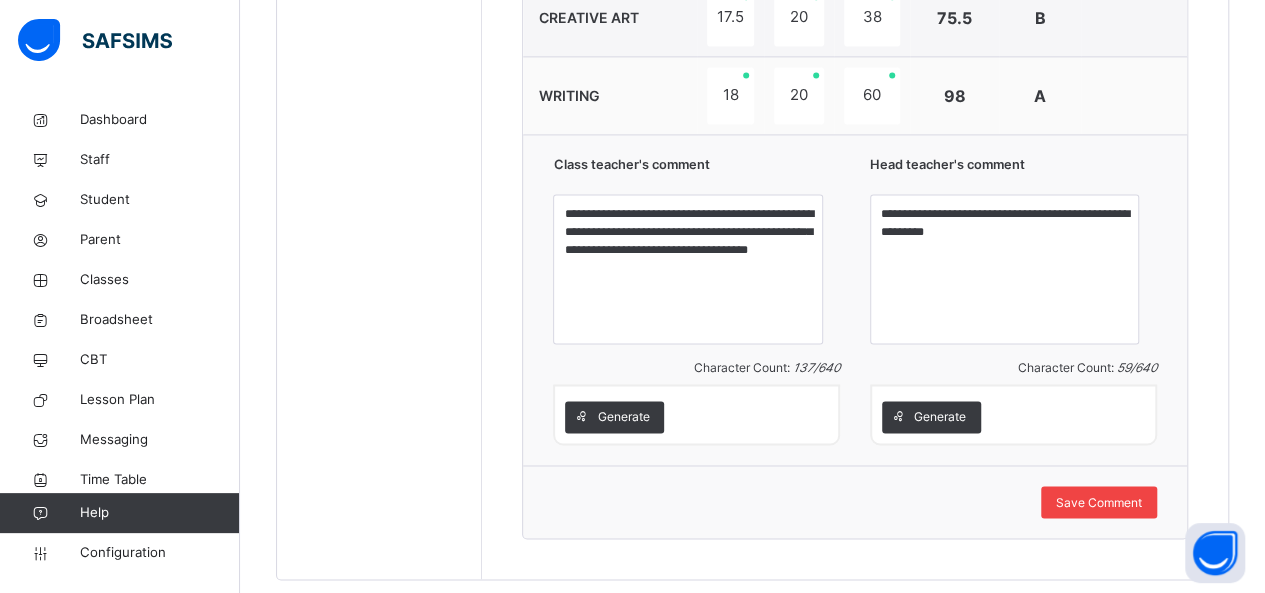 click on "Save Comment" at bounding box center [1099, 502] 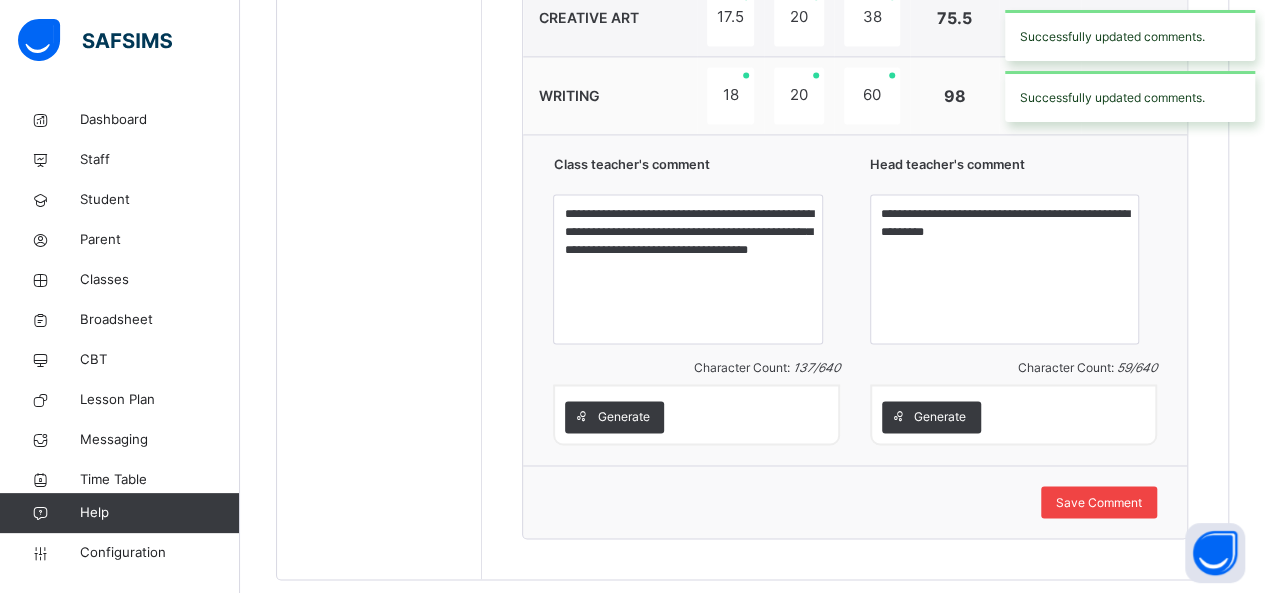 click on "Save Comment" at bounding box center (1099, 502) 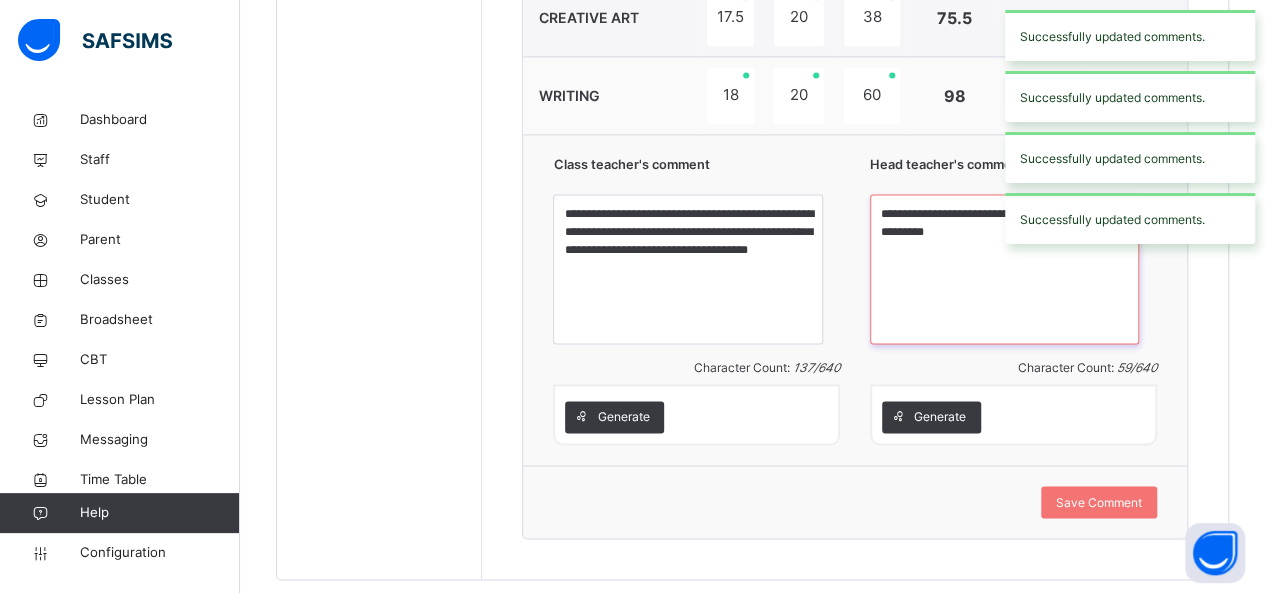 click on "**********" at bounding box center [1004, 269] 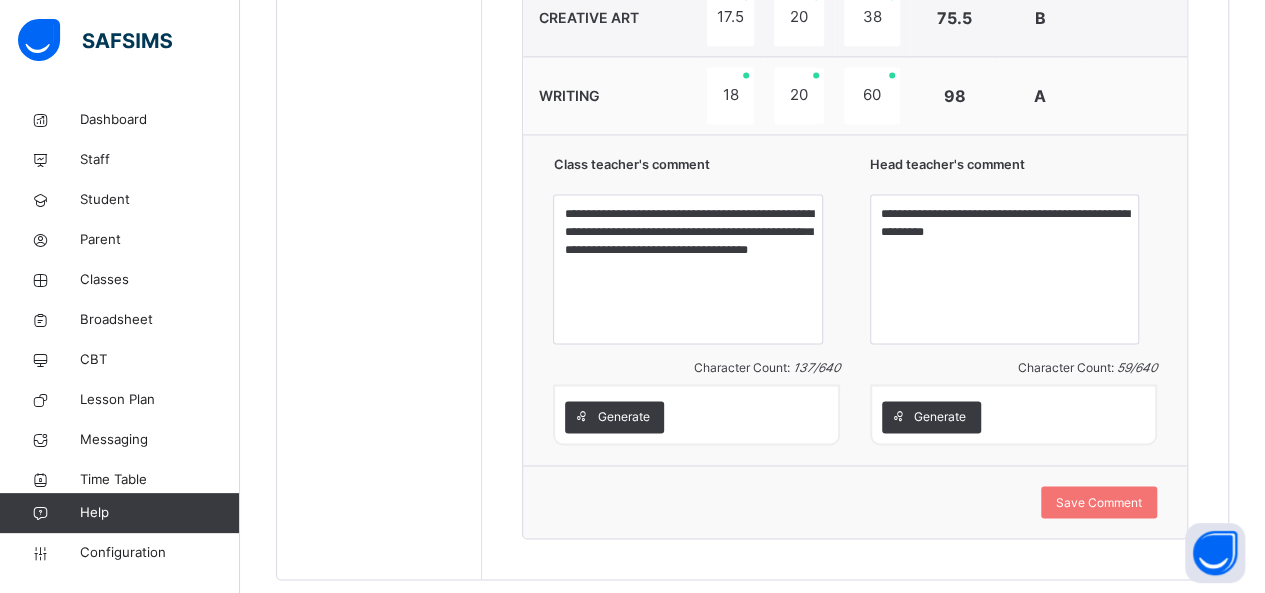 click on "**********" at bounding box center (855, -113) 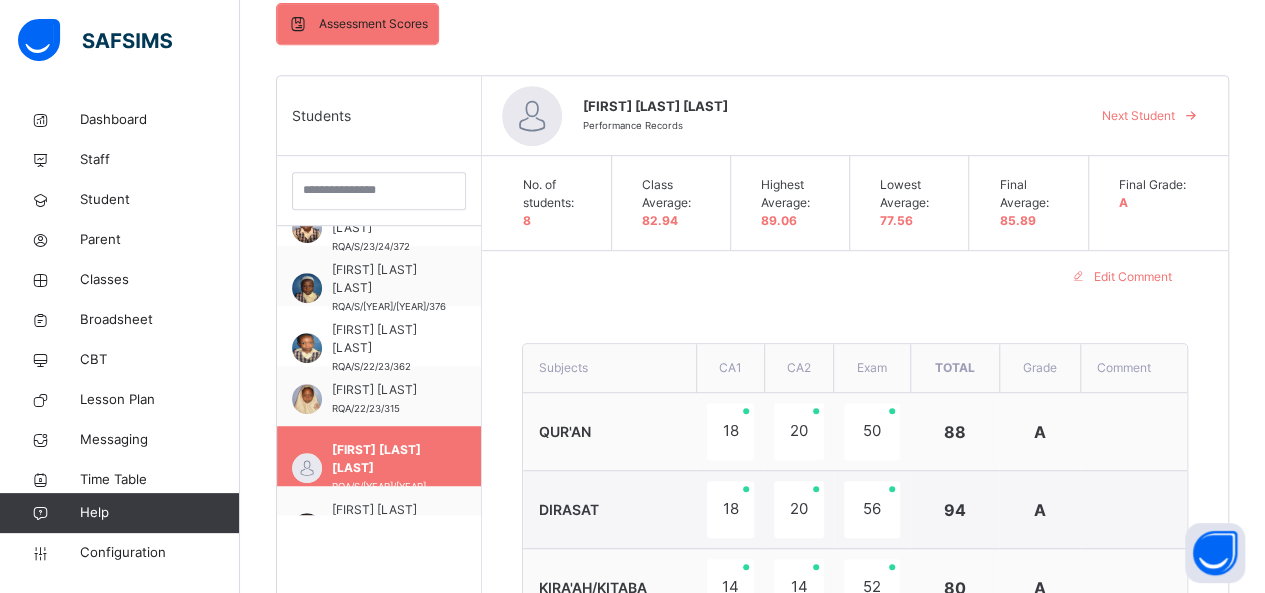 scroll, scrollTop: 404, scrollLeft: 0, axis: vertical 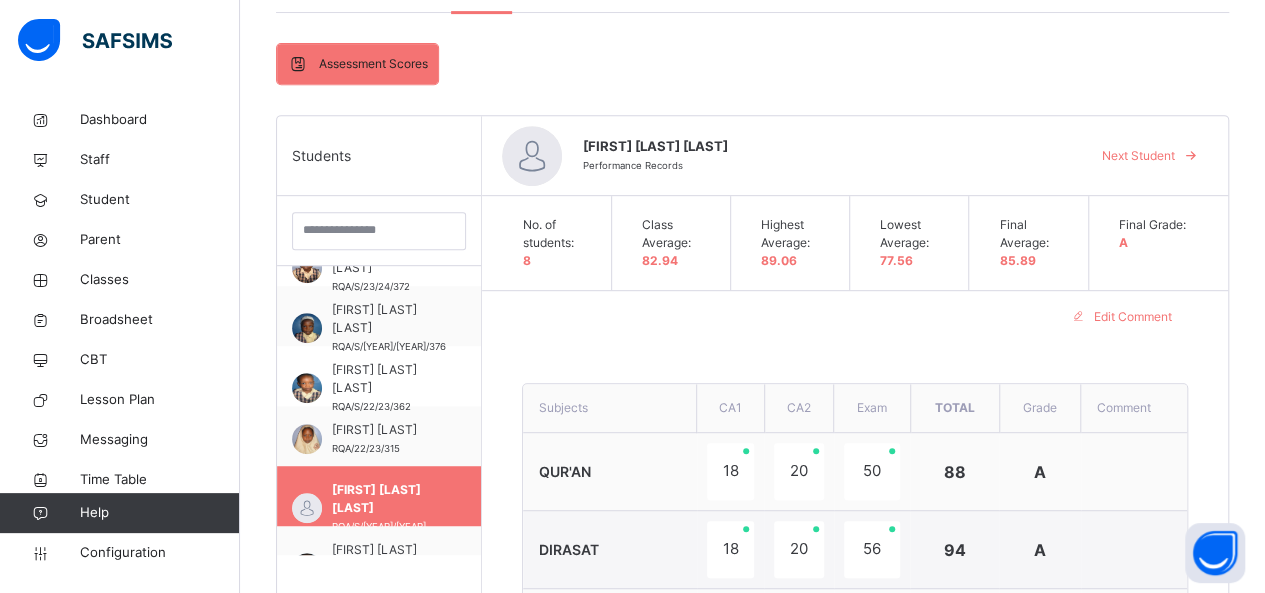 click on "Next Student" at bounding box center [1138, 156] 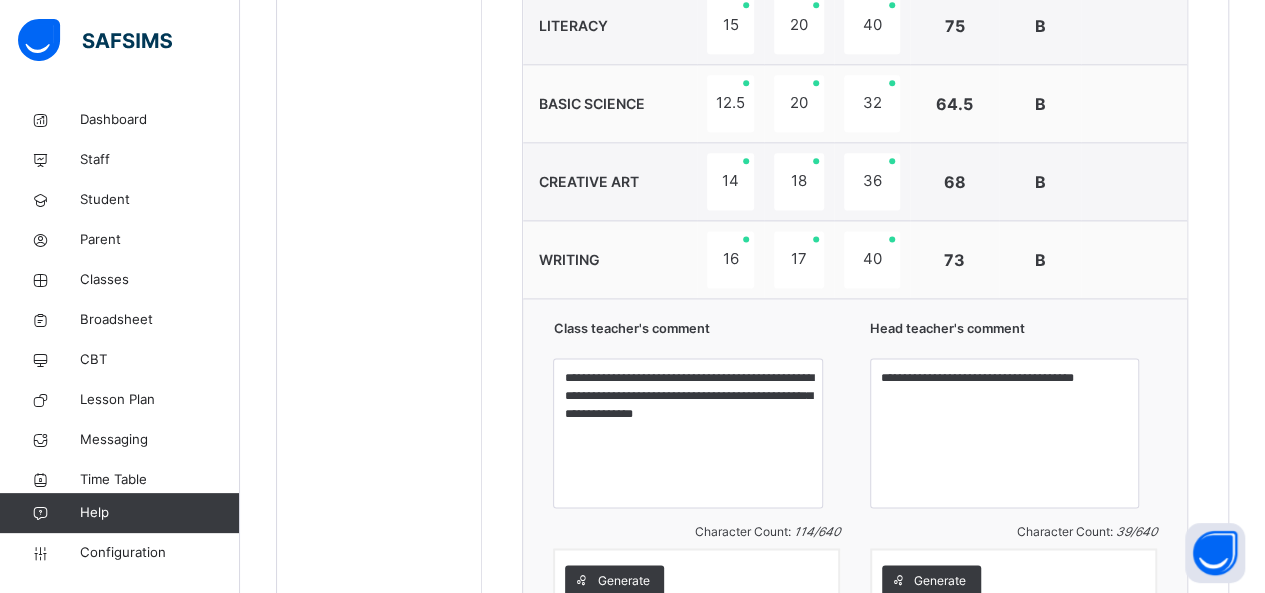 scroll, scrollTop: 1244, scrollLeft: 0, axis: vertical 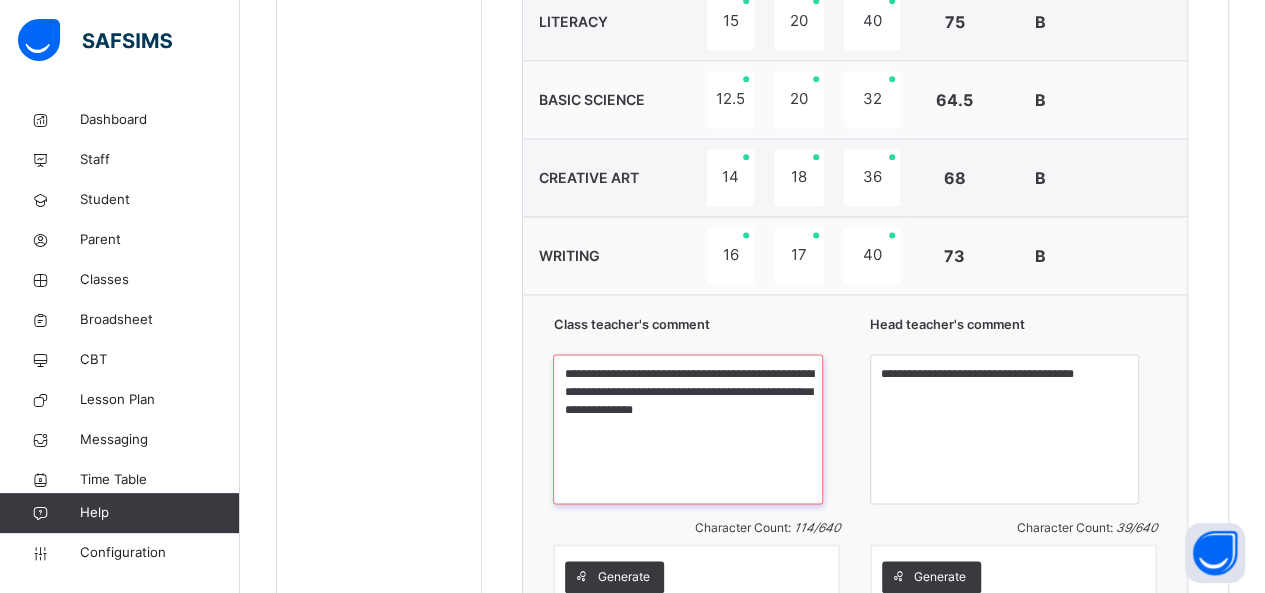 click on "**********" at bounding box center (687, 429) 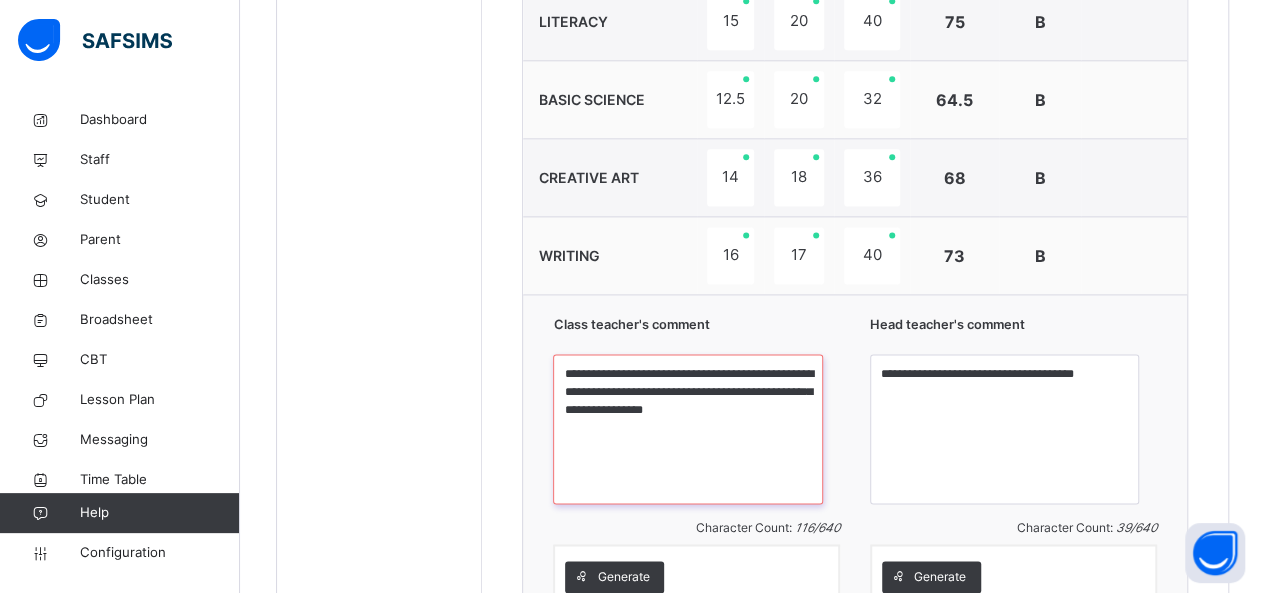 click on "**********" at bounding box center (687, 429) 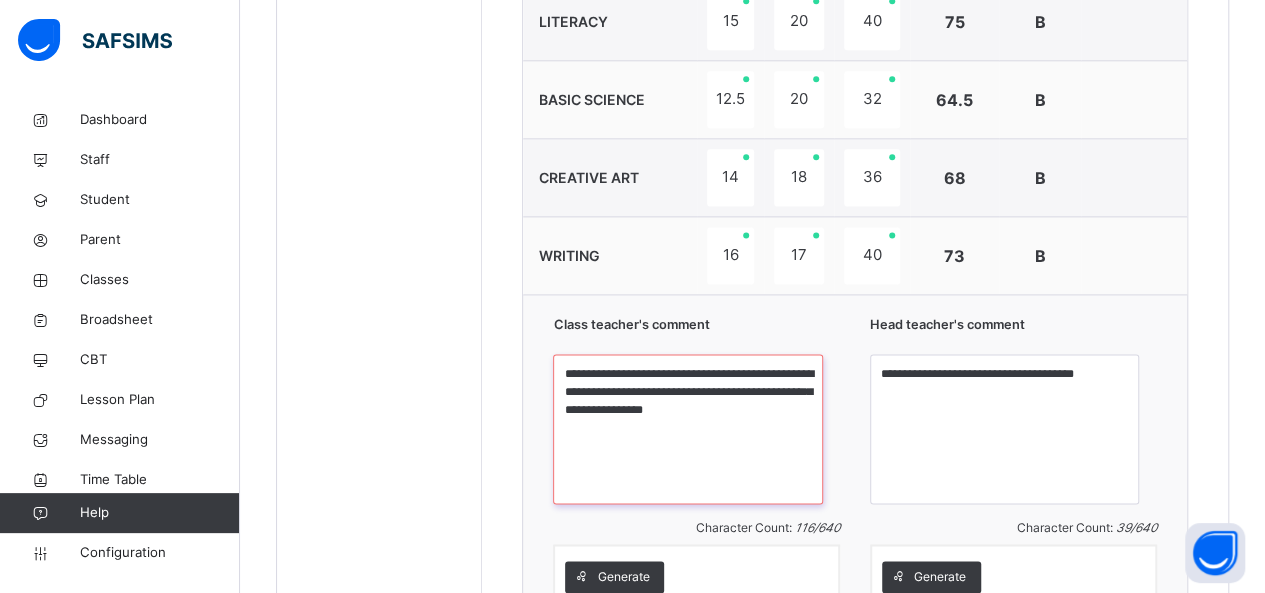 click on "**********" at bounding box center [687, 429] 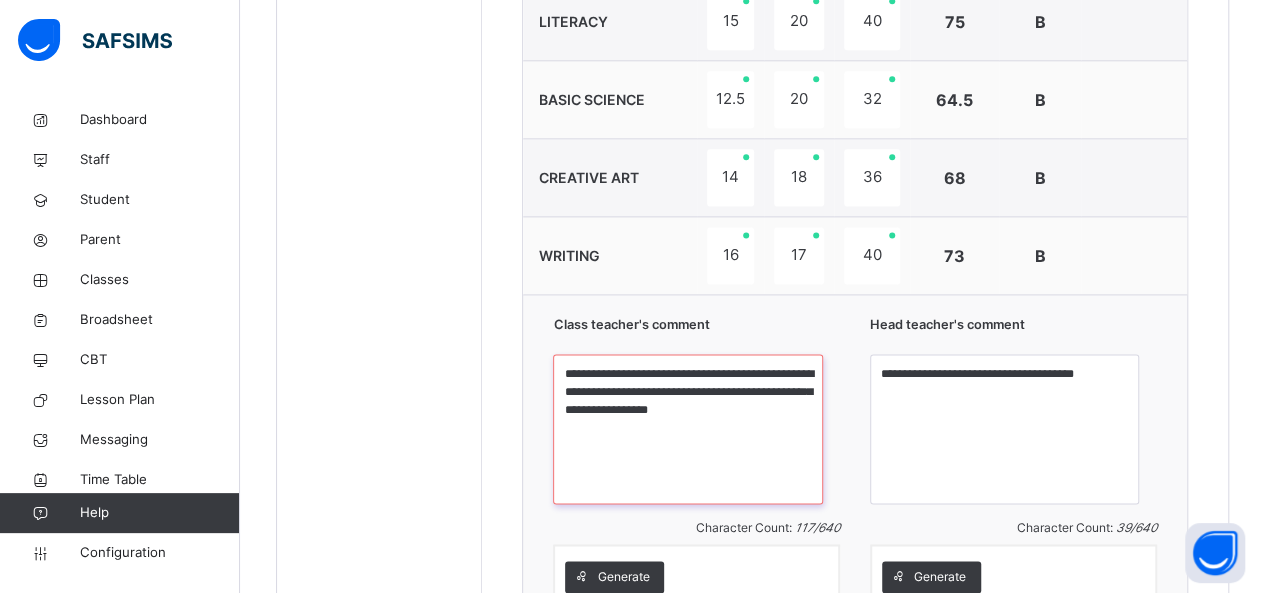 click on "**********" at bounding box center (687, 429) 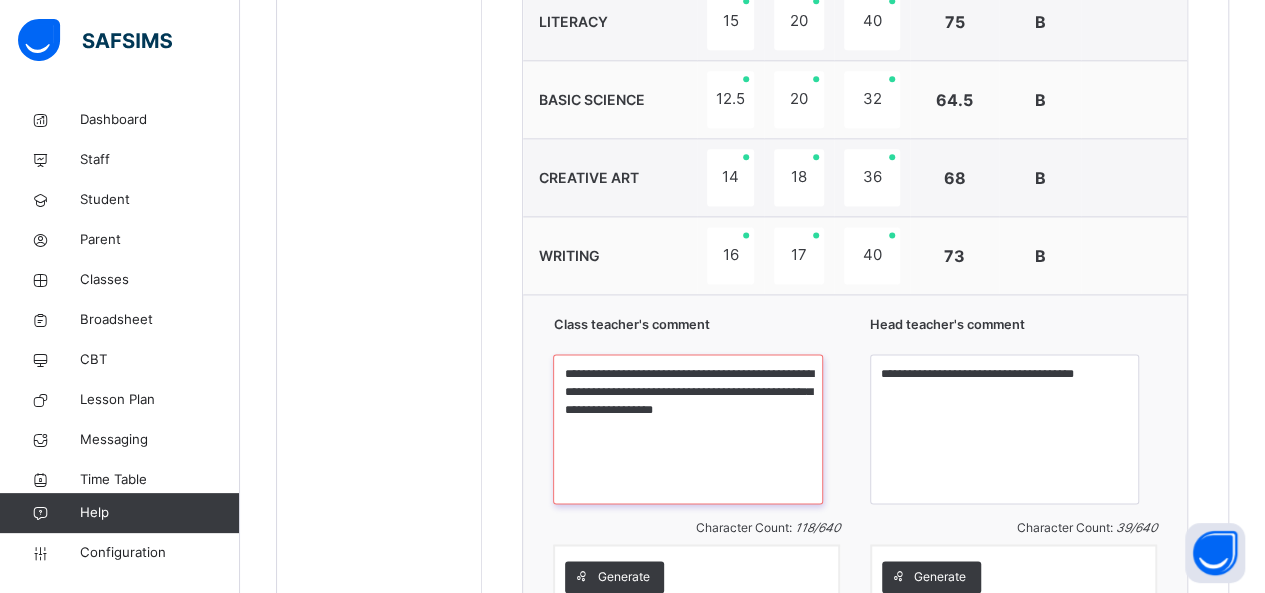 click on "**********" at bounding box center (687, 429) 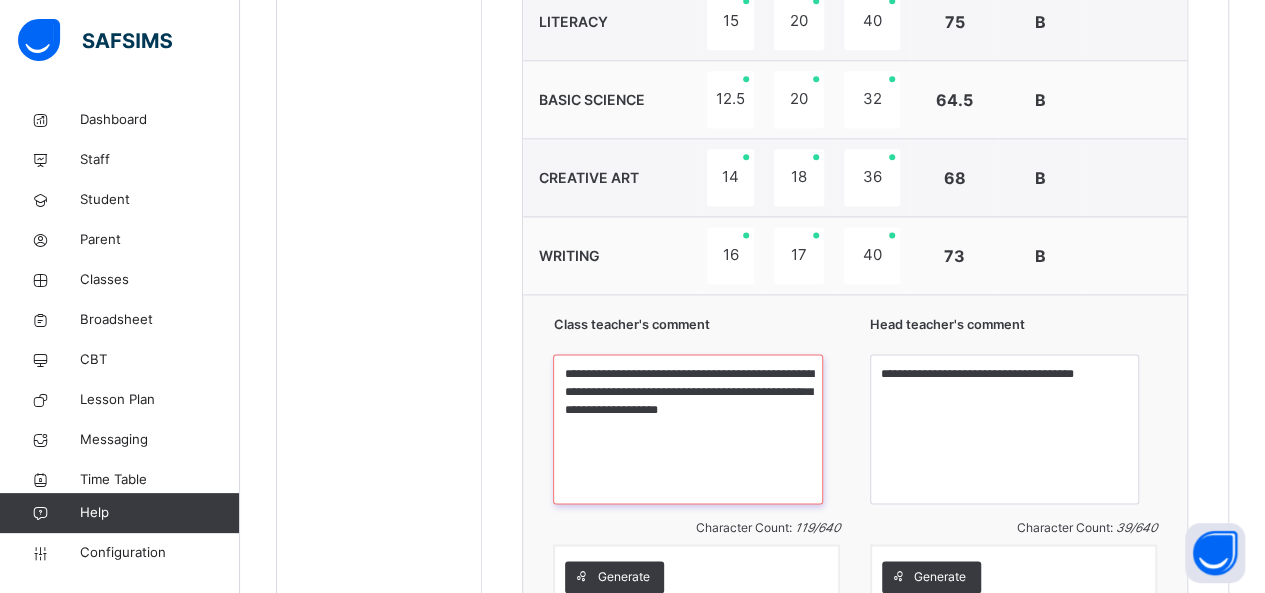 click on "**********" at bounding box center [687, 429] 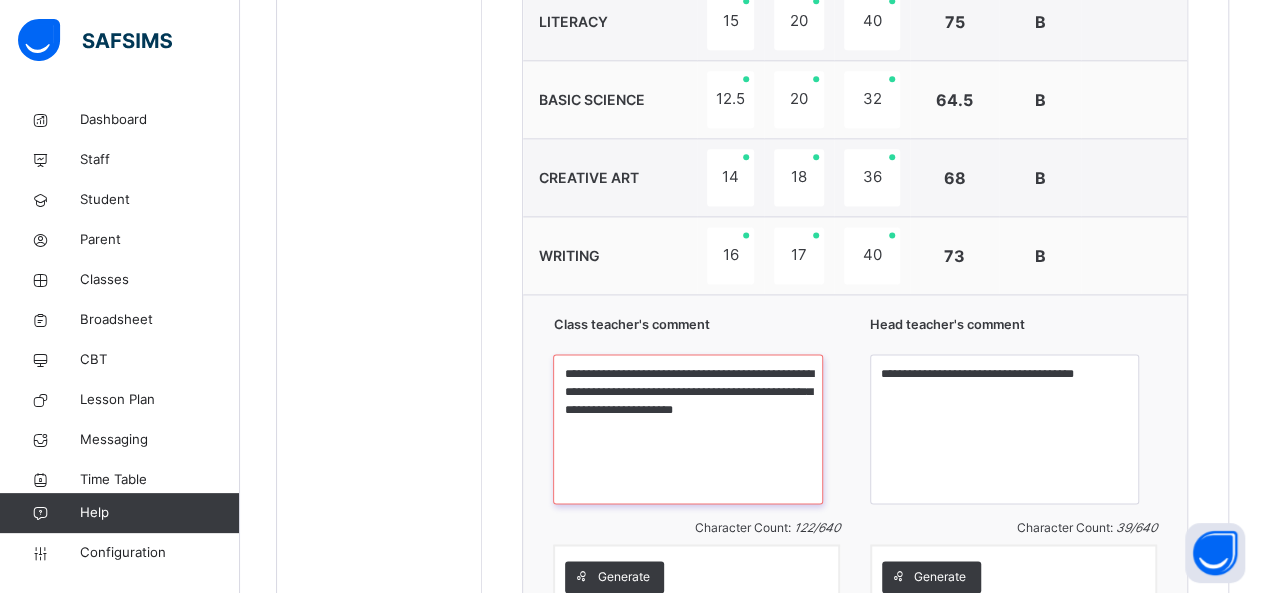 click on "**********" at bounding box center [687, 429] 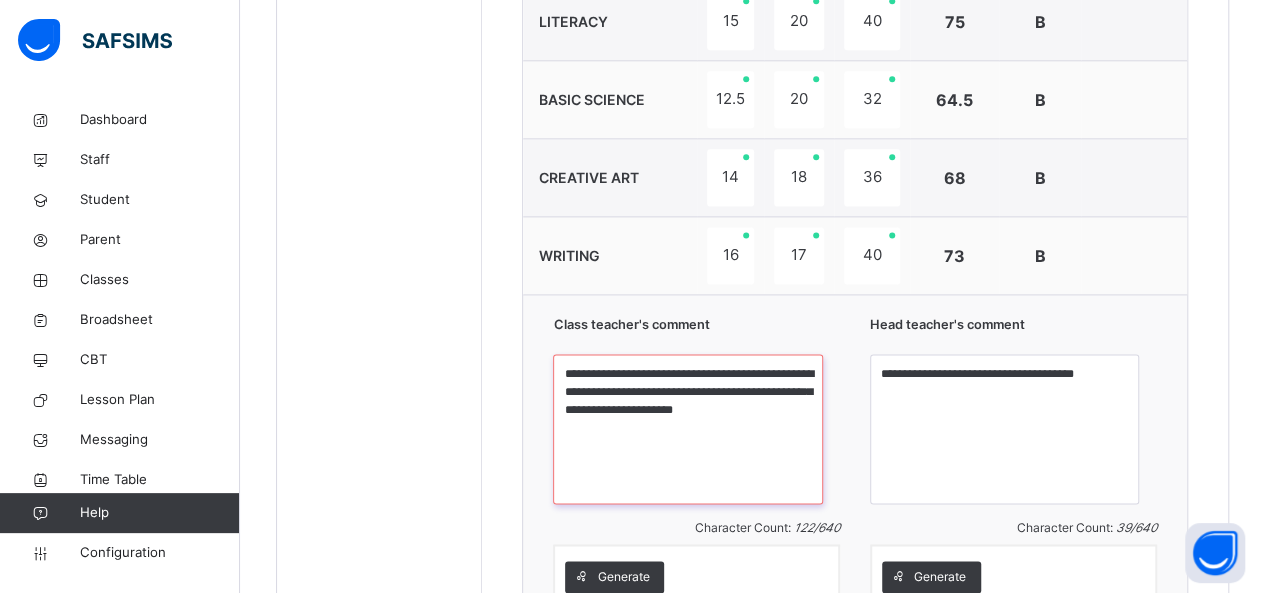 click on "**********" at bounding box center [687, 429] 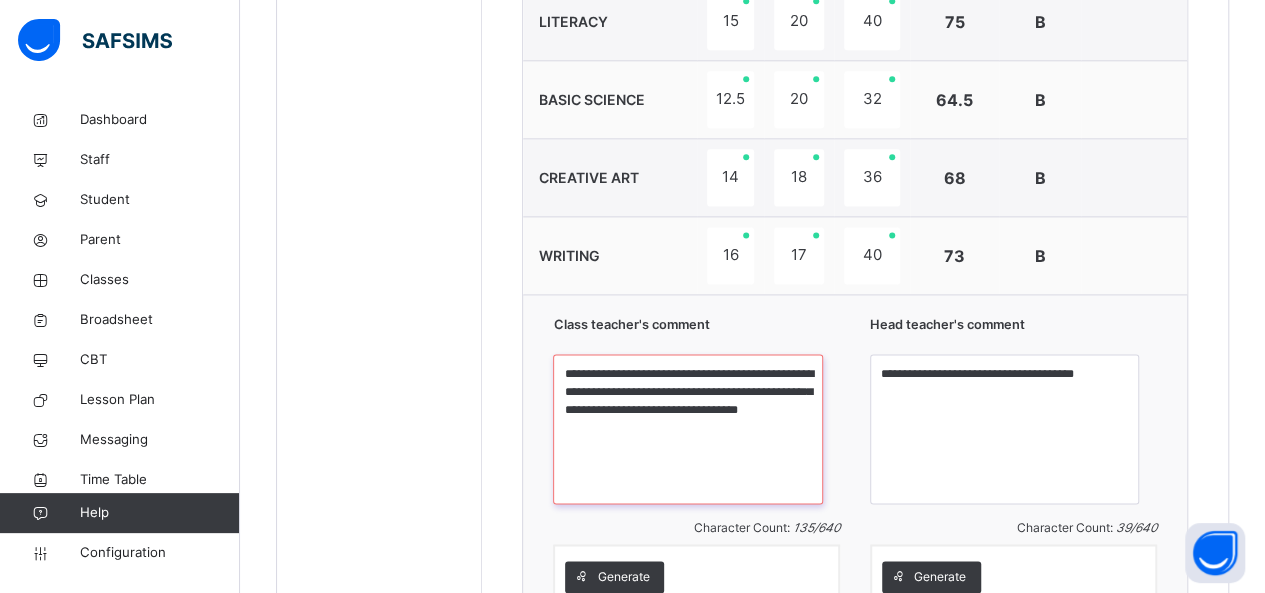 type on "**********" 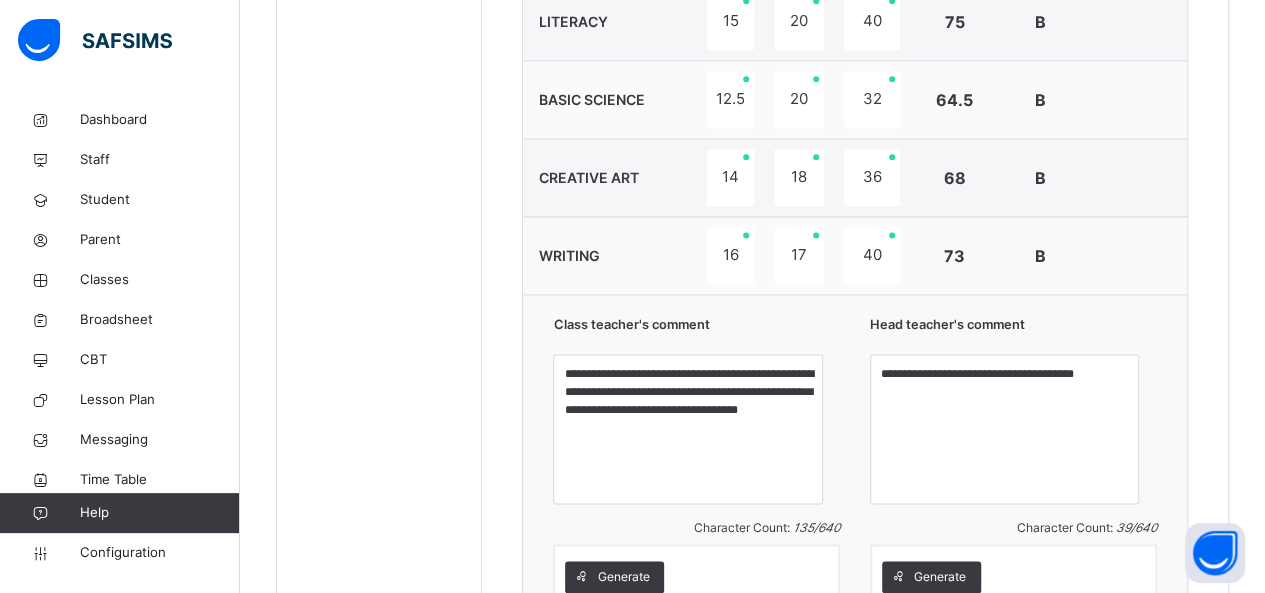 click on "**********" at bounding box center [855, 47] 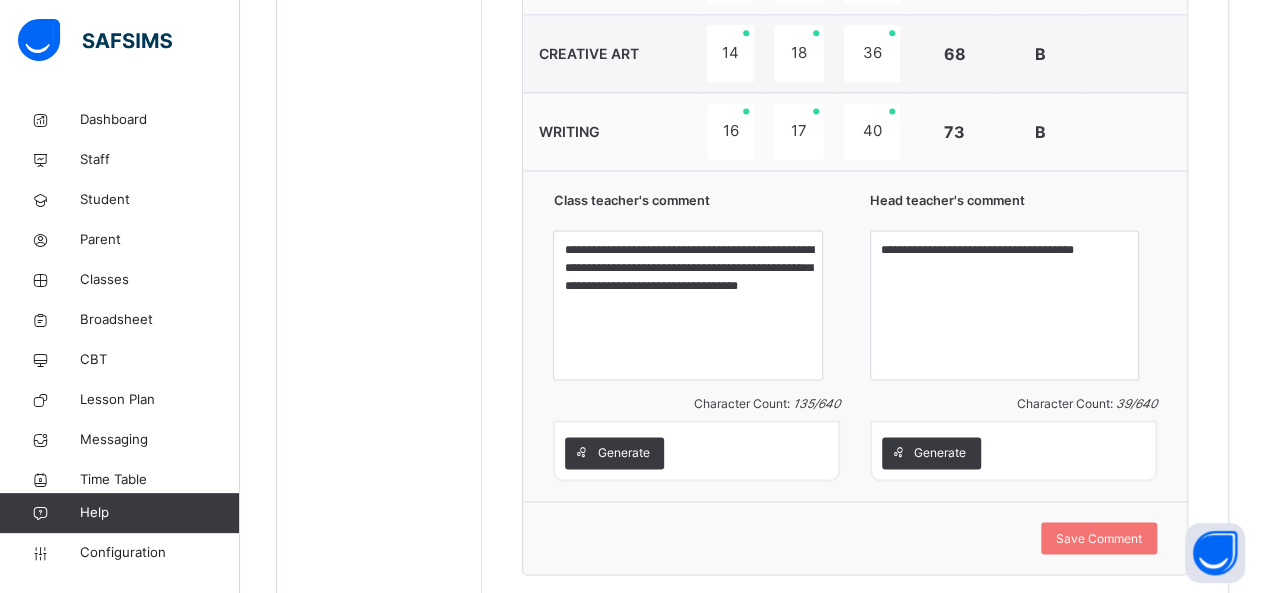 scroll, scrollTop: 1404, scrollLeft: 0, axis: vertical 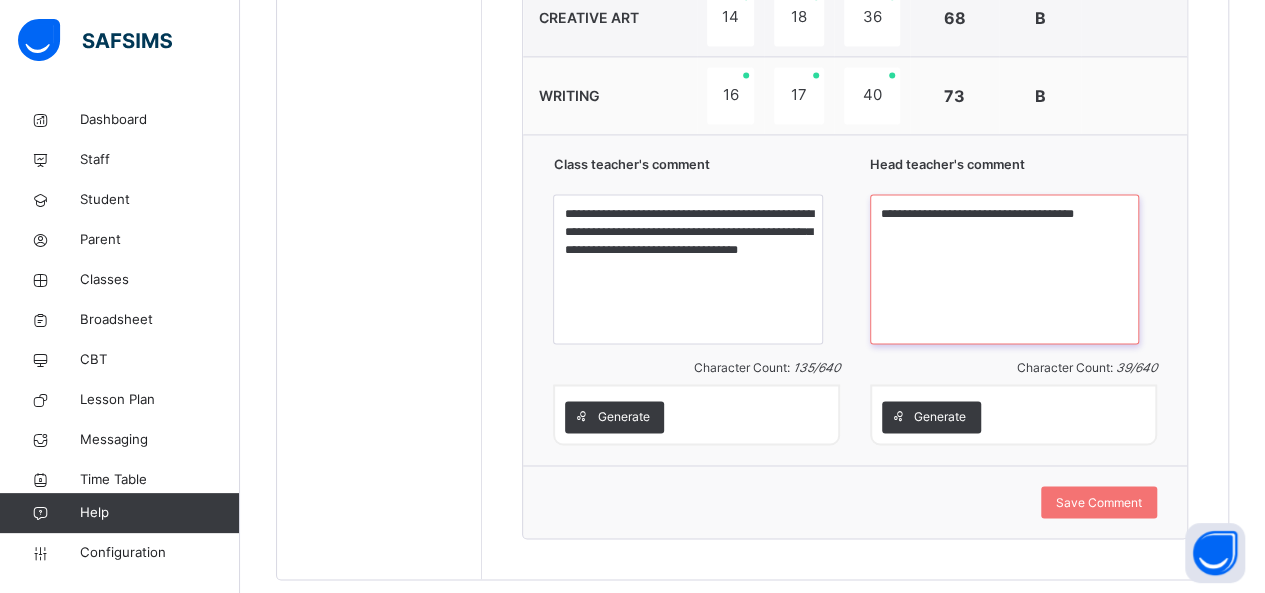 click on "**********" at bounding box center (1004, 269) 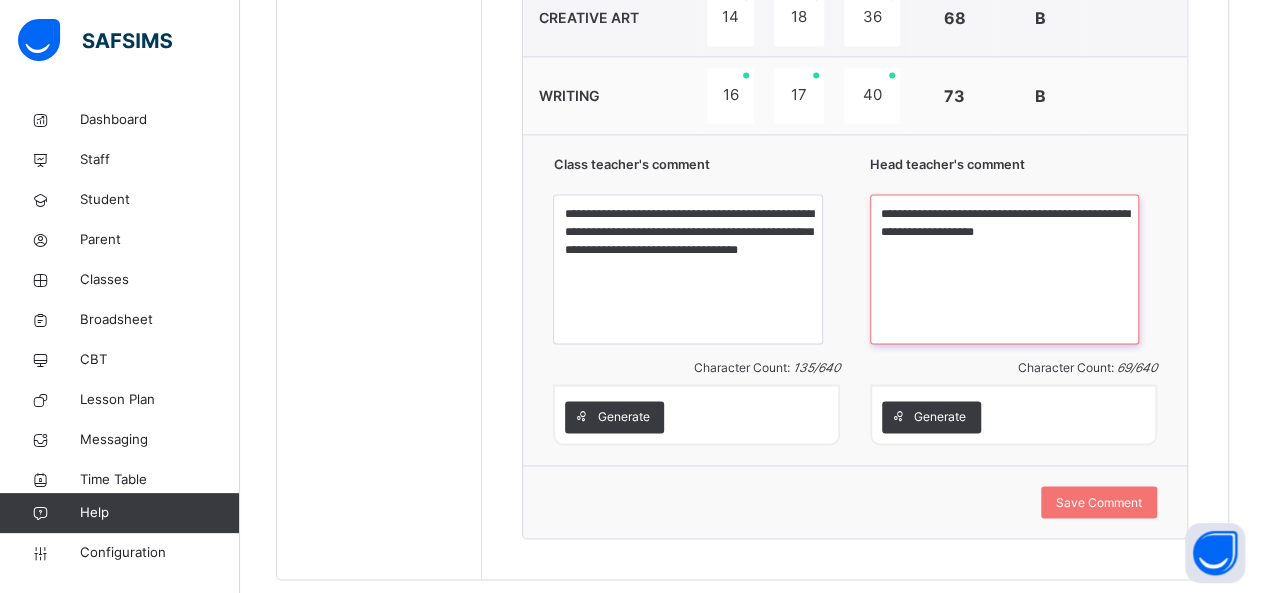 type on "**********" 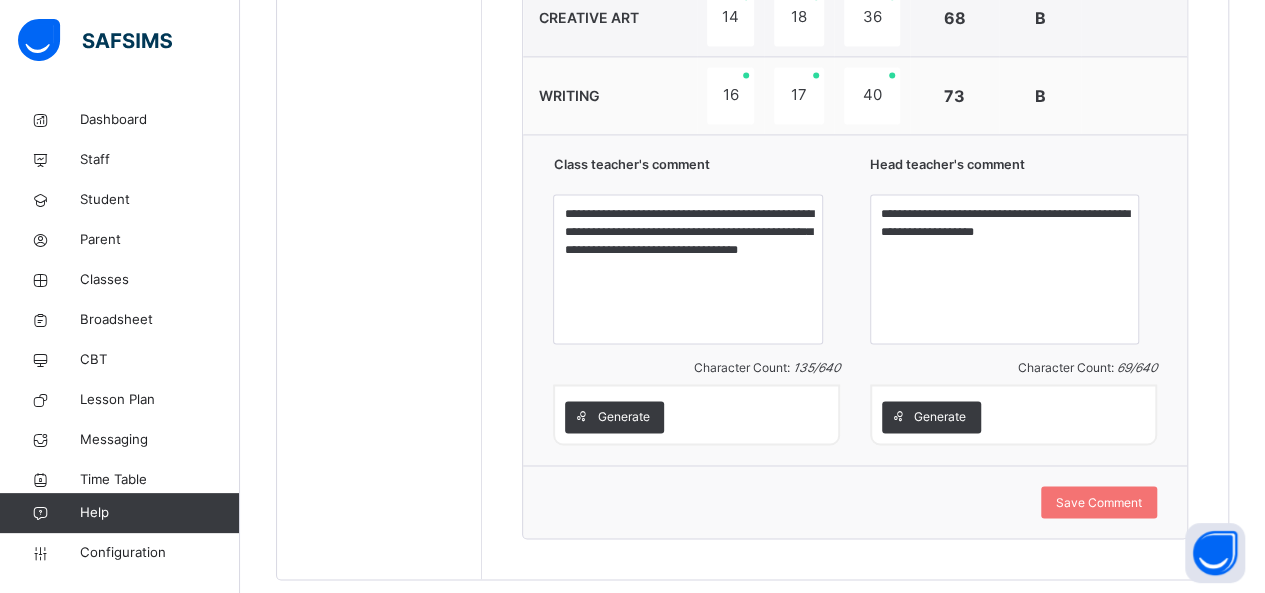 click on "Save Comment" at bounding box center (855, 501) 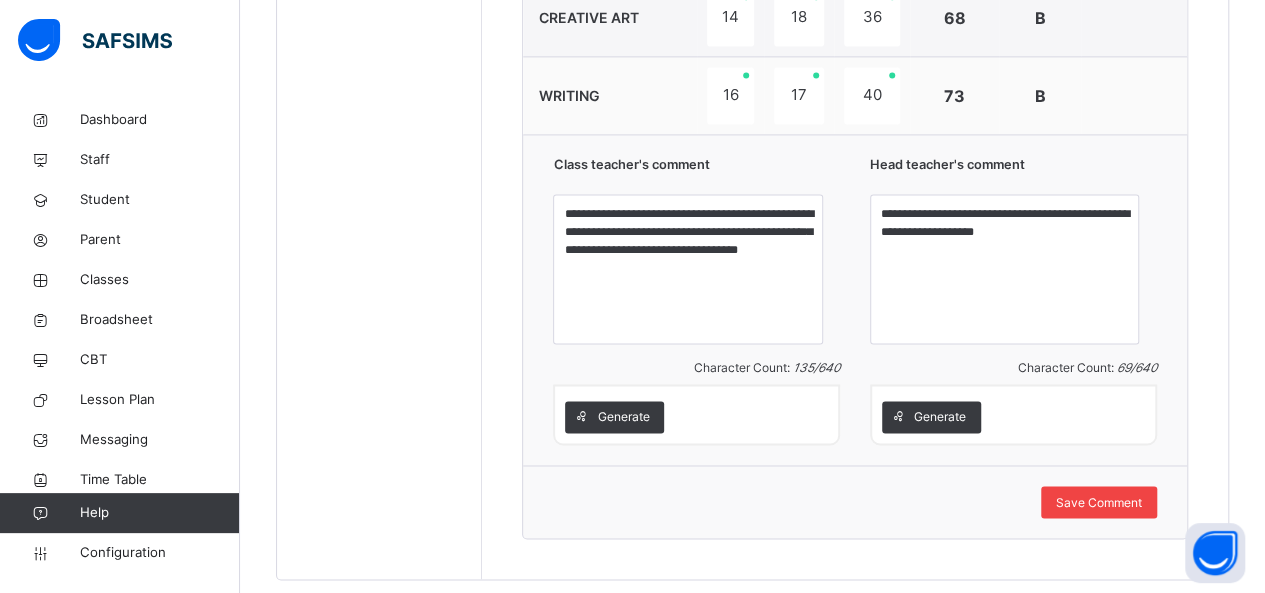 click on "Save Comment" at bounding box center (1099, 502) 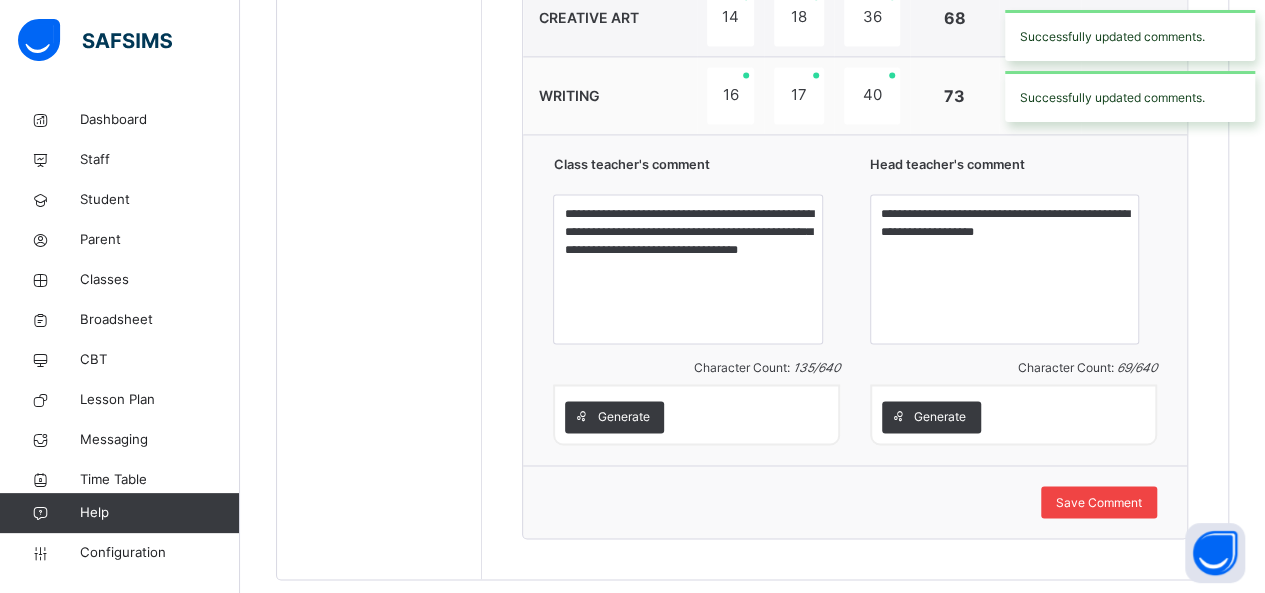 click on "Save Comment" at bounding box center (1099, 502) 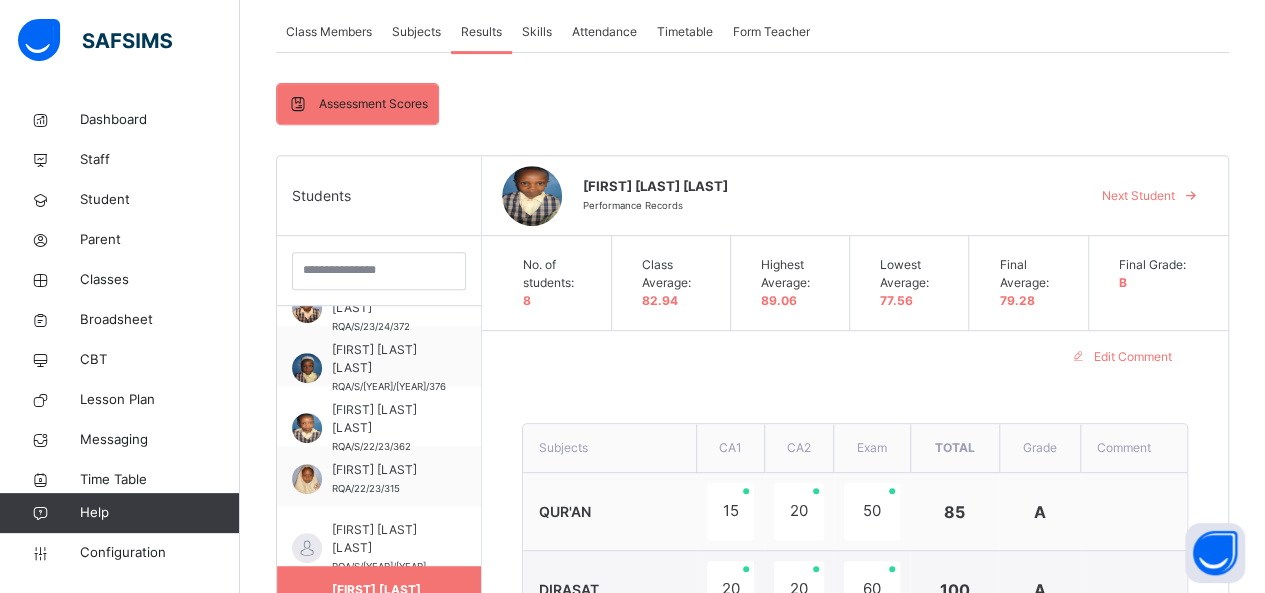 scroll, scrollTop: 324, scrollLeft: 0, axis: vertical 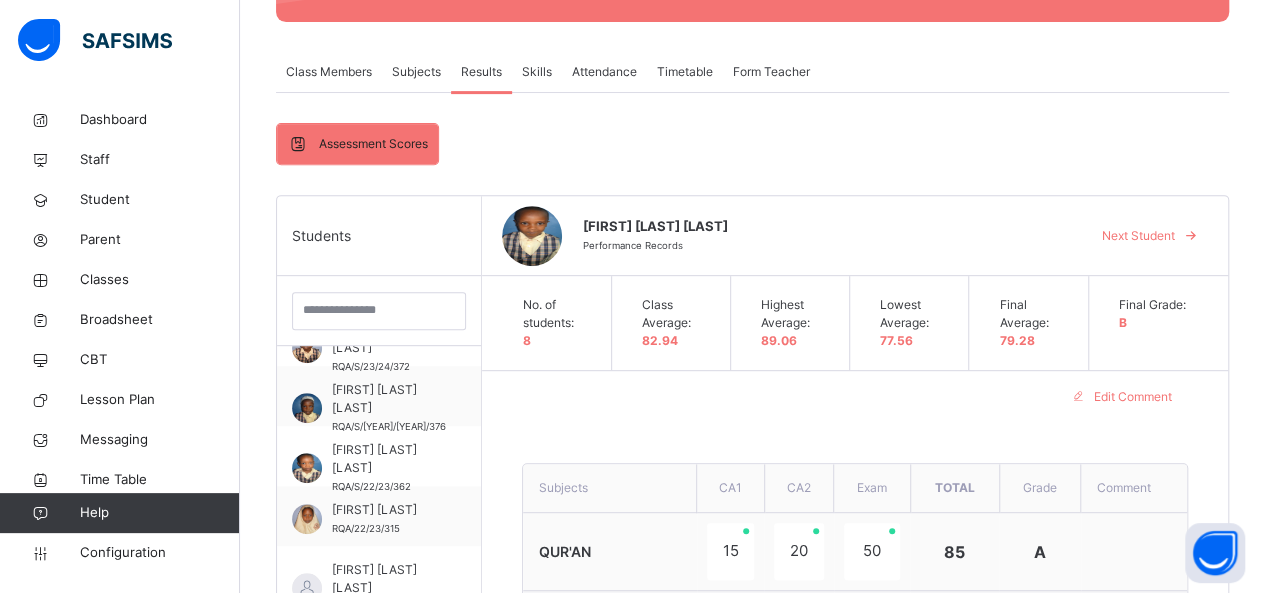 click on "Next Student" at bounding box center (1138, 236) 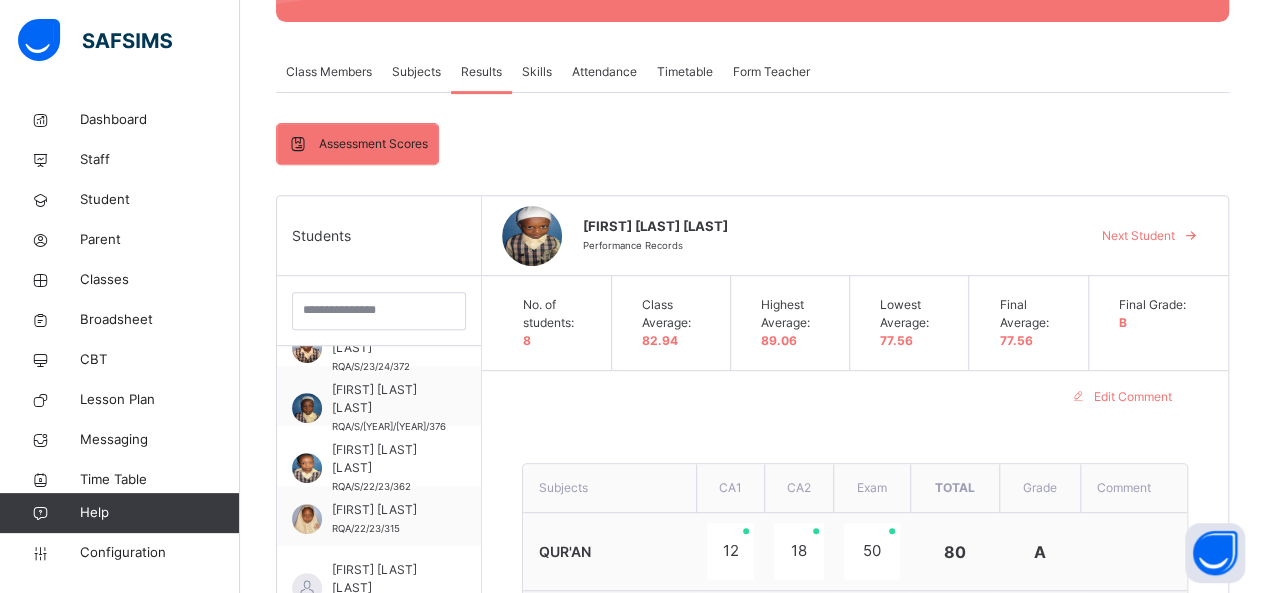 click on "[FIRST] [LAST] Performance Records" at bounding box center (824, 236) 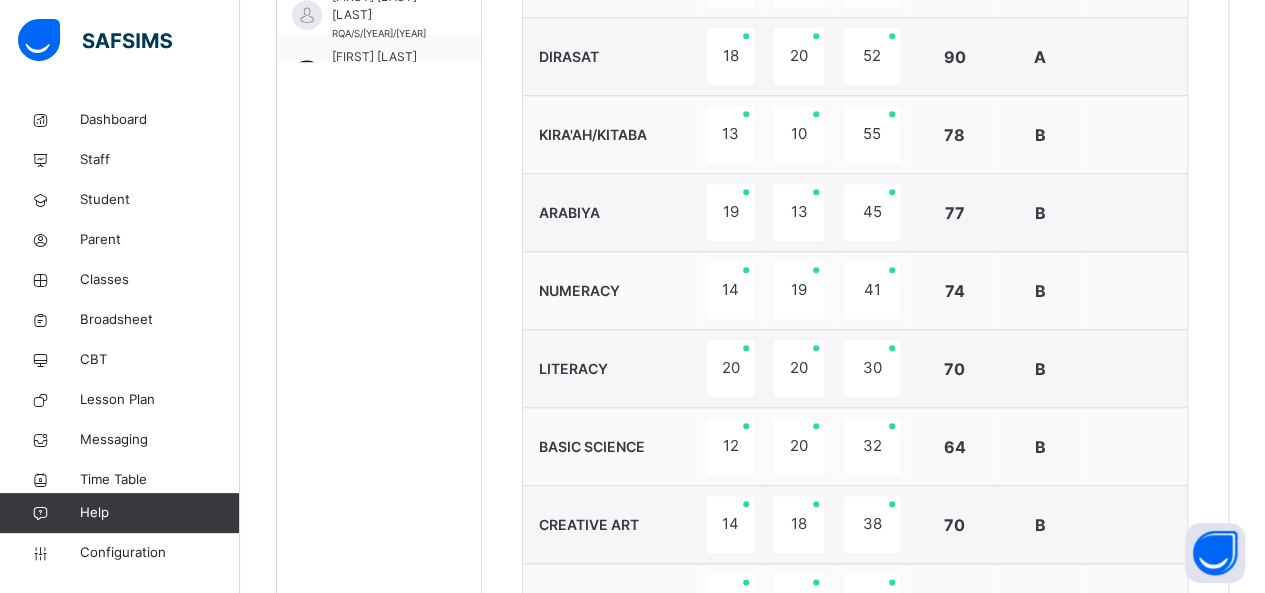 scroll, scrollTop: 1124, scrollLeft: 0, axis: vertical 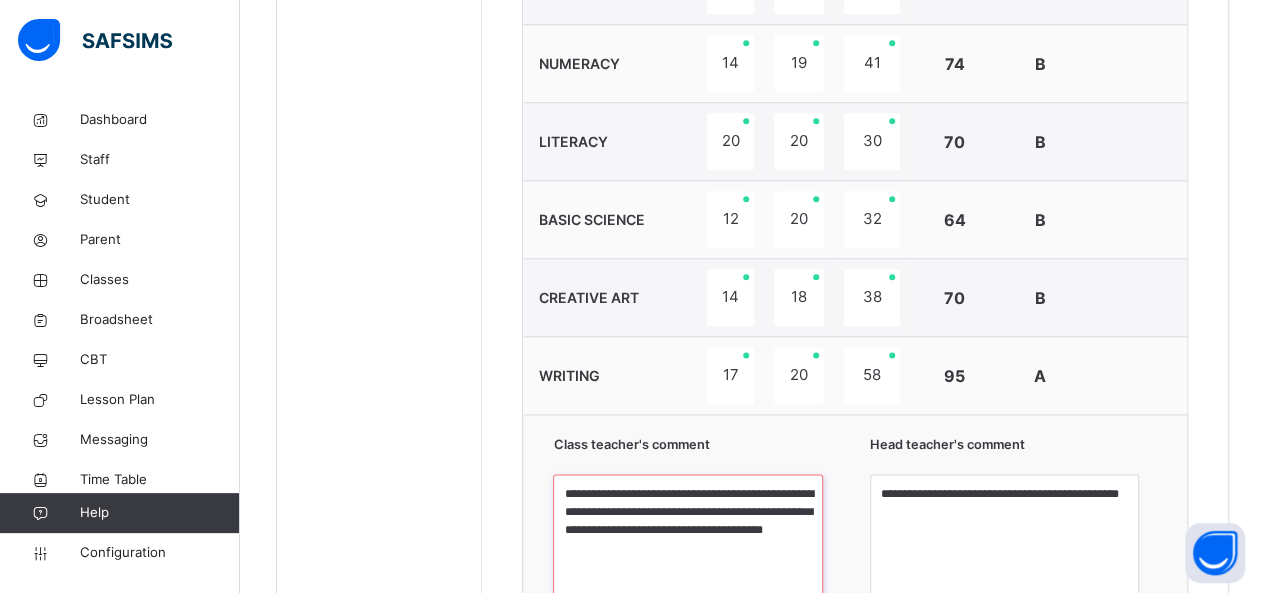 click on "**********" at bounding box center (687, 549) 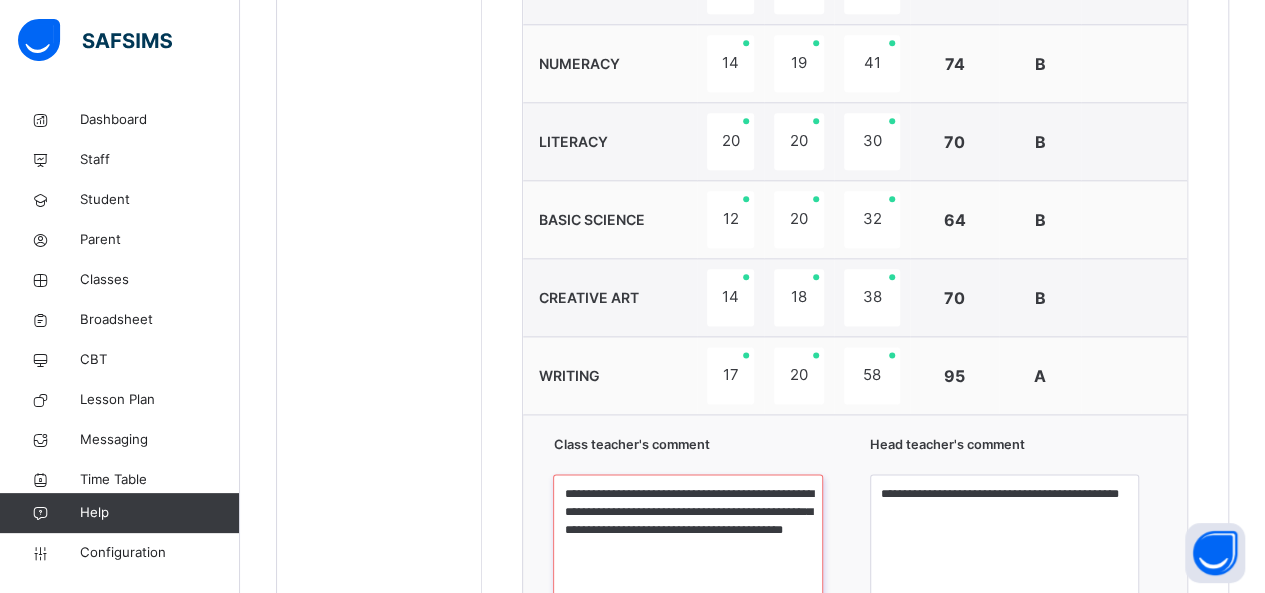 click on "**********" at bounding box center [687, 549] 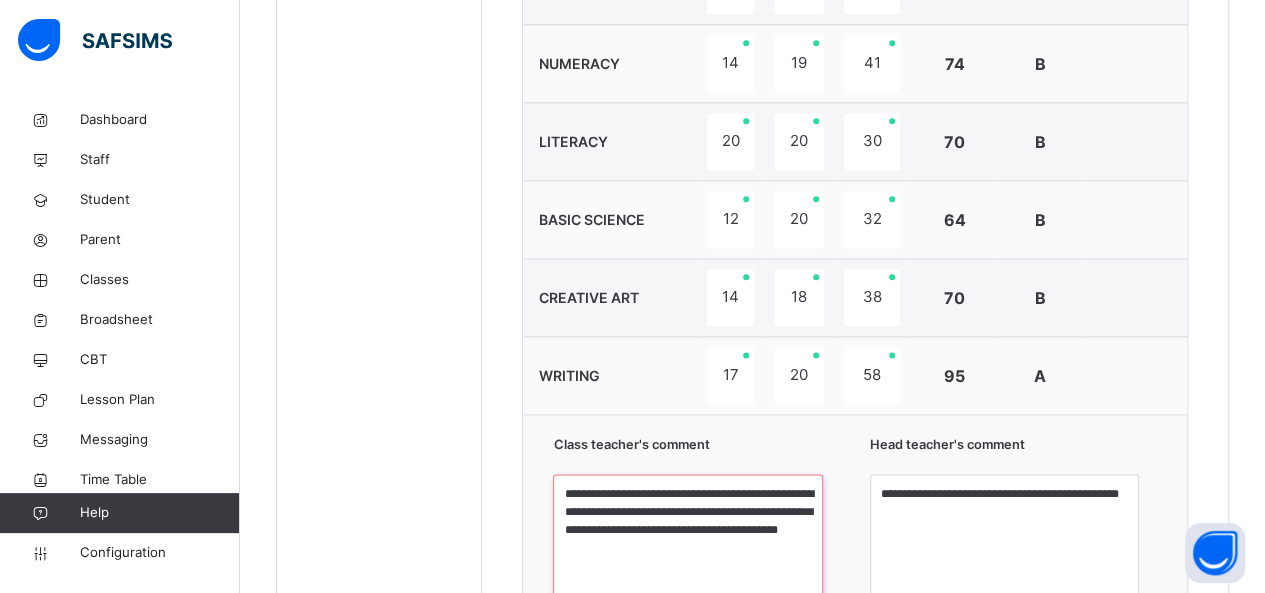 click on "**********" at bounding box center [687, 549] 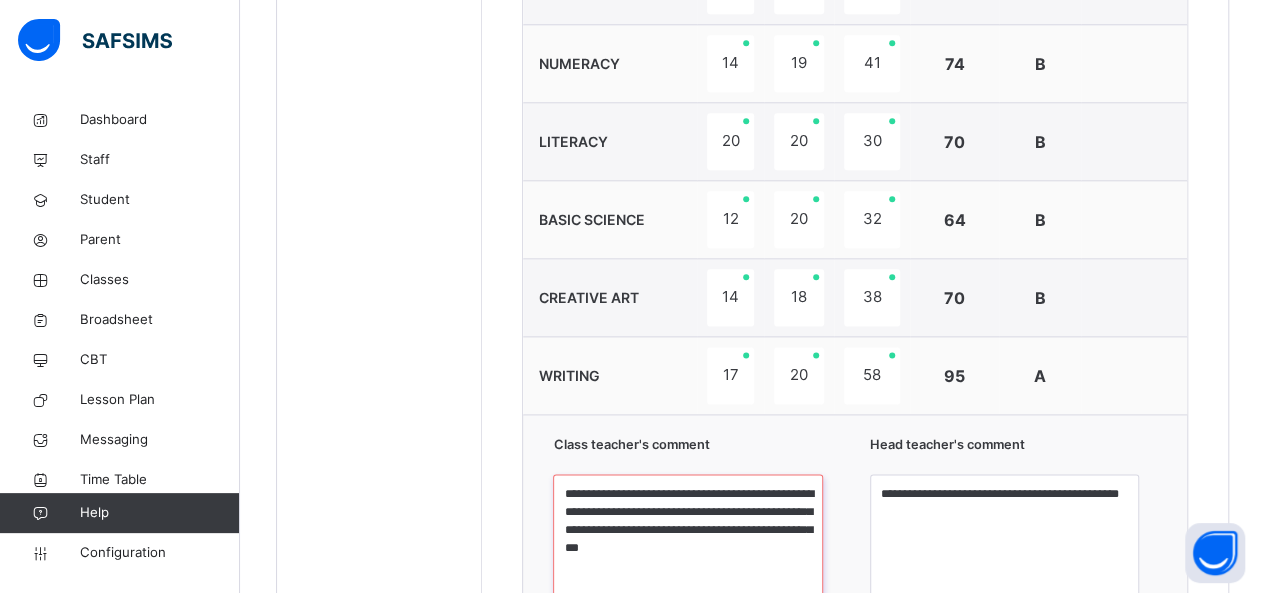 click on "**********" at bounding box center (687, 549) 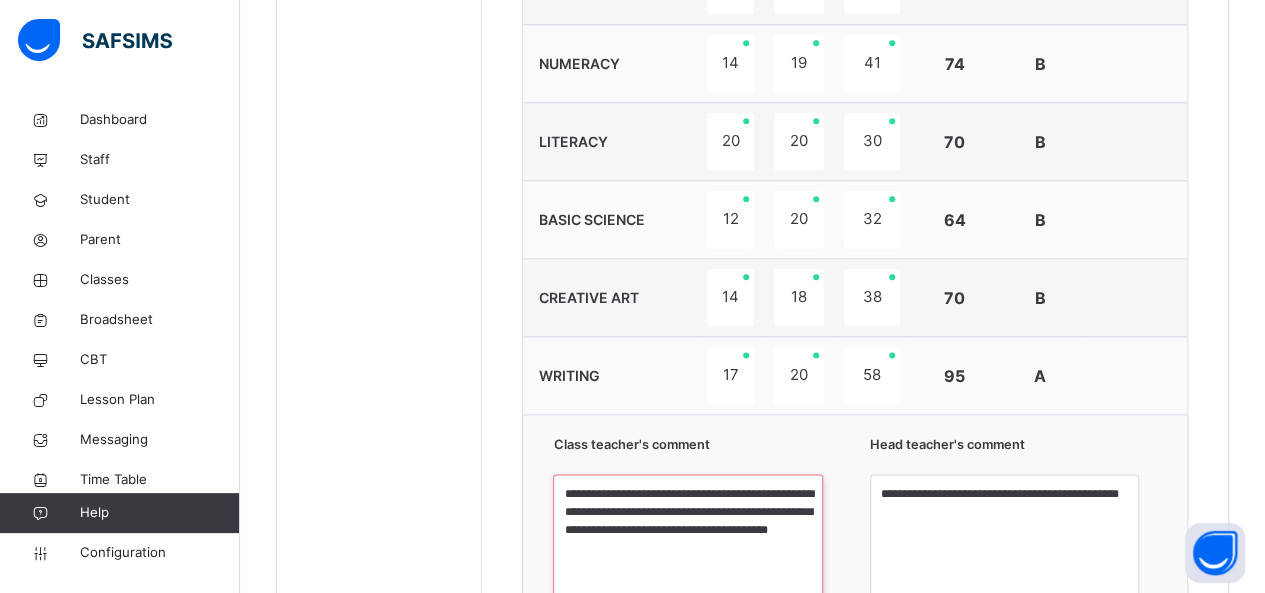 click on "**********" at bounding box center (687, 549) 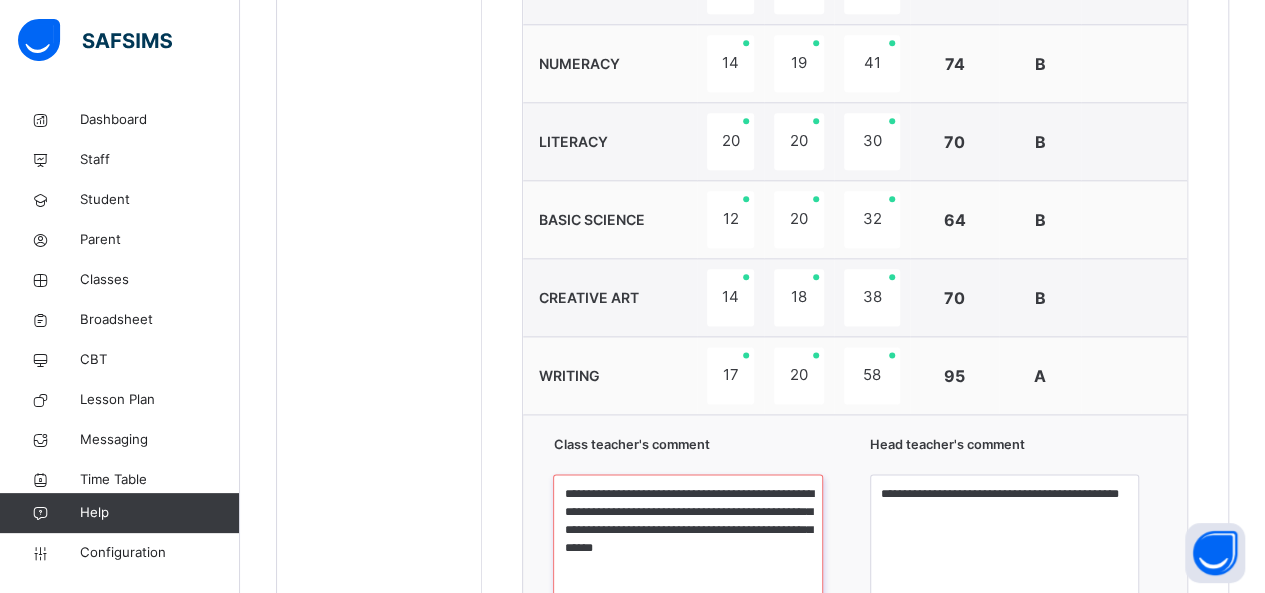 click on "**********" at bounding box center [687, 549] 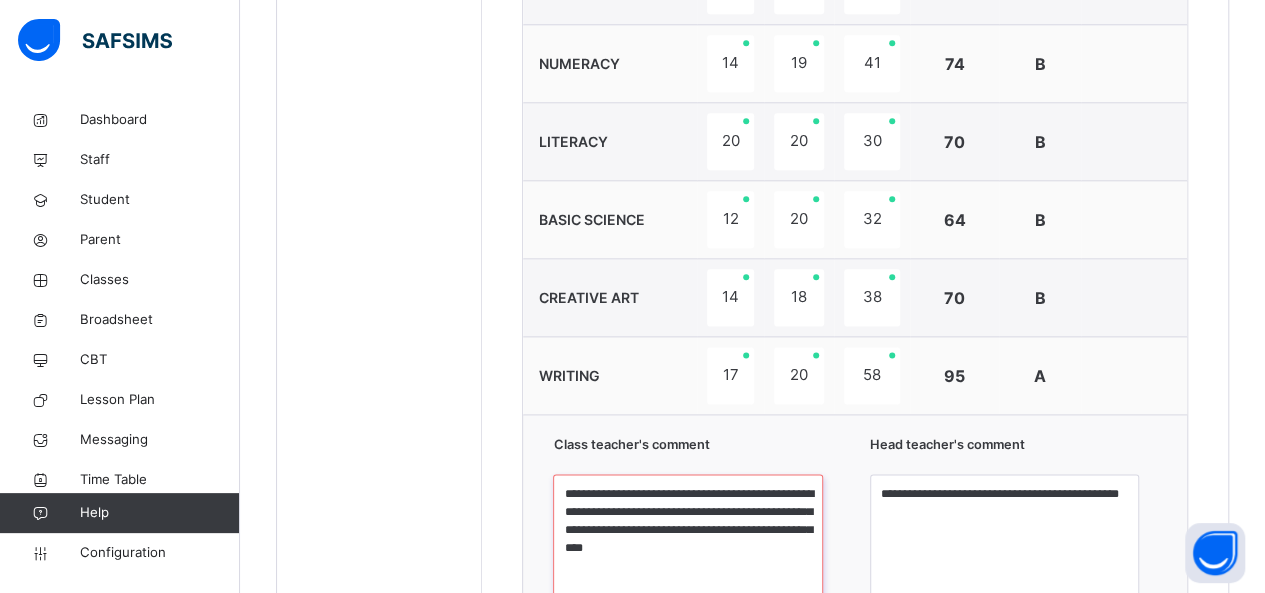 click on "**********" at bounding box center [687, 549] 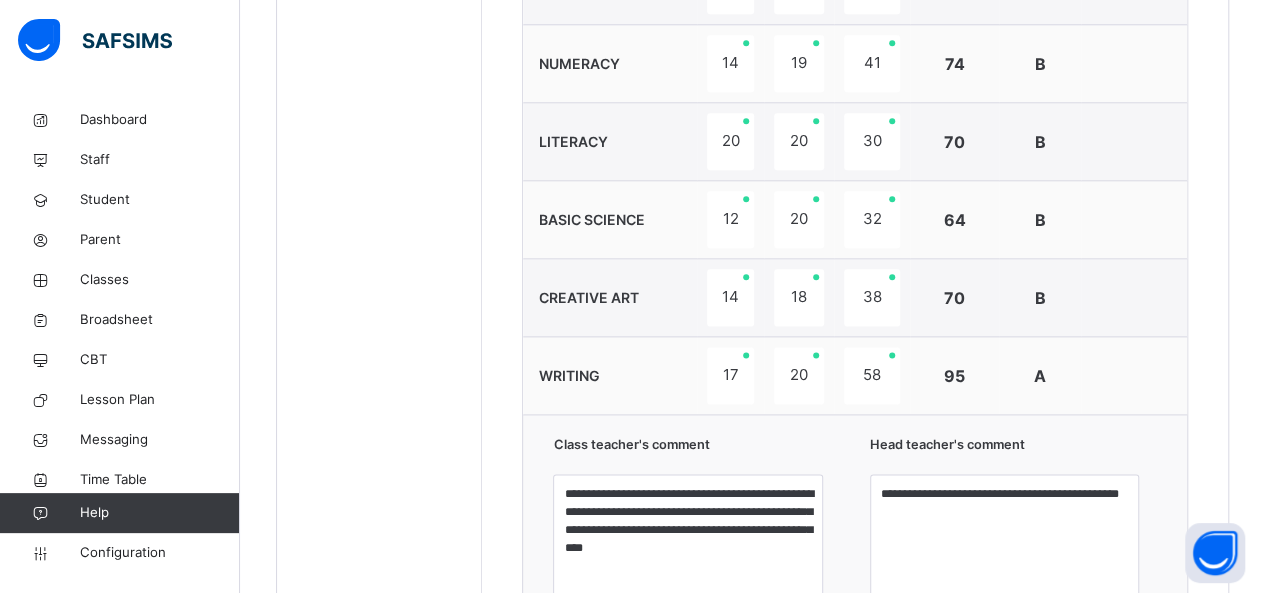 click on "**********" at bounding box center [855, 579] 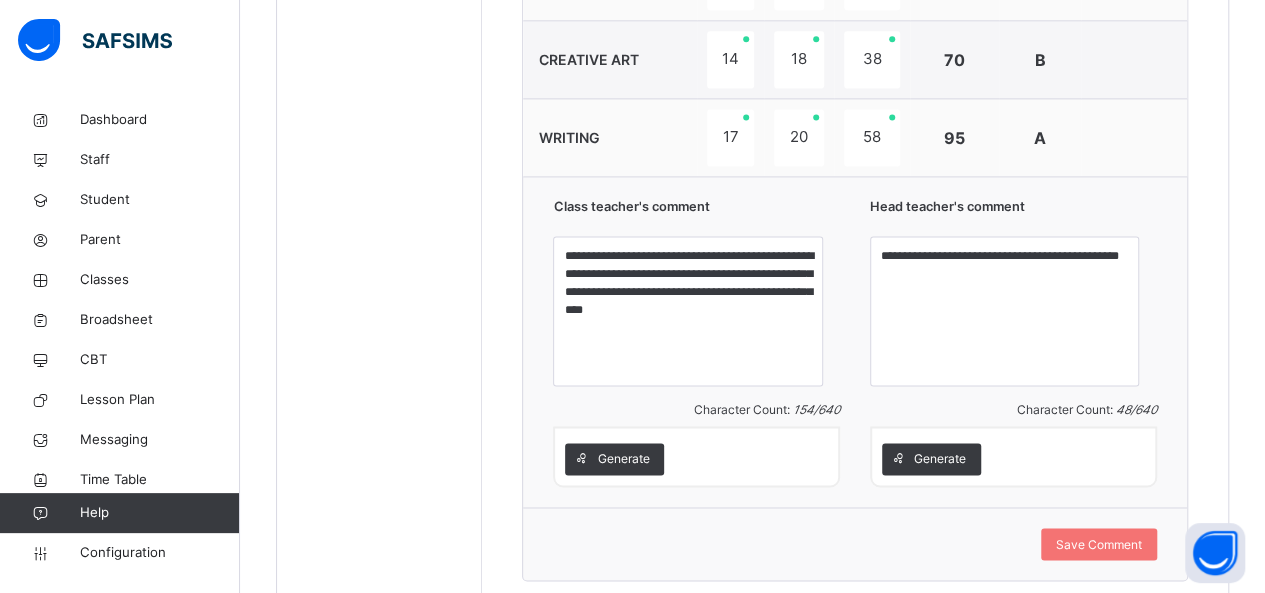 scroll, scrollTop: 1364, scrollLeft: 0, axis: vertical 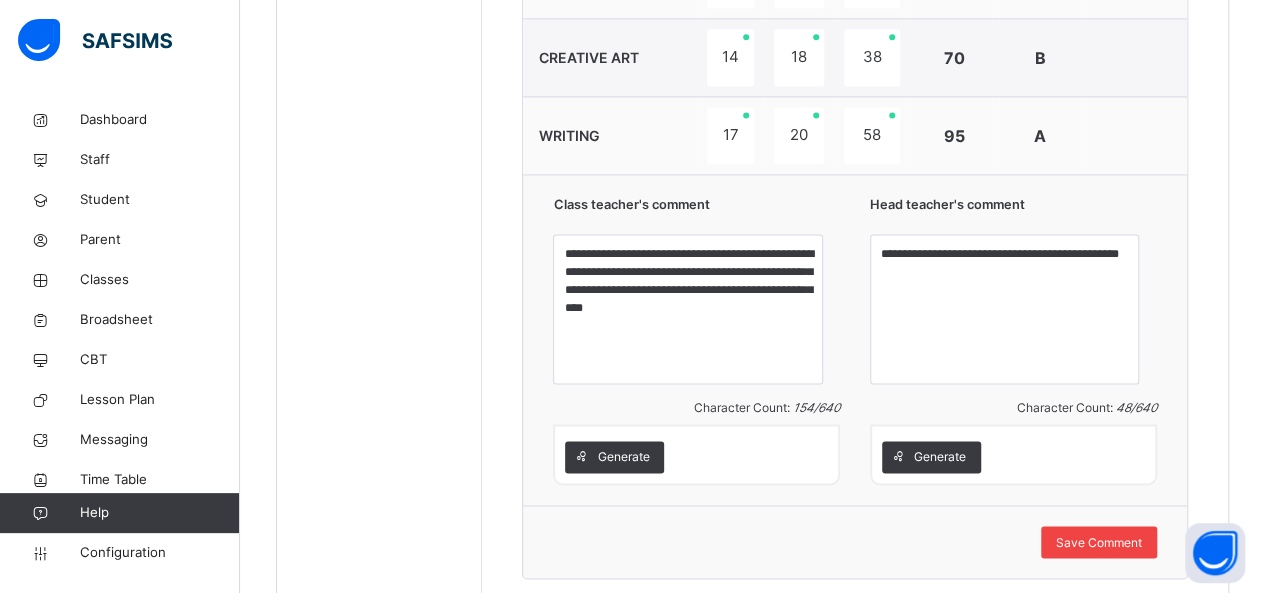 click on "Save Comment" at bounding box center [1099, 542] 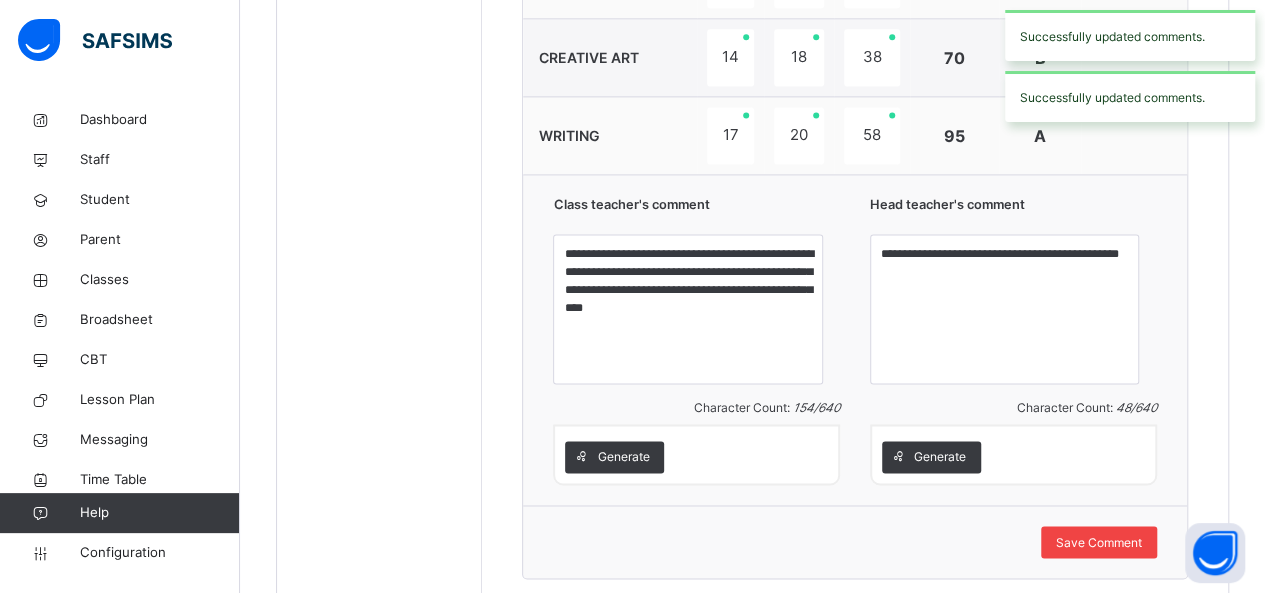 click on "Save Comment" at bounding box center (1099, 542) 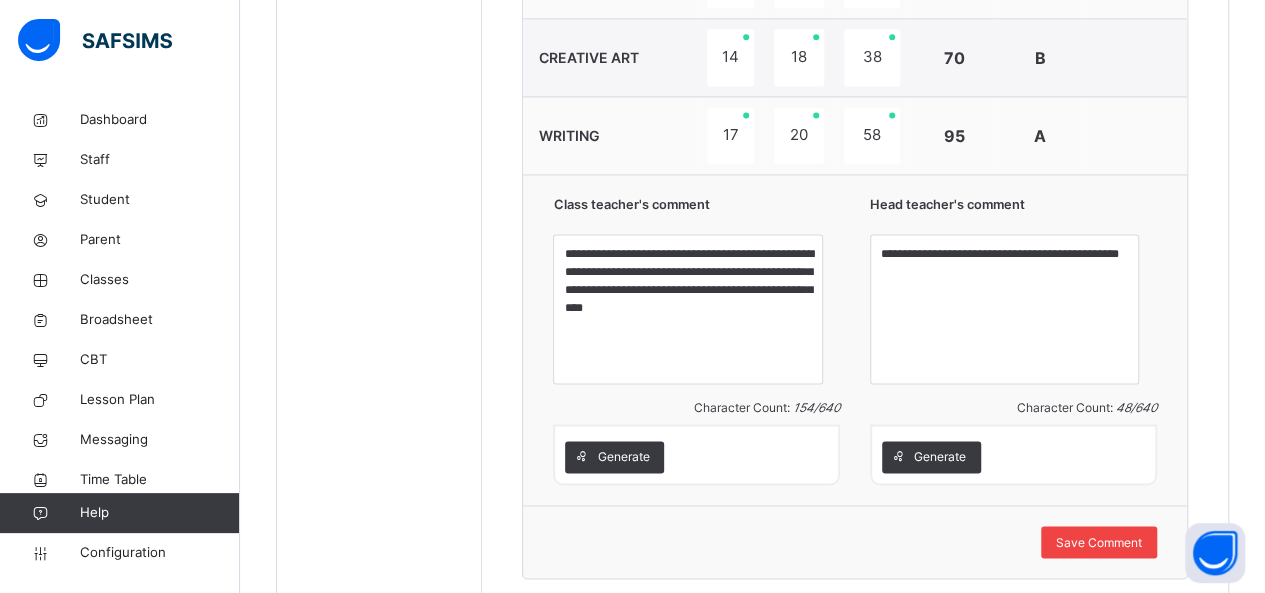 click on "Save Comment" at bounding box center (1099, 542) 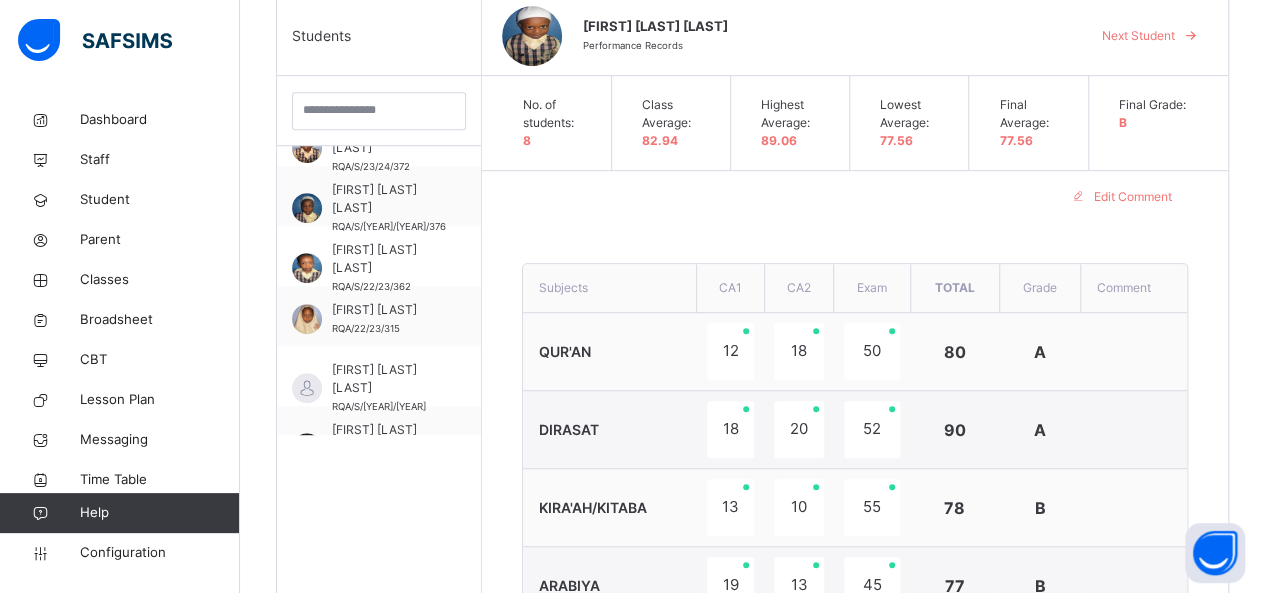 scroll, scrollTop: 484, scrollLeft: 0, axis: vertical 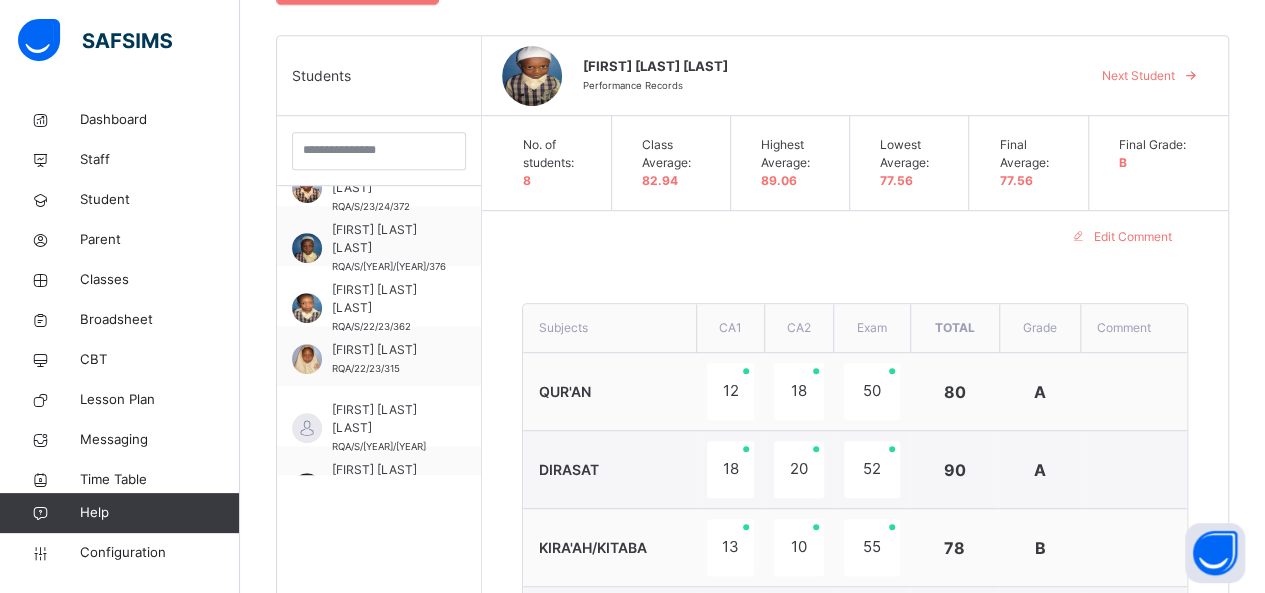 click at bounding box center [1191, 76] 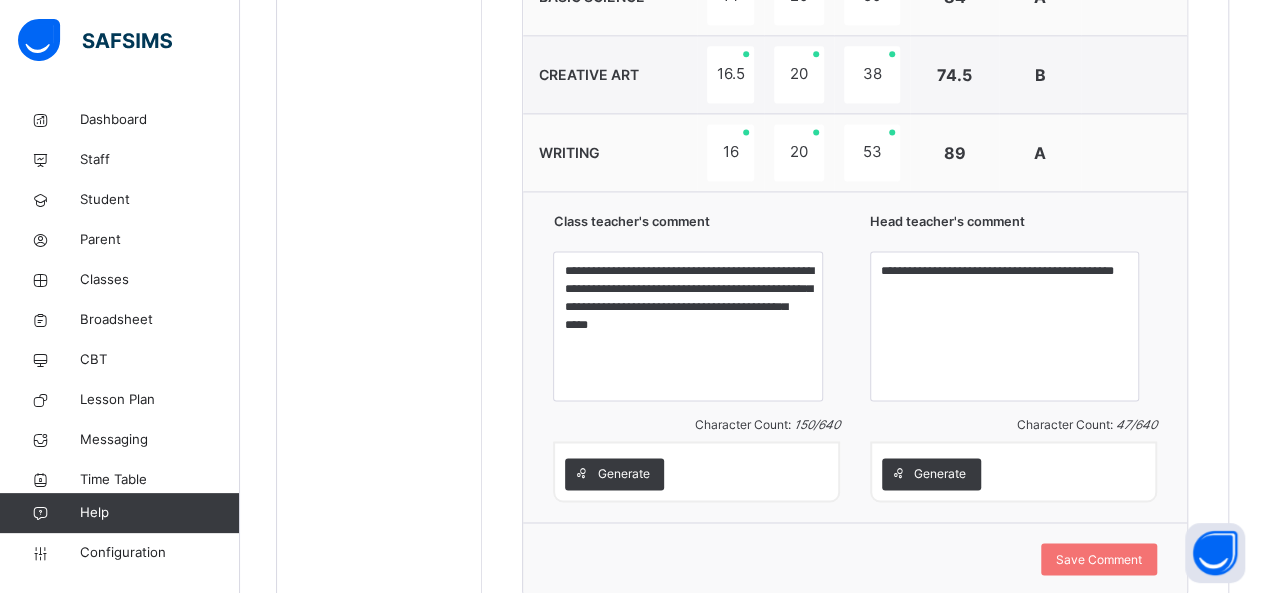 scroll, scrollTop: 1364, scrollLeft: 0, axis: vertical 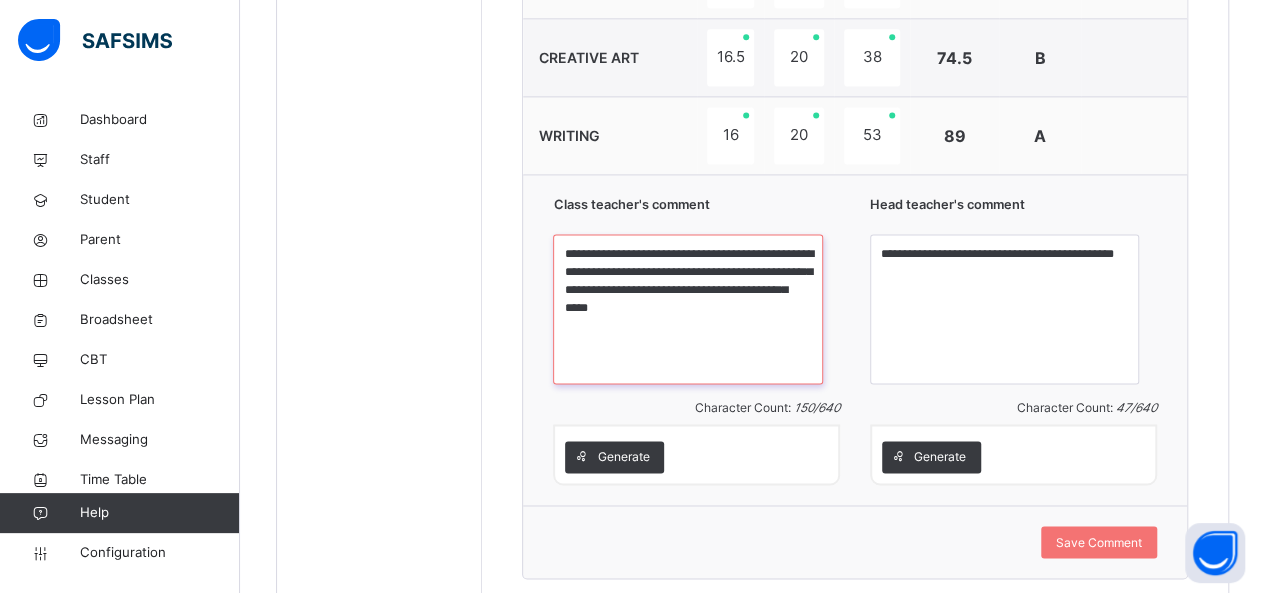 click on "**********" at bounding box center [687, 309] 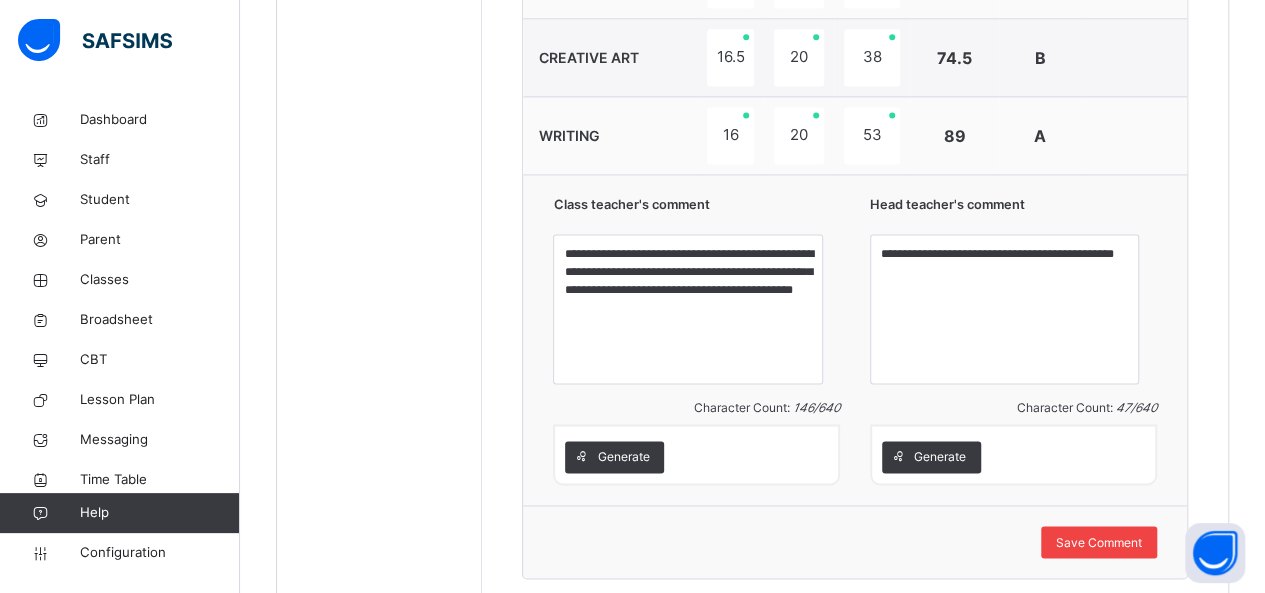 click on "Save Comment" at bounding box center [1099, 542] 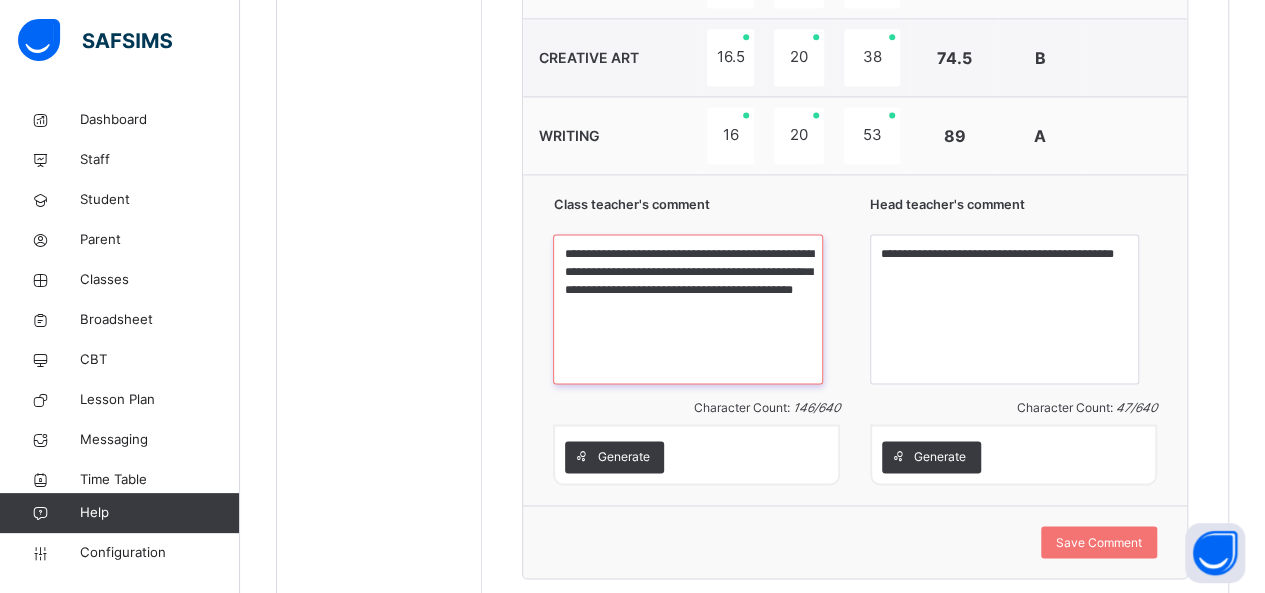 click on "**********" at bounding box center (687, 309) 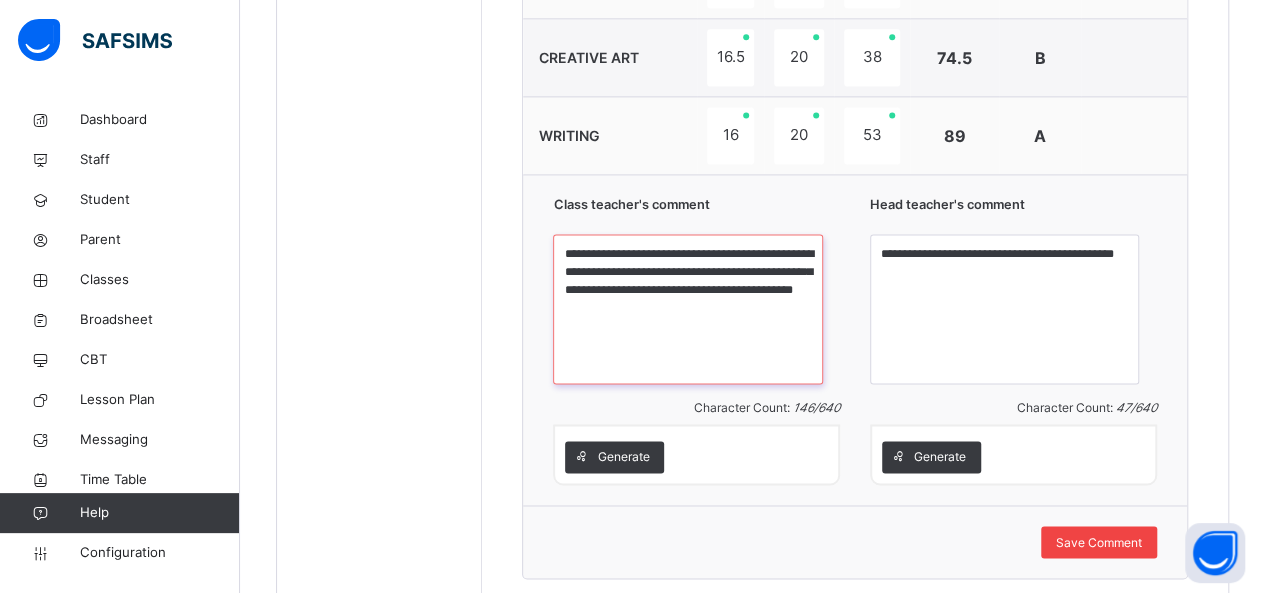 type on "**********" 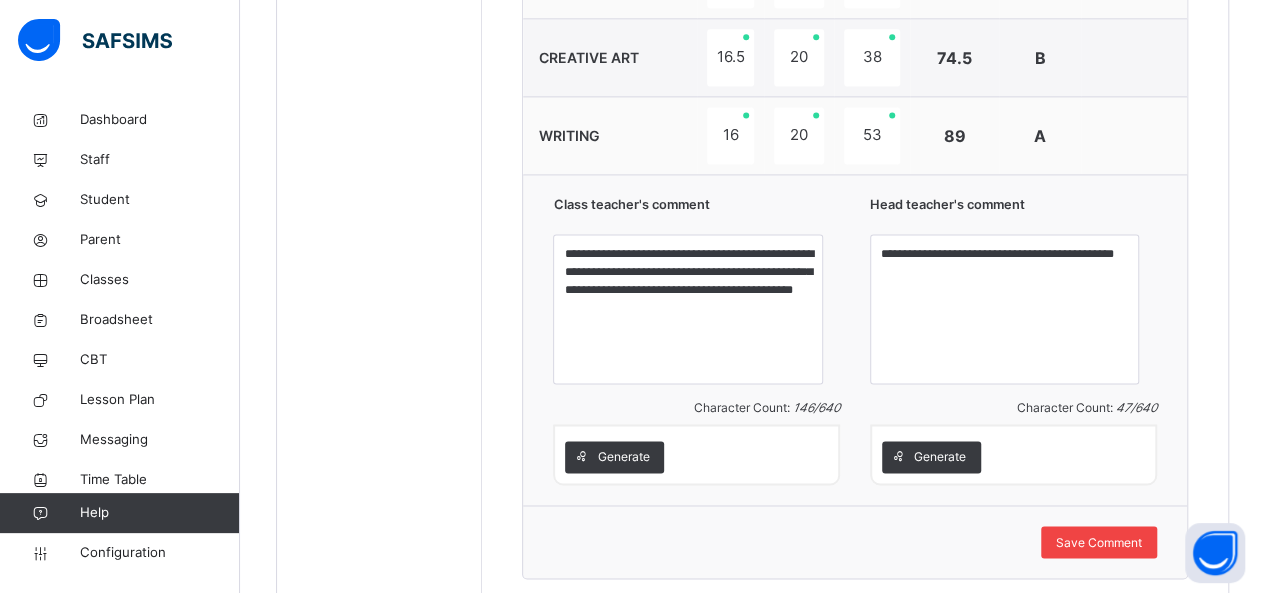 click on "Save Comment" at bounding box center [1099, 542] 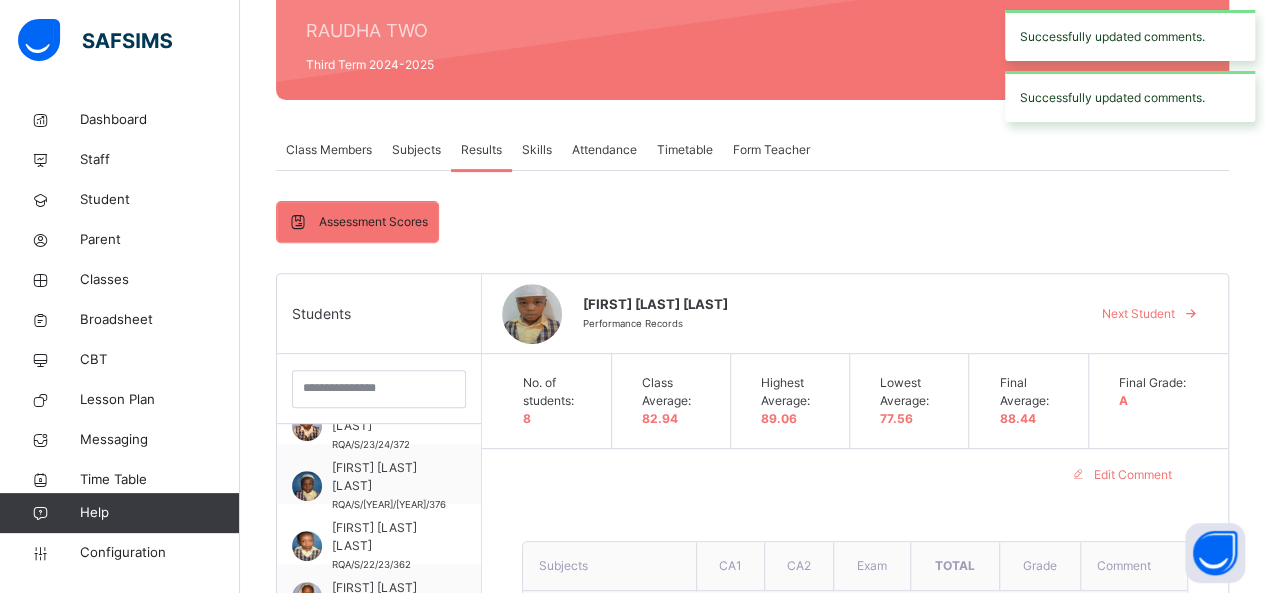 scroll, scrollTop: 244, scrollLeft: 0, axis: vertical 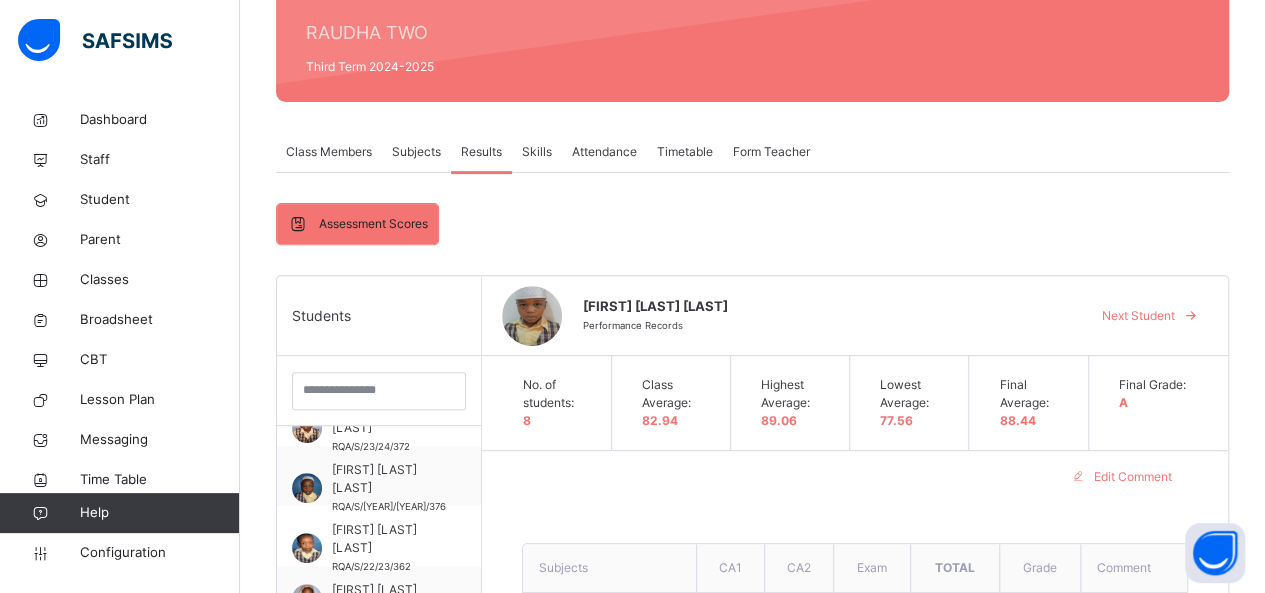 click on "Next Student" at bounding box center (1138, 316) 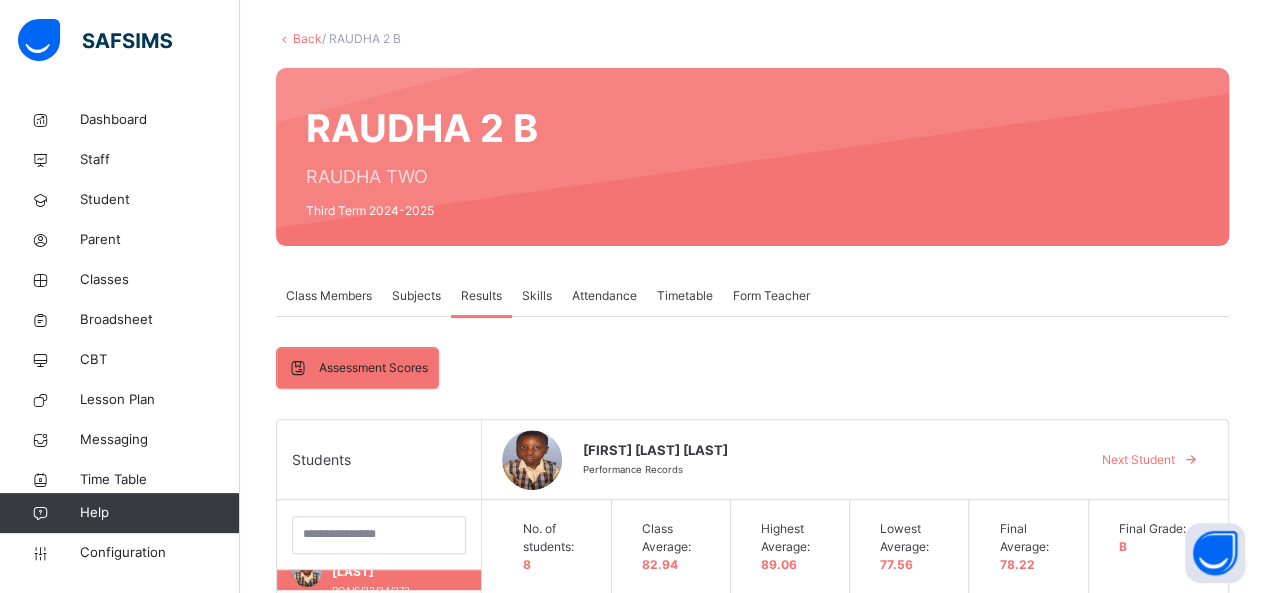 scroll, scrollTop: 44, scrollLeft: 0, axis: vertical 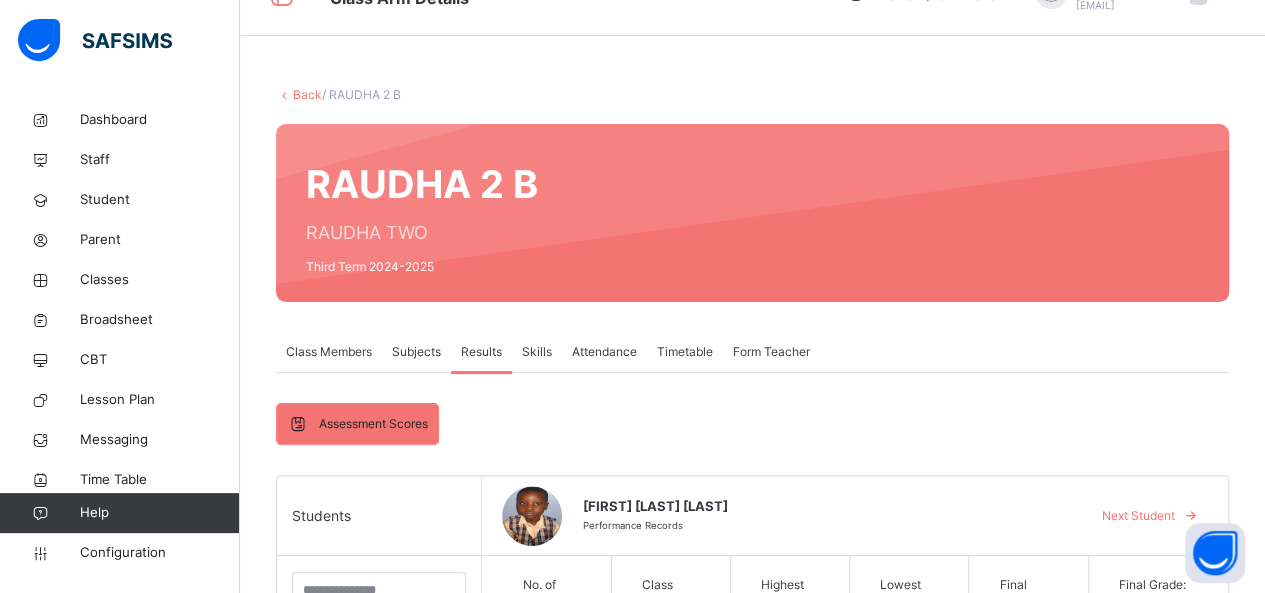 click at bounding box center (284, 94) 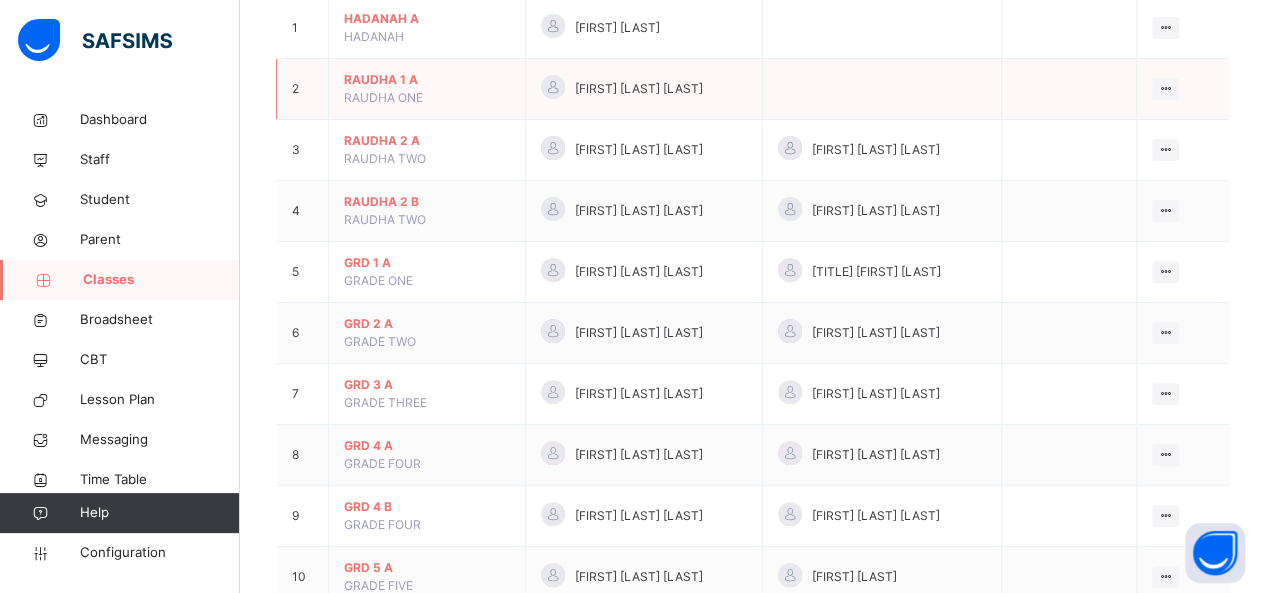 scroll, scrollTop: 280, scrollLeft: 0, axis: vertical 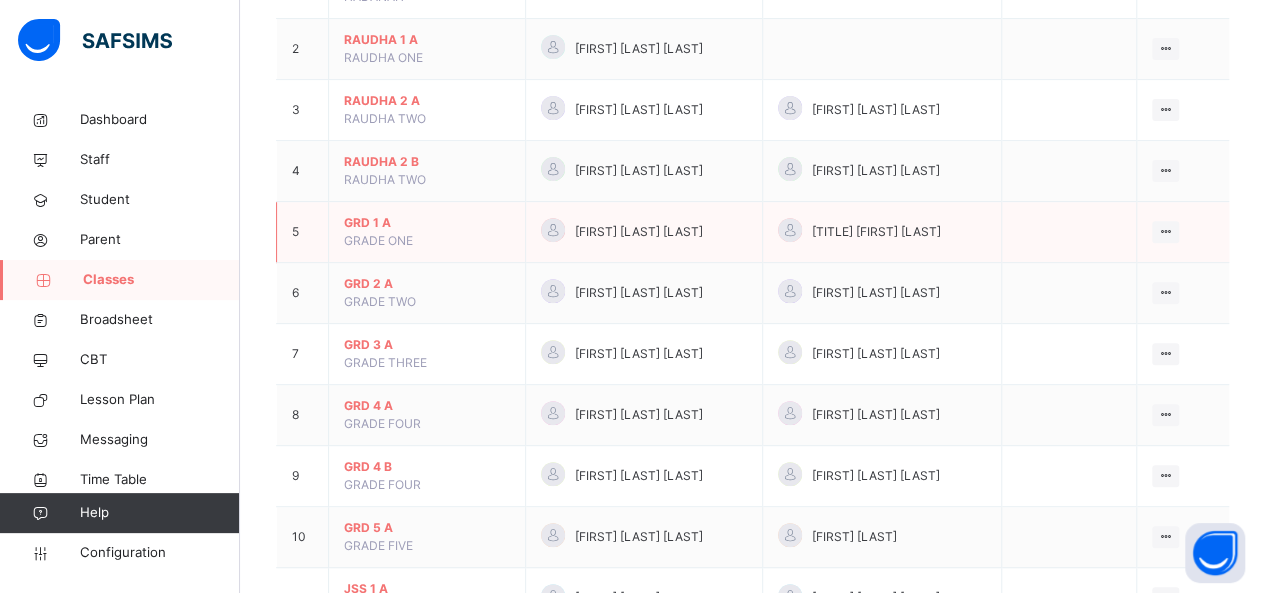 click on "GRD 1   A" at bounding box center [427, 223] 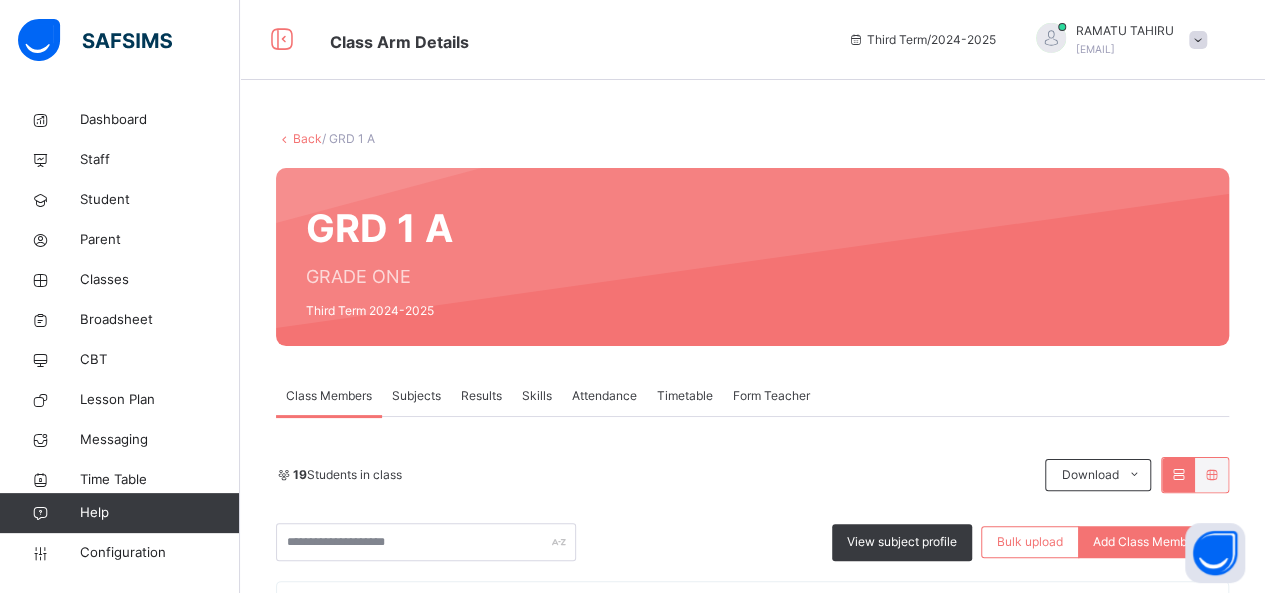 click on "GRD 1 A GRADE ONE Third Term 2024-2025" at bounding box center [752, 257] 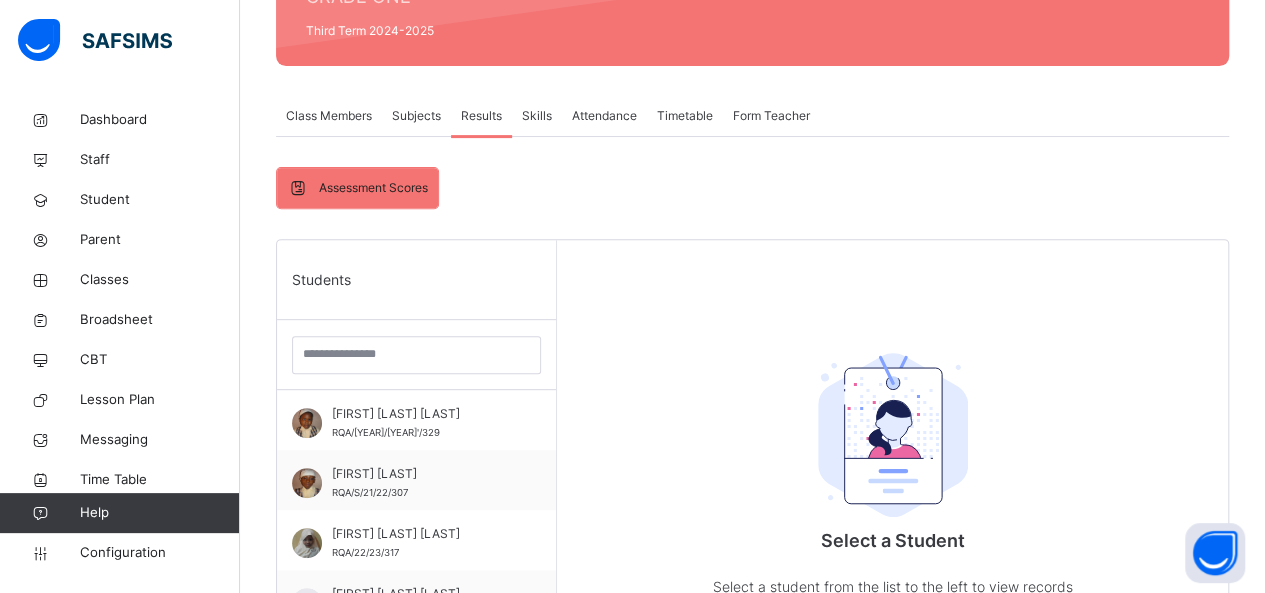 scroll, scrollTop: 320, scrollLeft: 0, axis: vertical 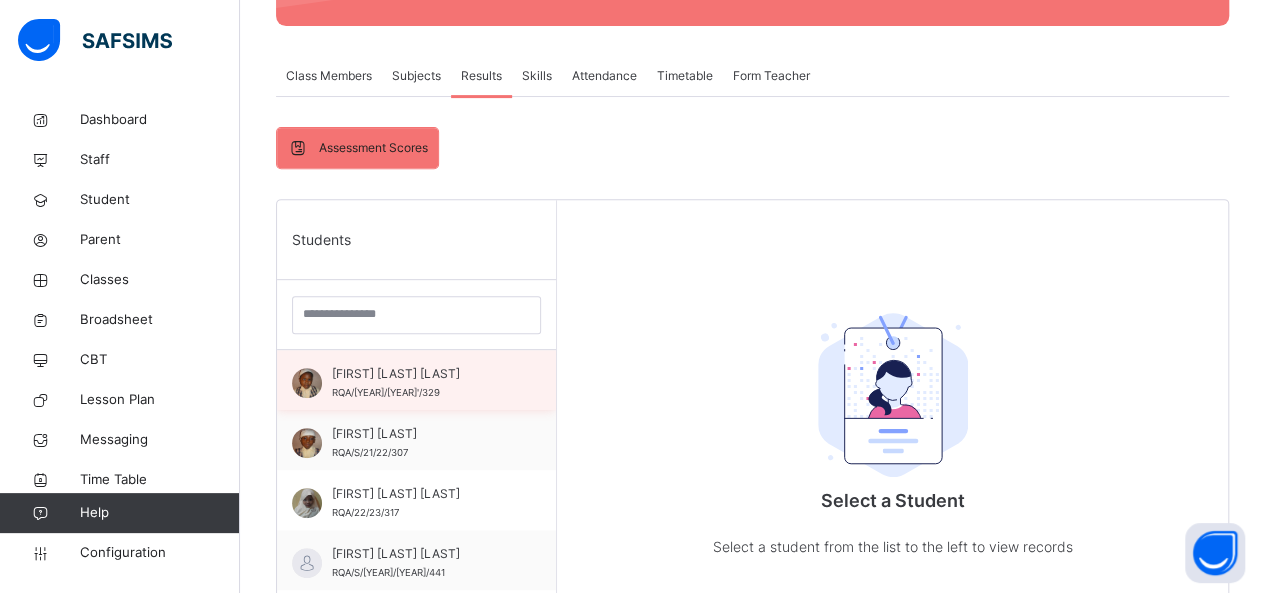 click on "[FIRST] [LAST] [LAST]" at bounding box center [421, 374] 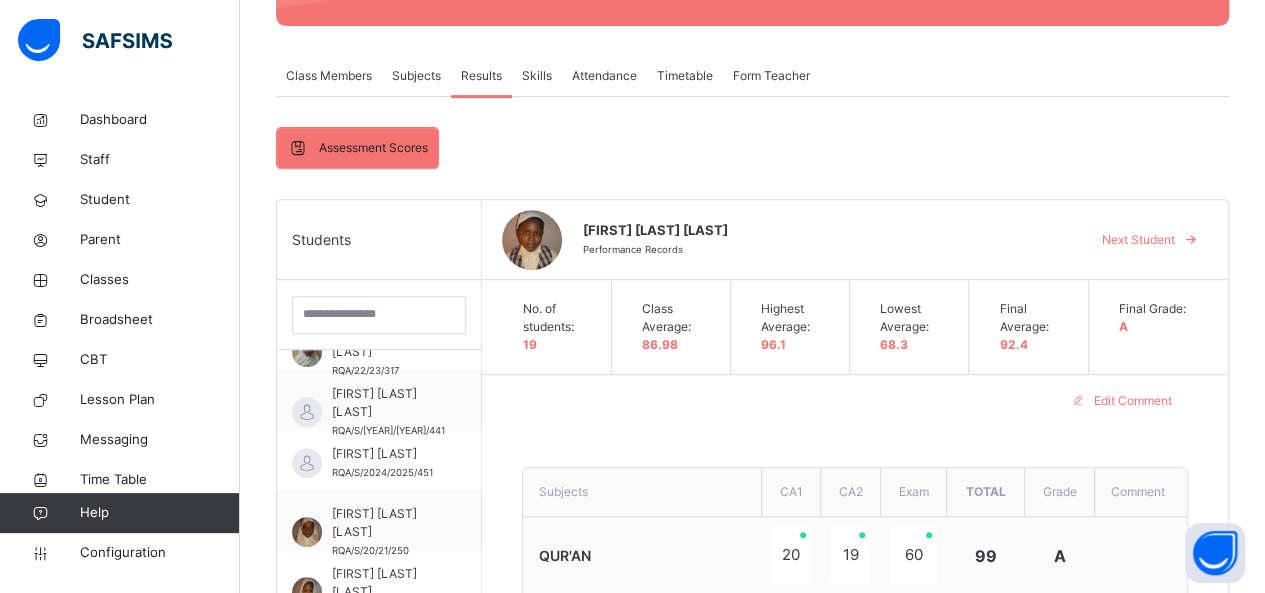 scroll, scrollTop: 200, scrollLeft: 0, axis: vertical 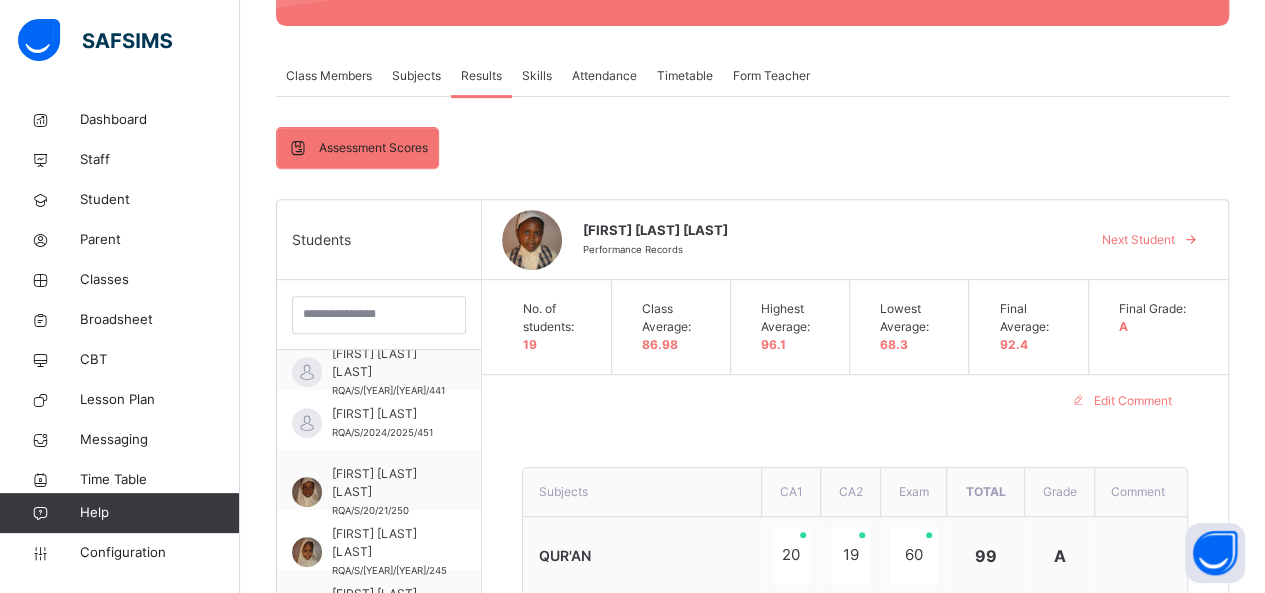 click on "Grade" at bounding box center [1059, 492] 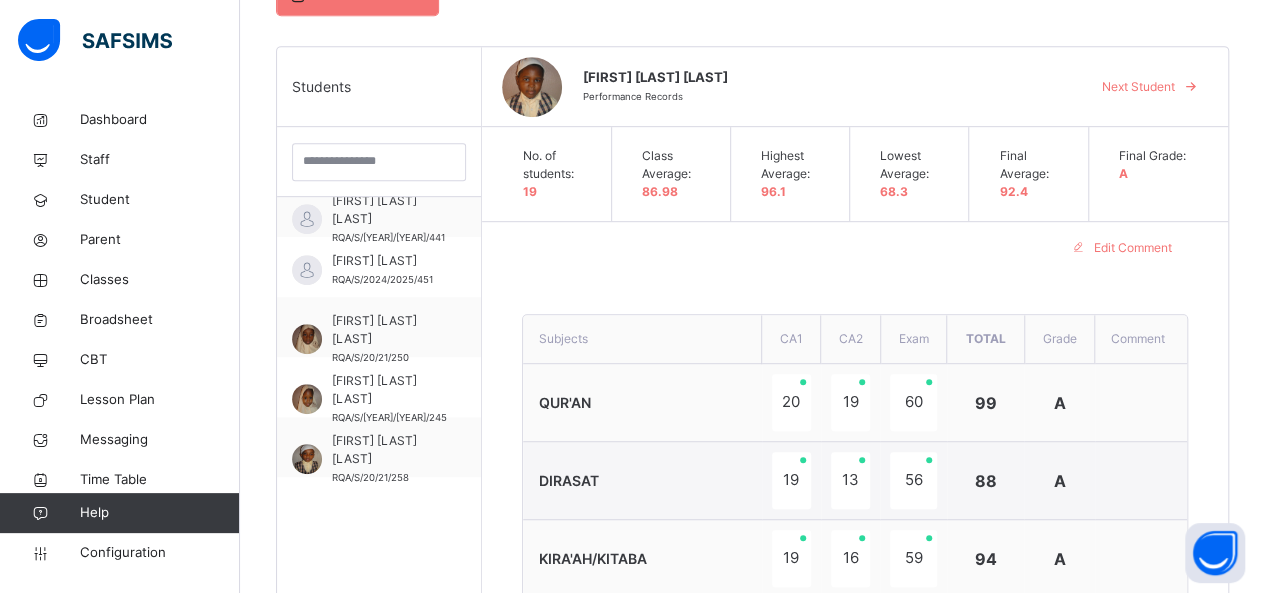 scroll, scrollTop: 440, scrollLeft: 0, axis: vertical 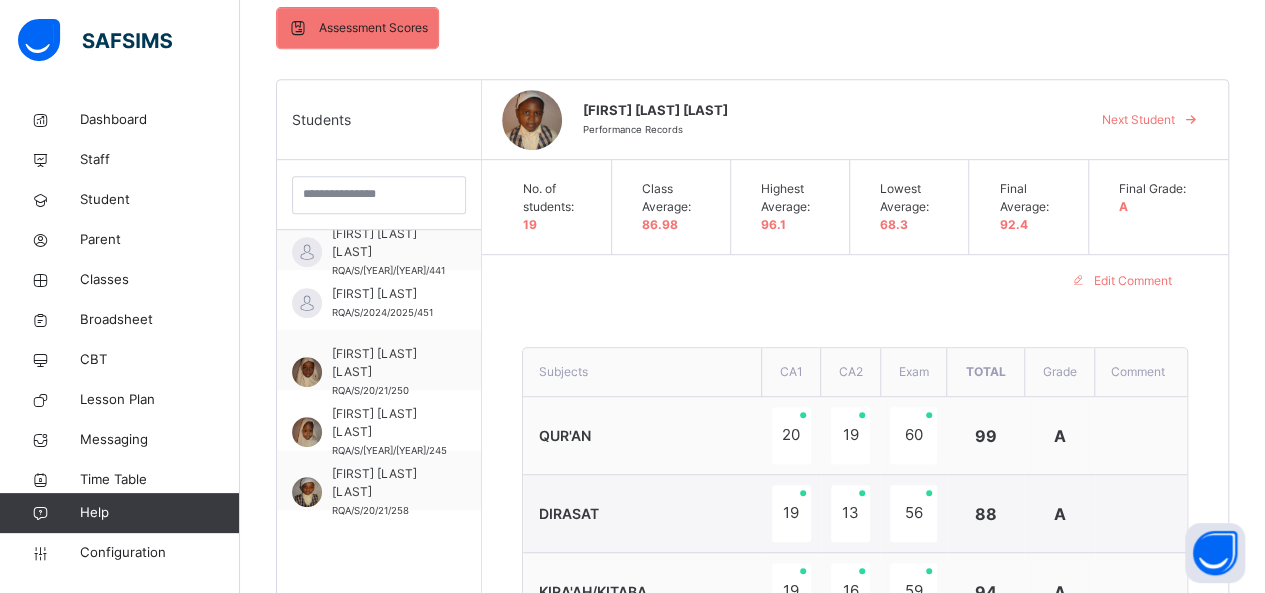 click on "Next Student" at bounding box center [1138, 120] 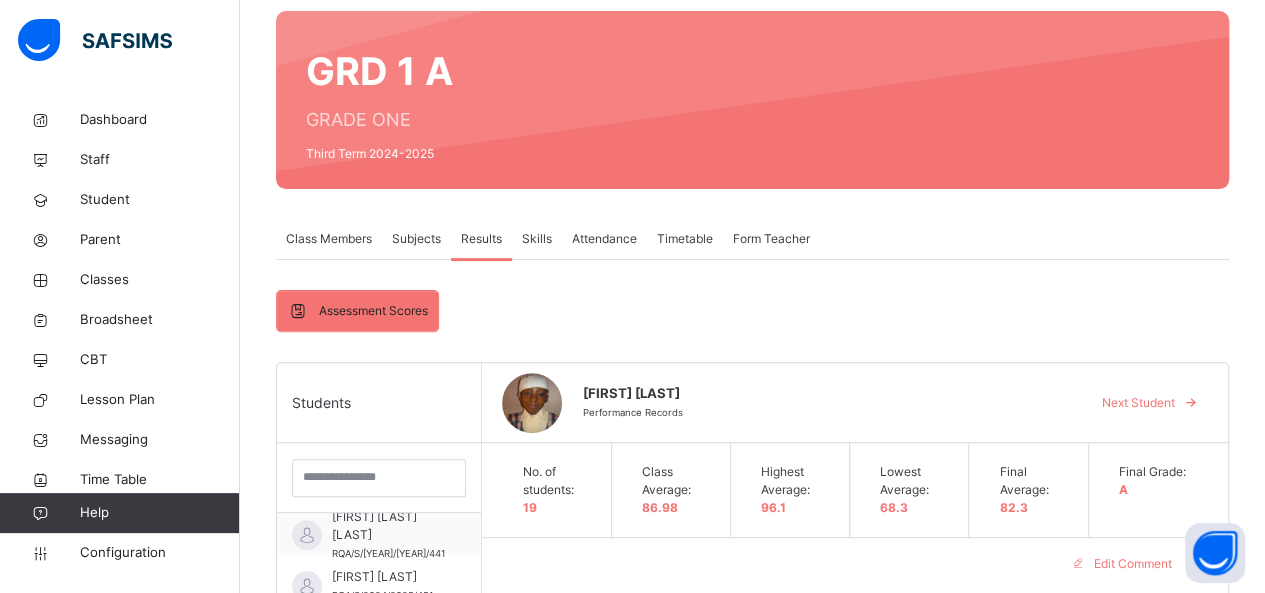 scroll, scrollTop: 160, scrollLeft: 0, axis: vertical 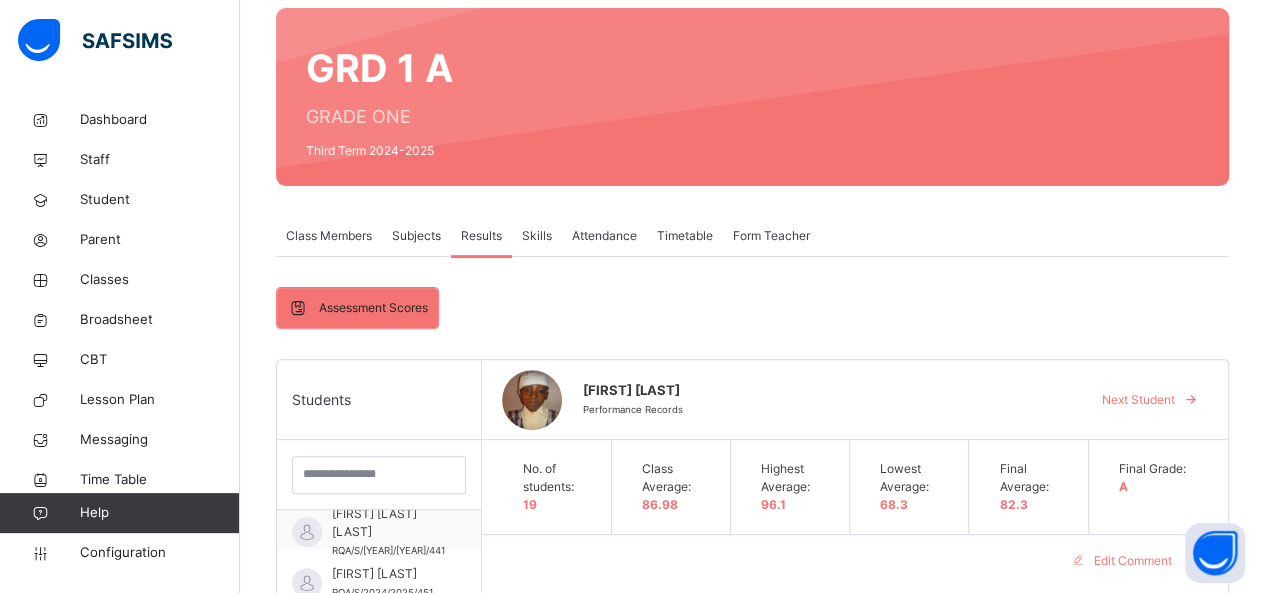 click on "Next Student" at bounding box center [1147, 400] 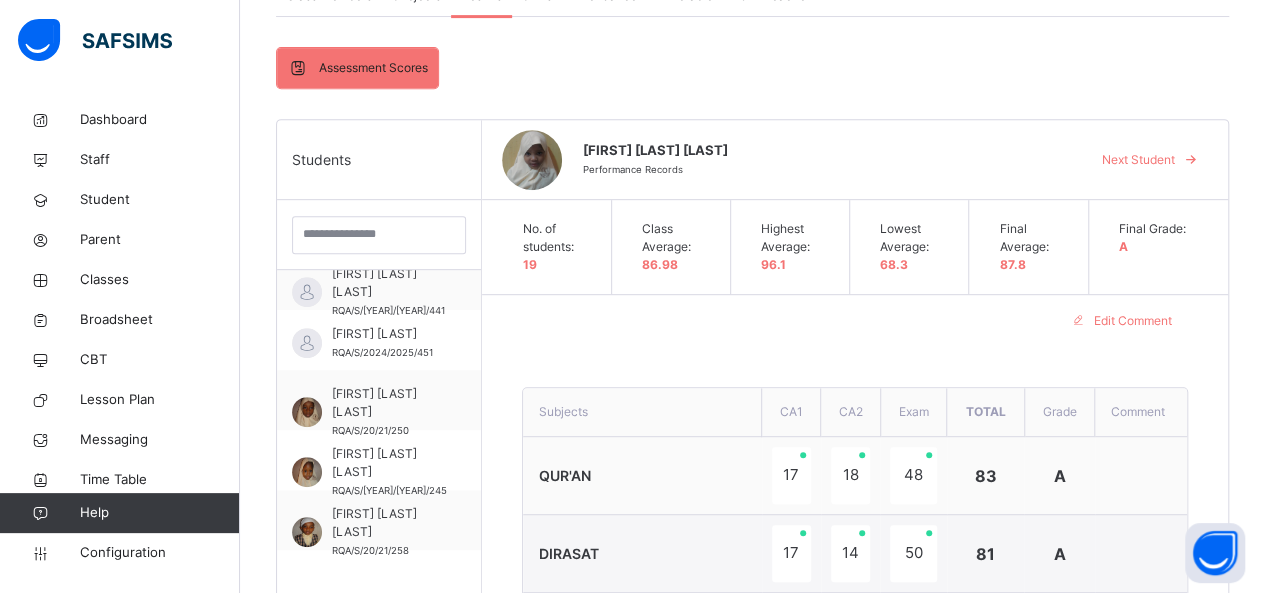 scroll, scrollTop: 360, scrollLeft: 0, axis: vertical 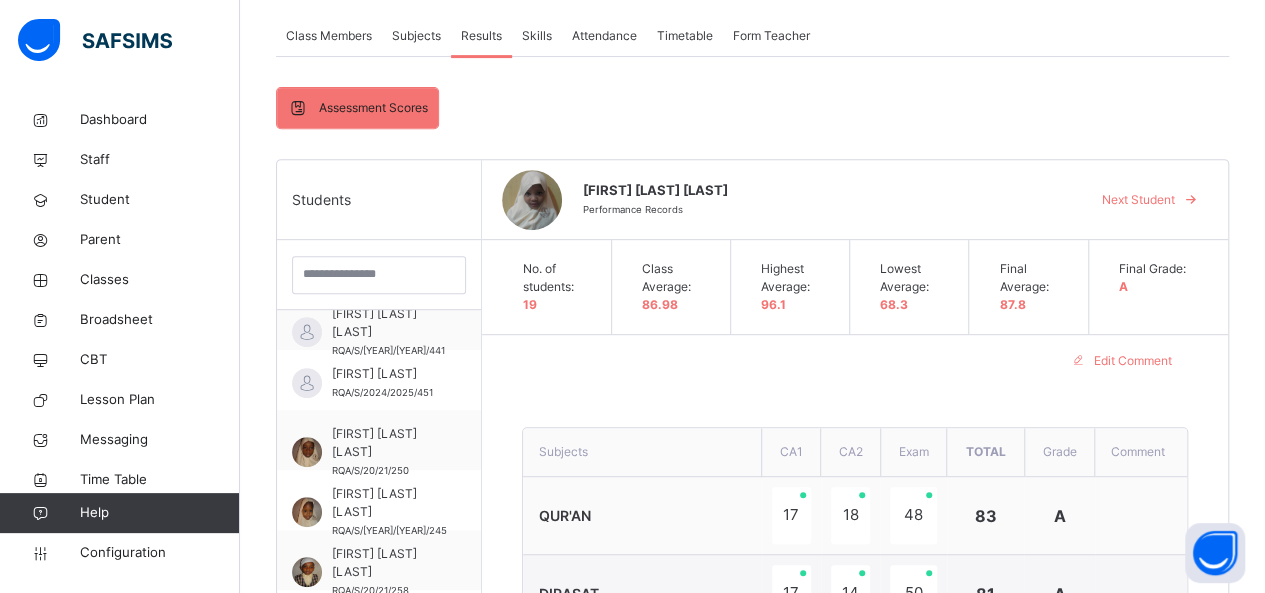 click on "Next Student" at bounding box center (1147, 200) 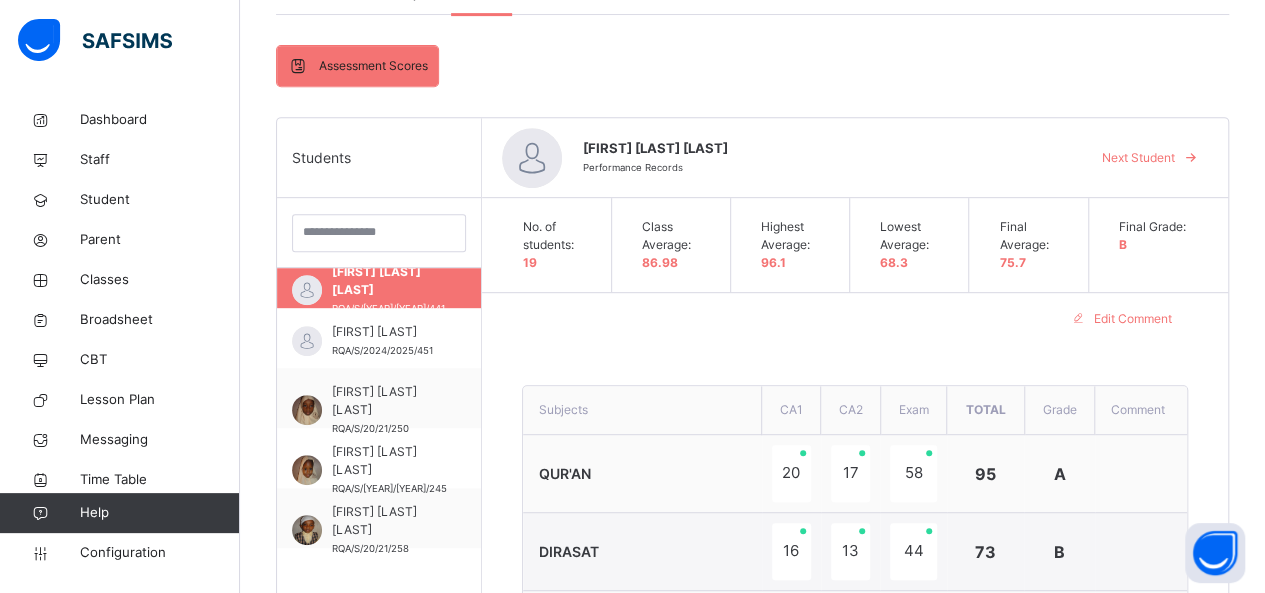 scroll, scrollTop: 400, scrollLeft: 0, axis: vertical 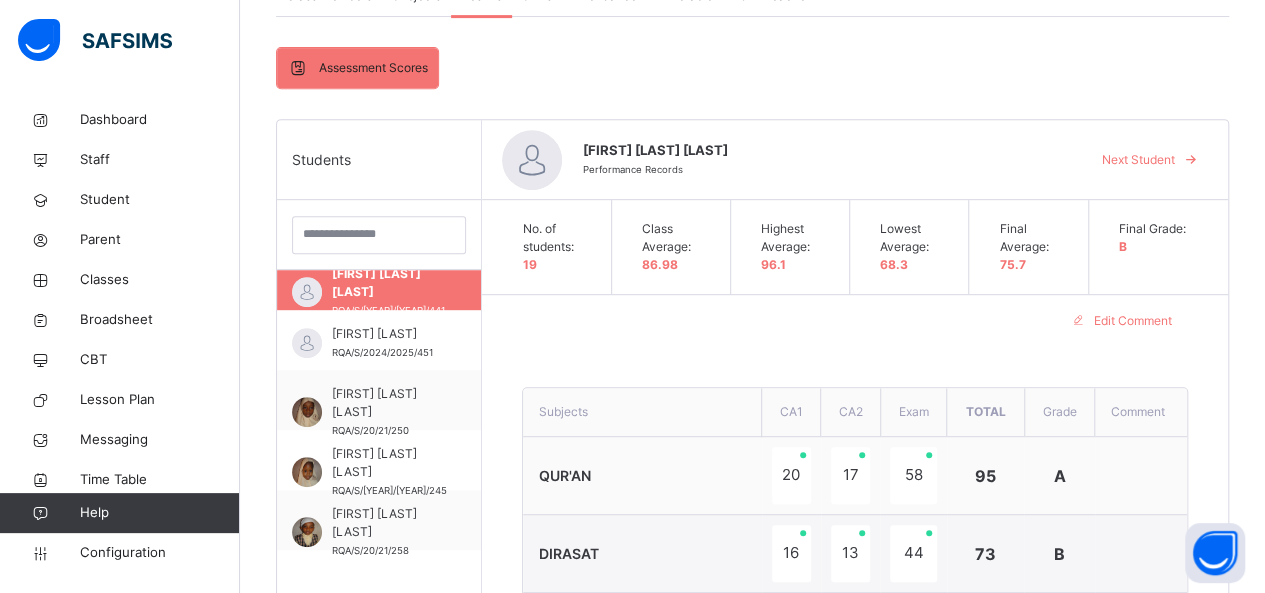click on "[FIRST] [LAST] [LAST] Performance Records Next Student" at bounding box center (855, 160) 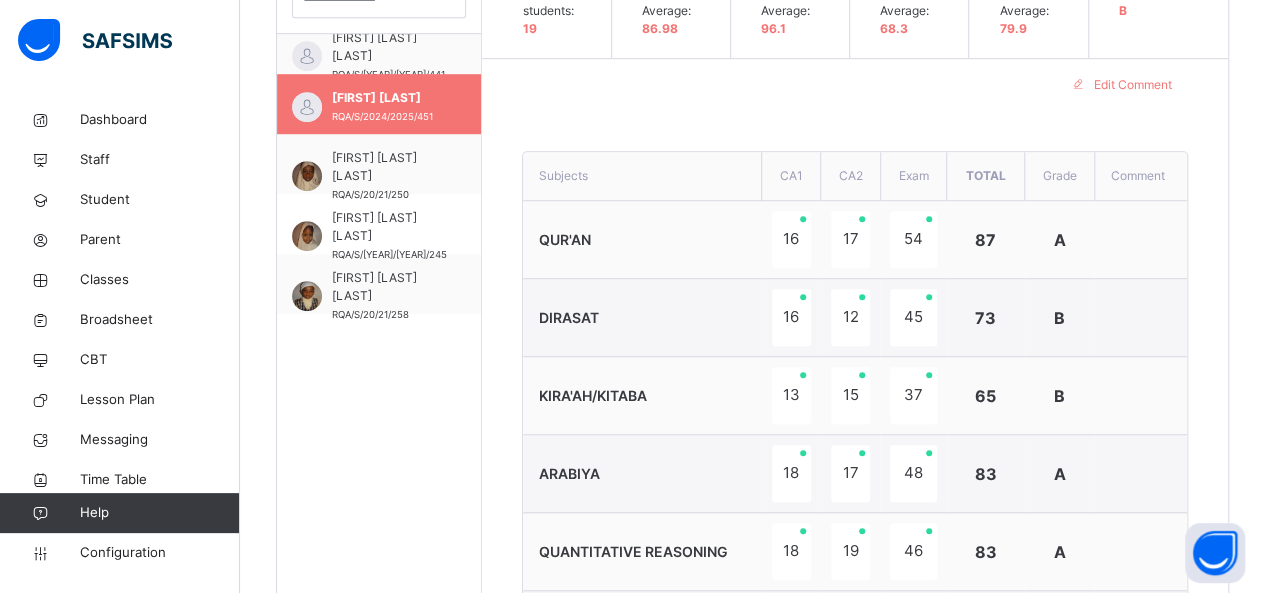 scroll, scrollTop: 360, scrollLeft: 0, axis: vertical 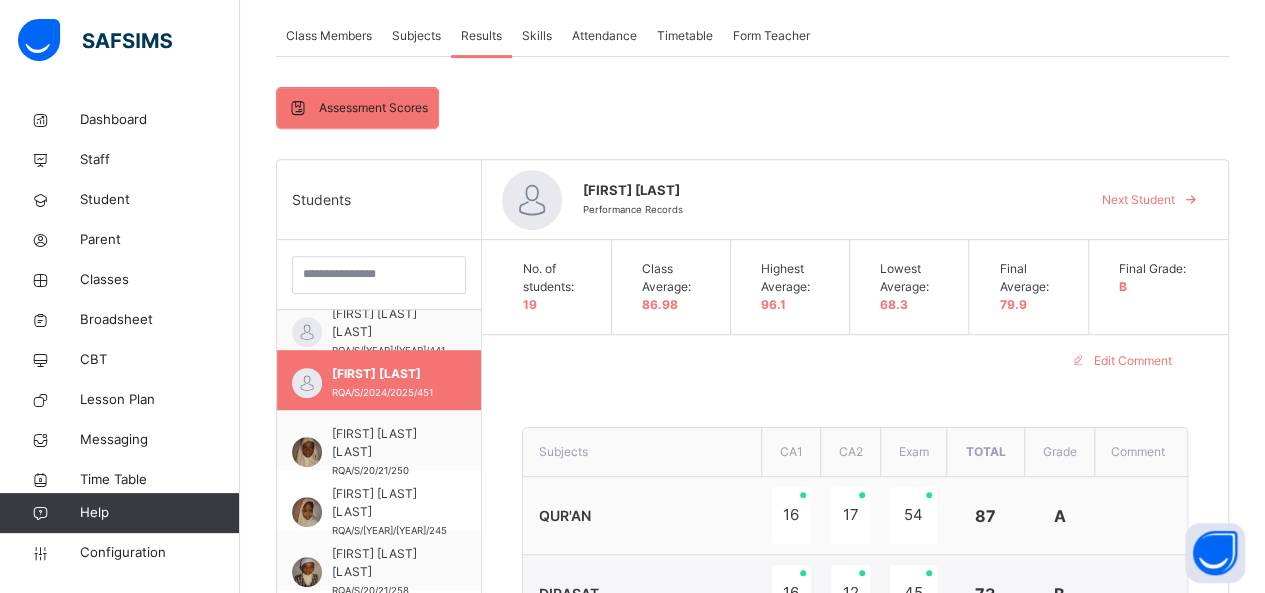 click on "Next Student" at bounding box center (1138, 200) 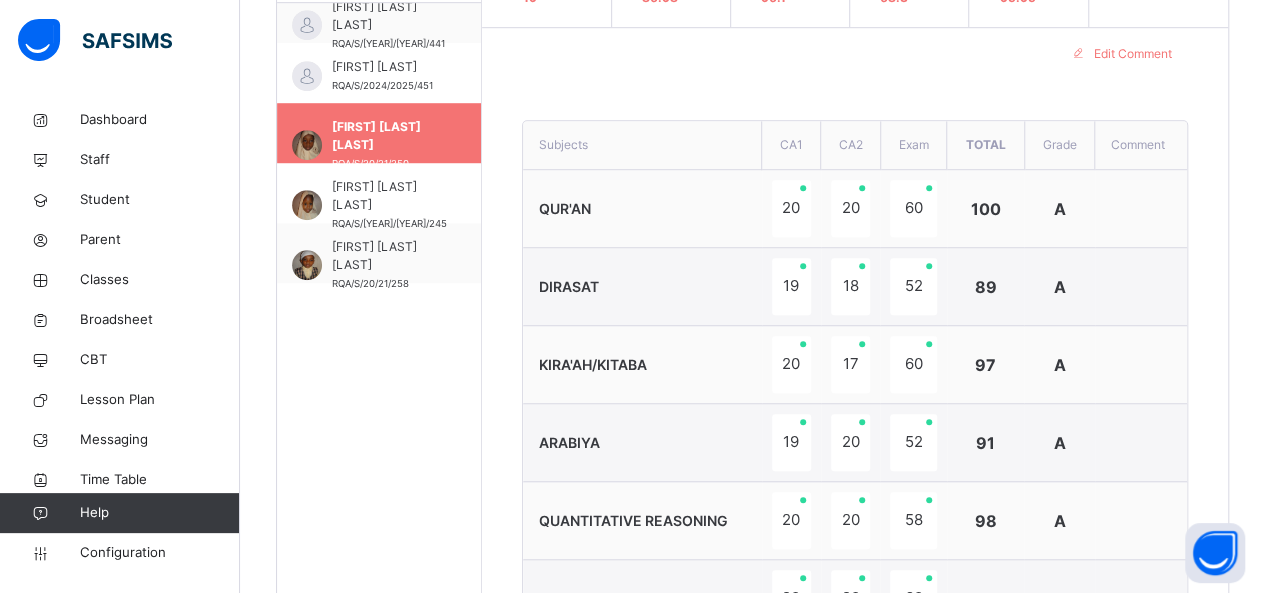 scroll, scrollTop: 440, scrollLeft: 0, axis: vertical 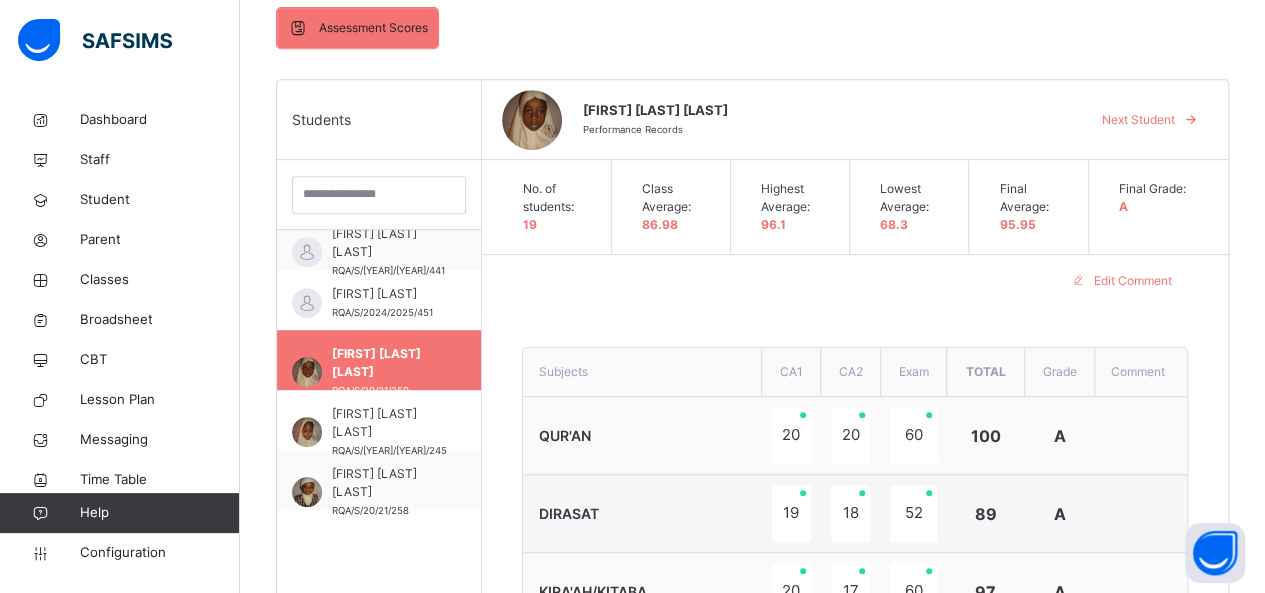click on "Next Student" at bounding box center [1138, 120] 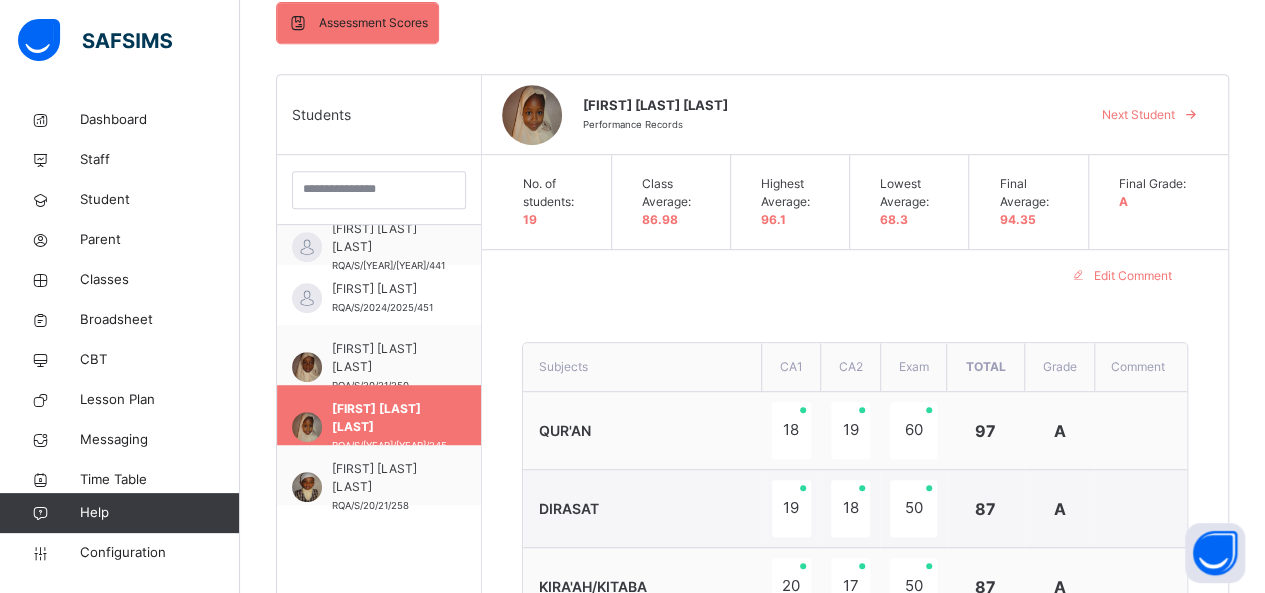 scroll, scrollTop: 440, scrollLeft: 0, axis: vertical 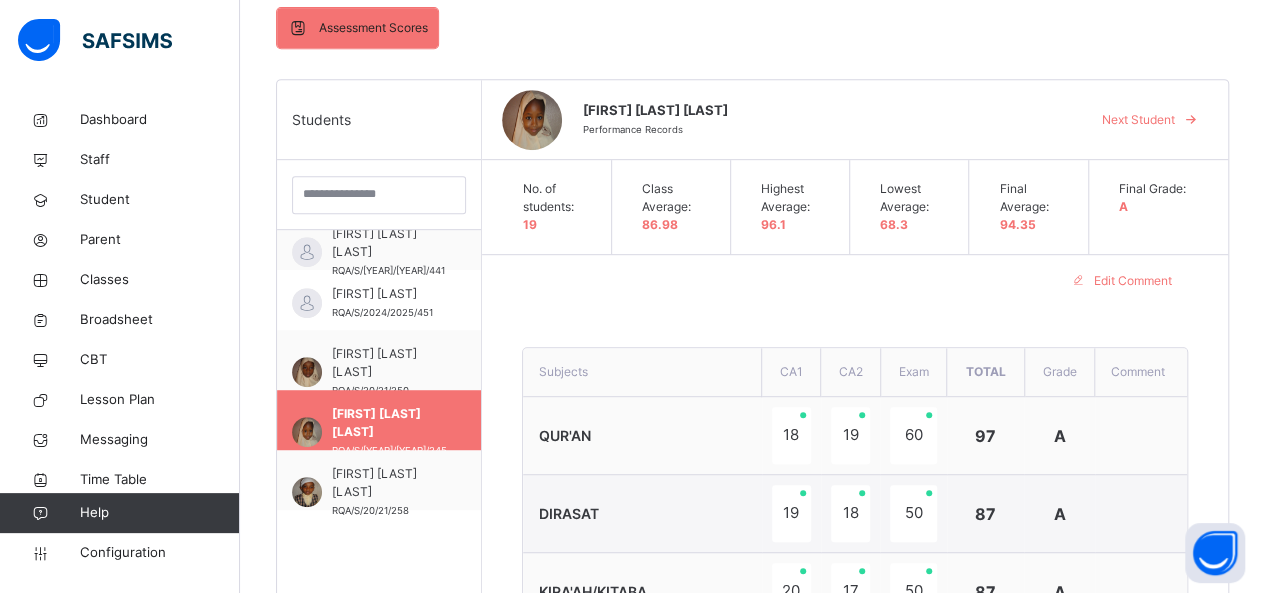 click on "Next Student" at bounding box center (1138, 120) 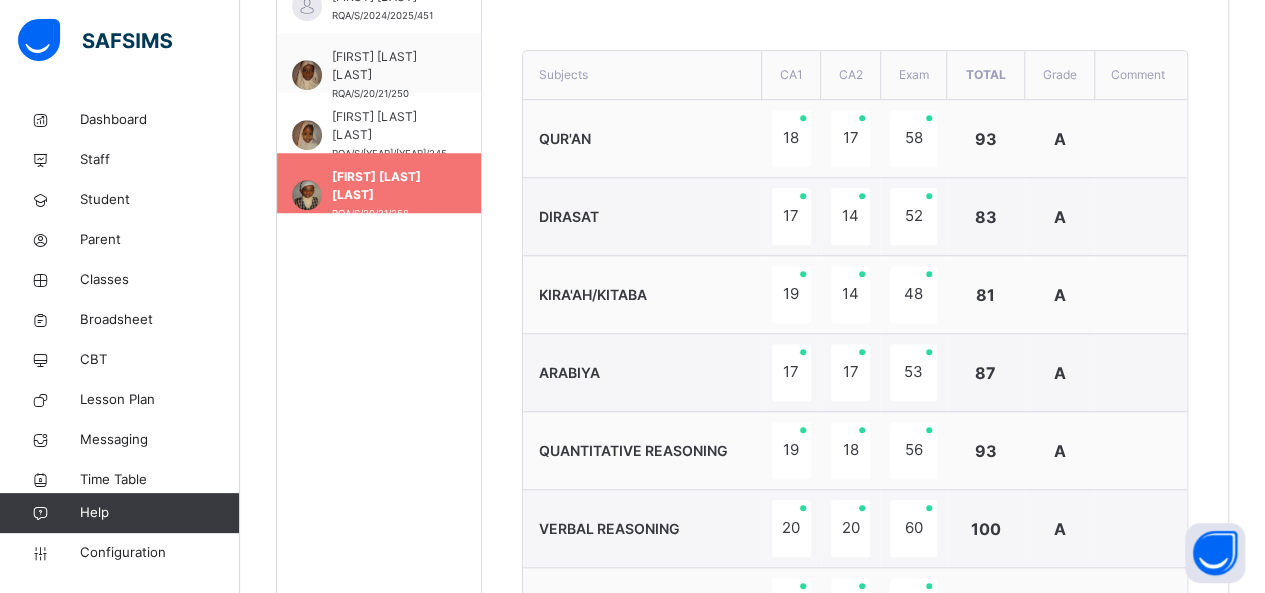 scroll, scrollTop: 482, scrollLeft: 0, axis: vertical 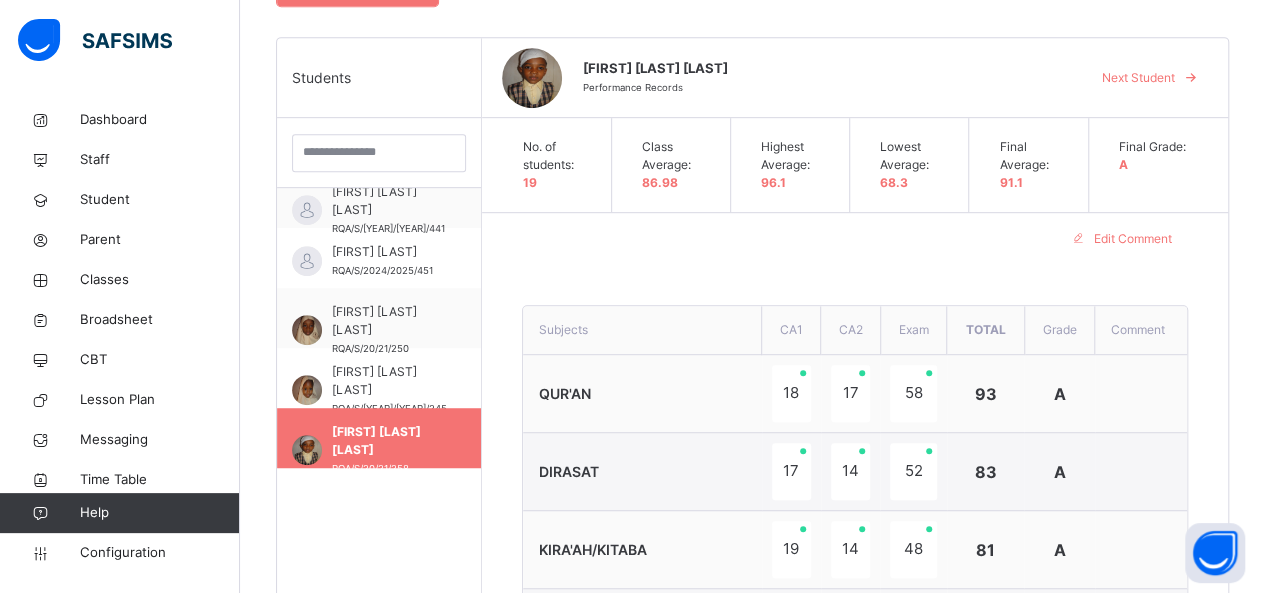 click on "Next Student" at bounding box center [1138, 78] 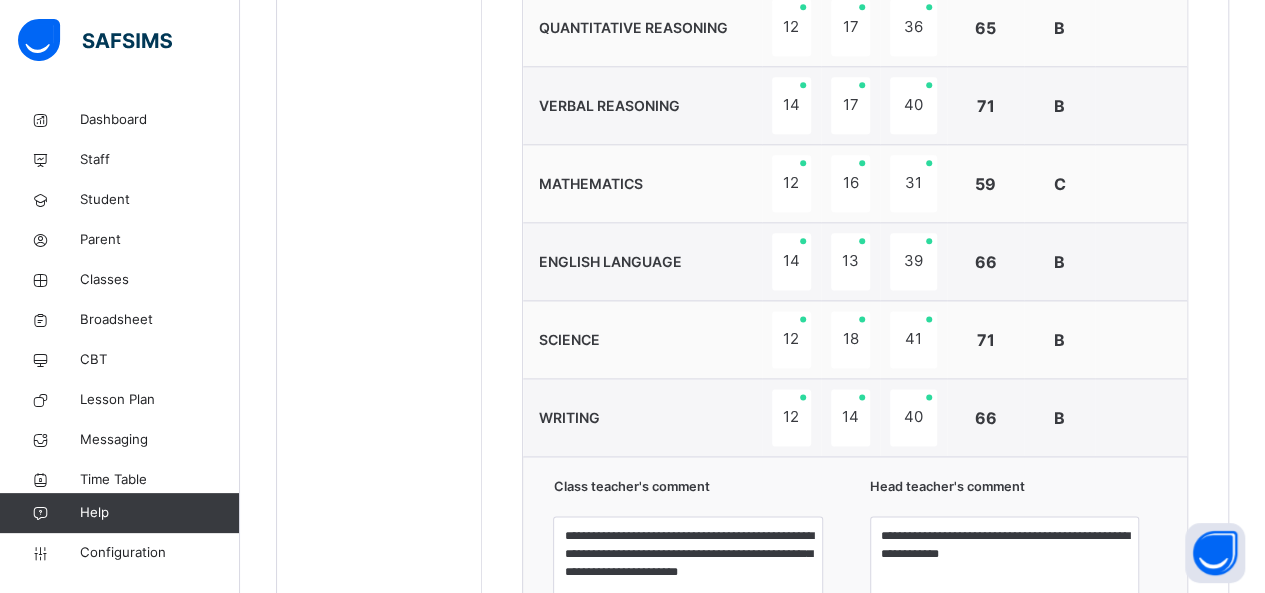 scroll, scrollTop: 1402, scrollLeft: 0, axis: vertical 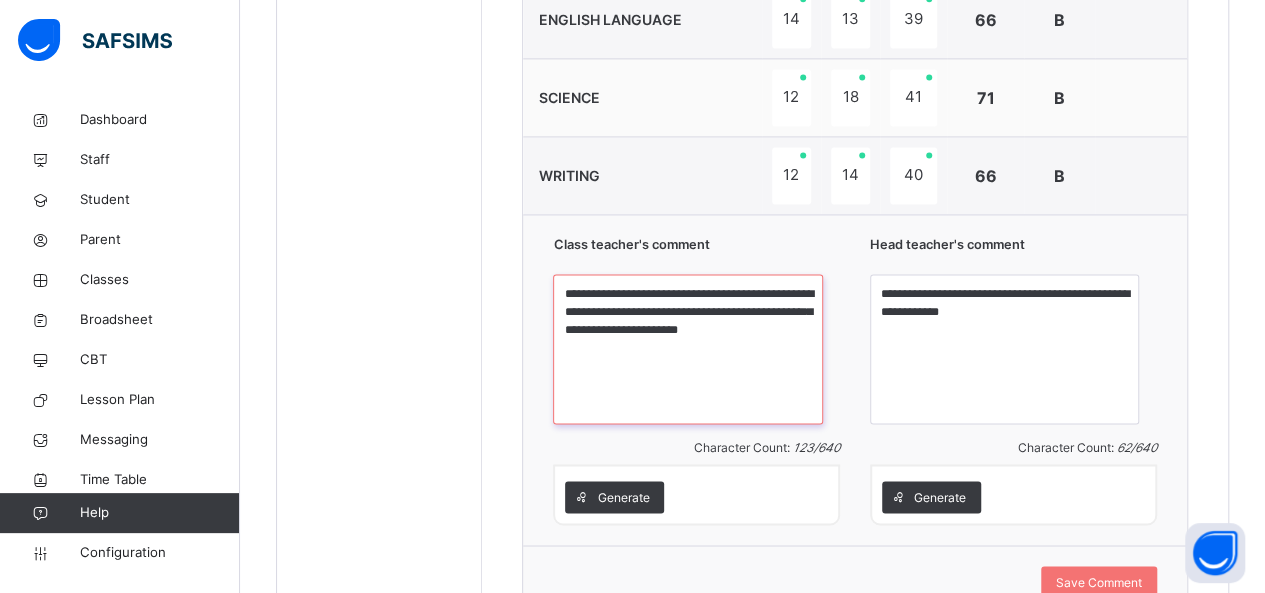 click on "**********" at bounding box center [687, 349] 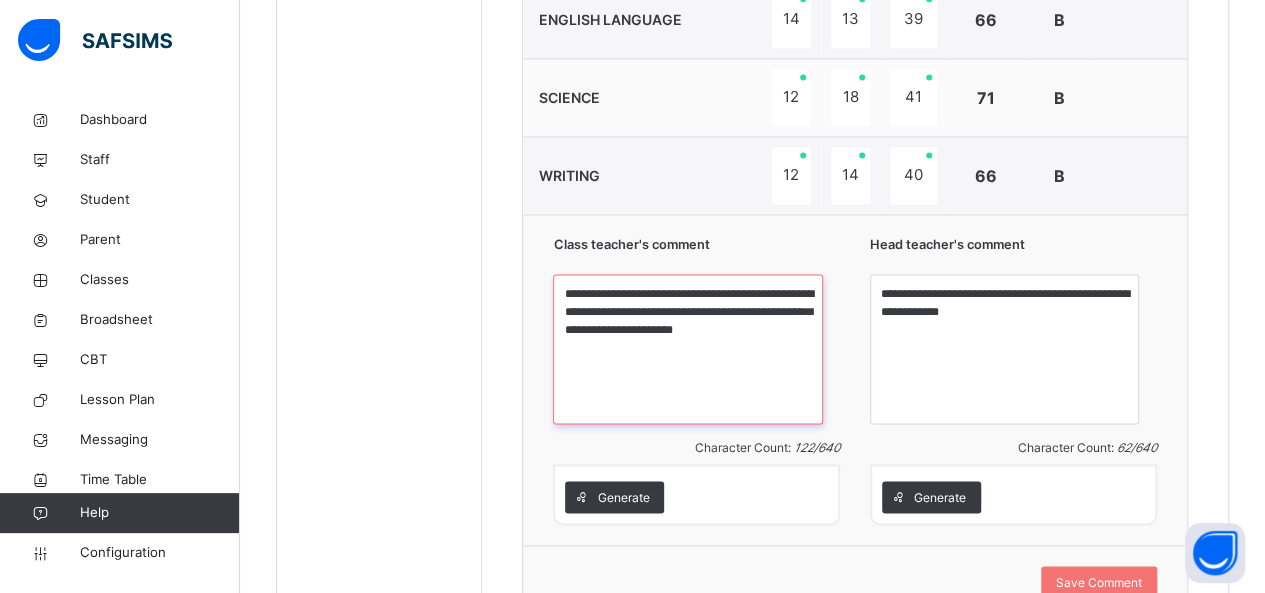 click on "**********" at bounding box center (687, 349) 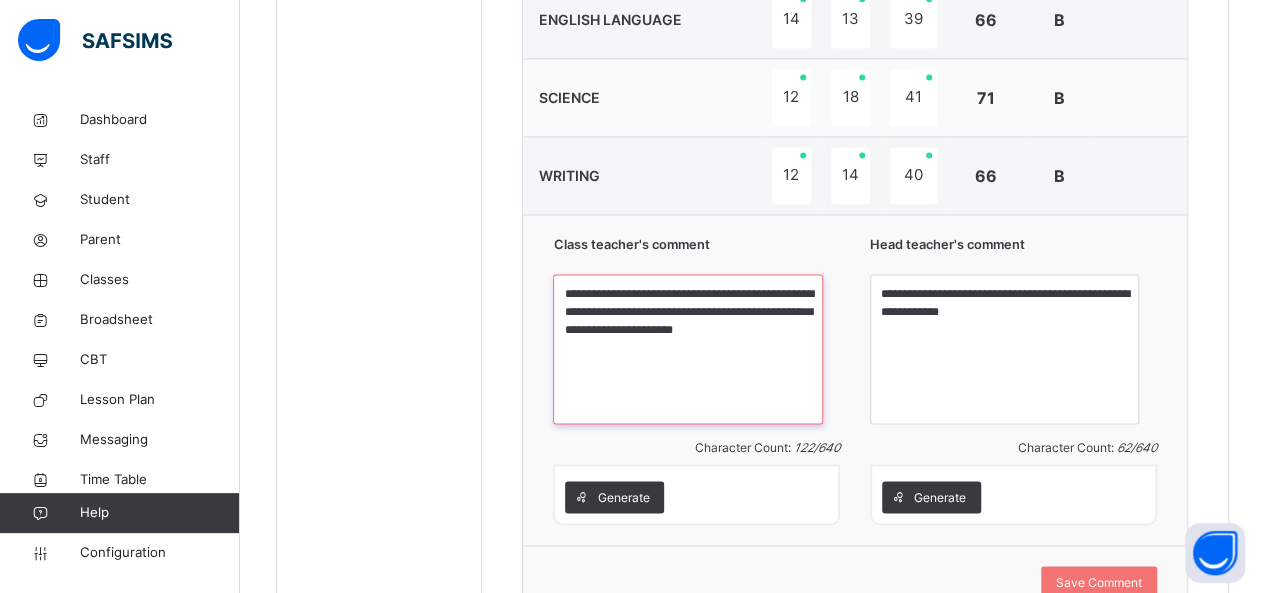 click on "**********" at bounding box center (687, 349) 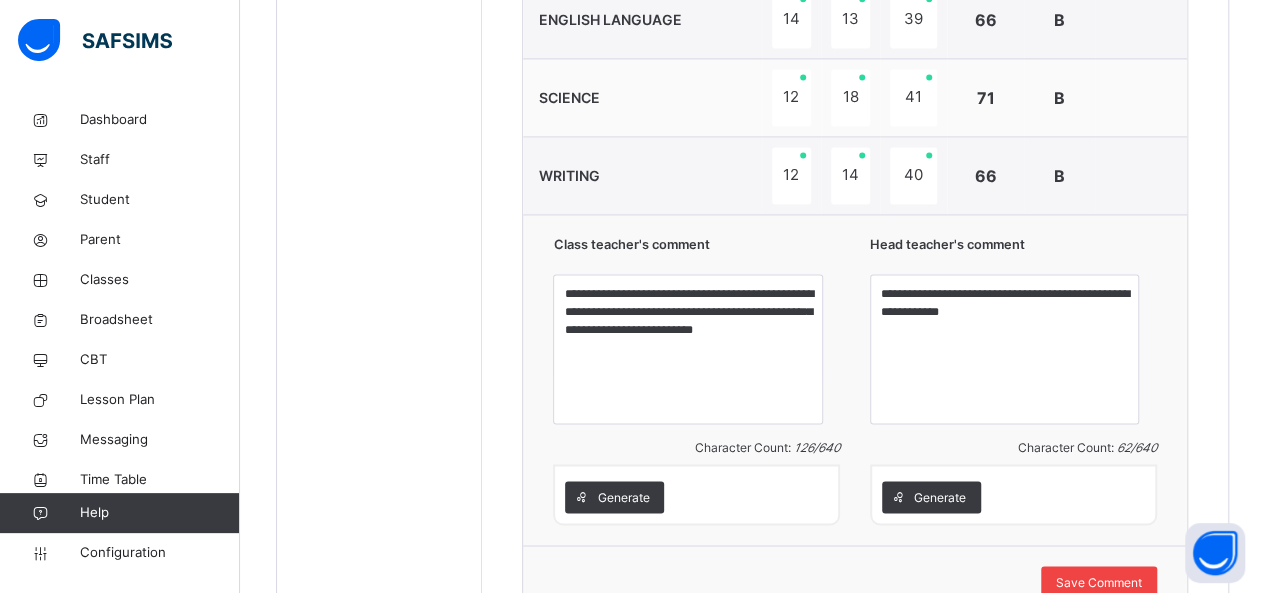 click on "Save Comment" at bounding box center (1099, 582) 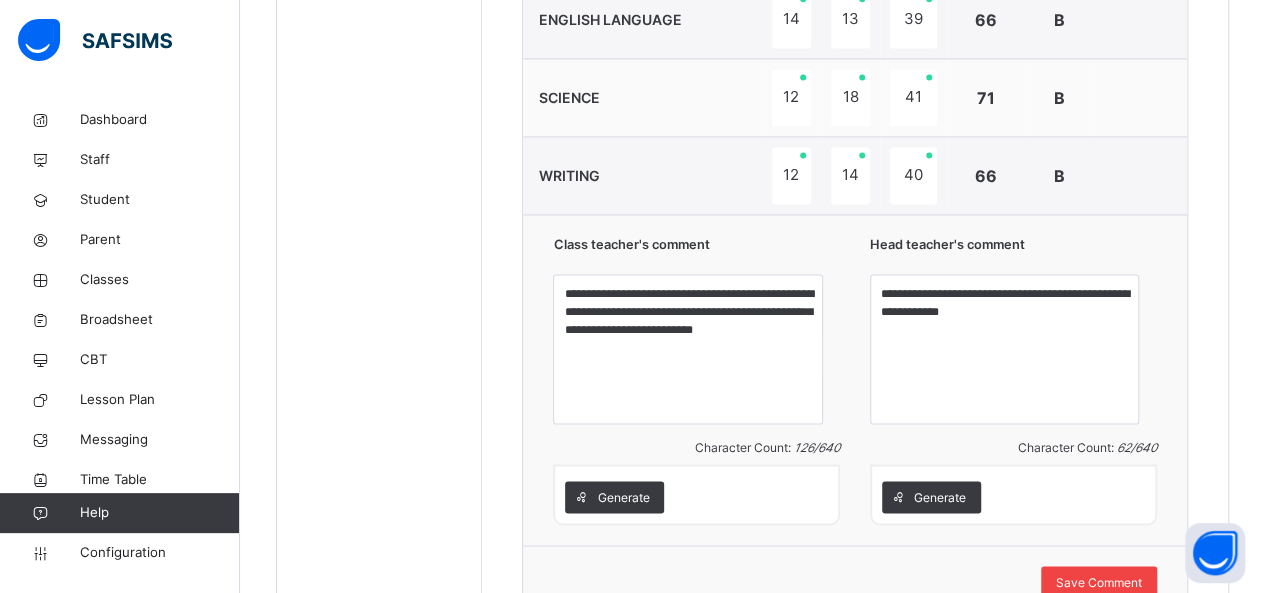 click on "Save Comment" at bounding box center (1099, 582) 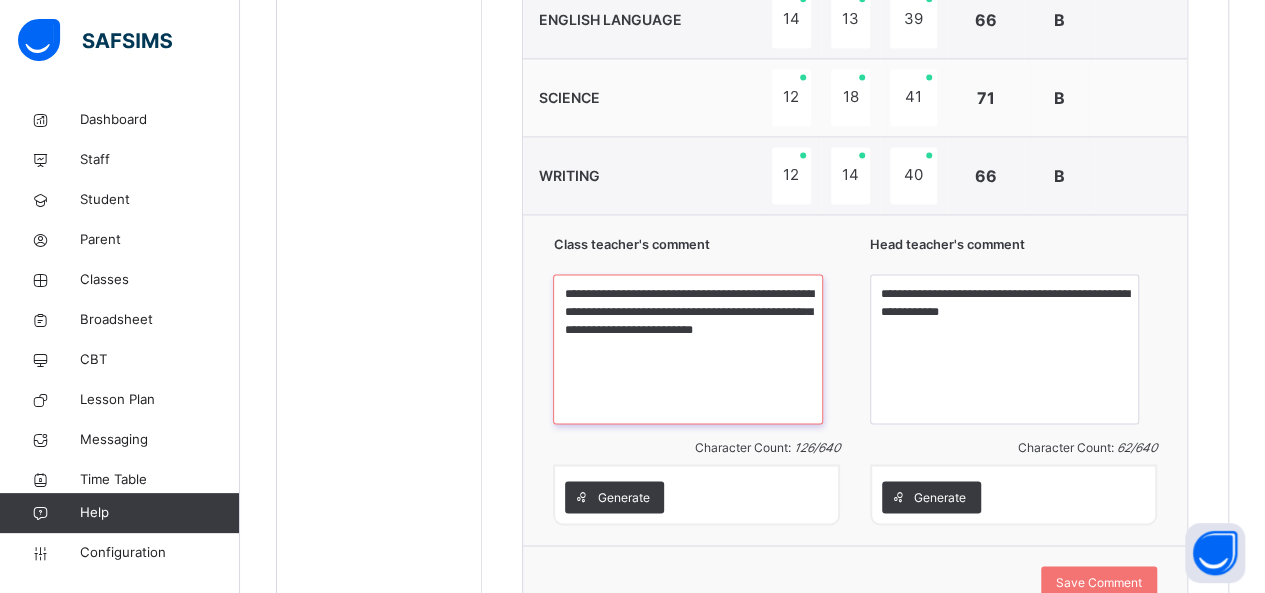 click on "**********" at bounding box center (687, 349) 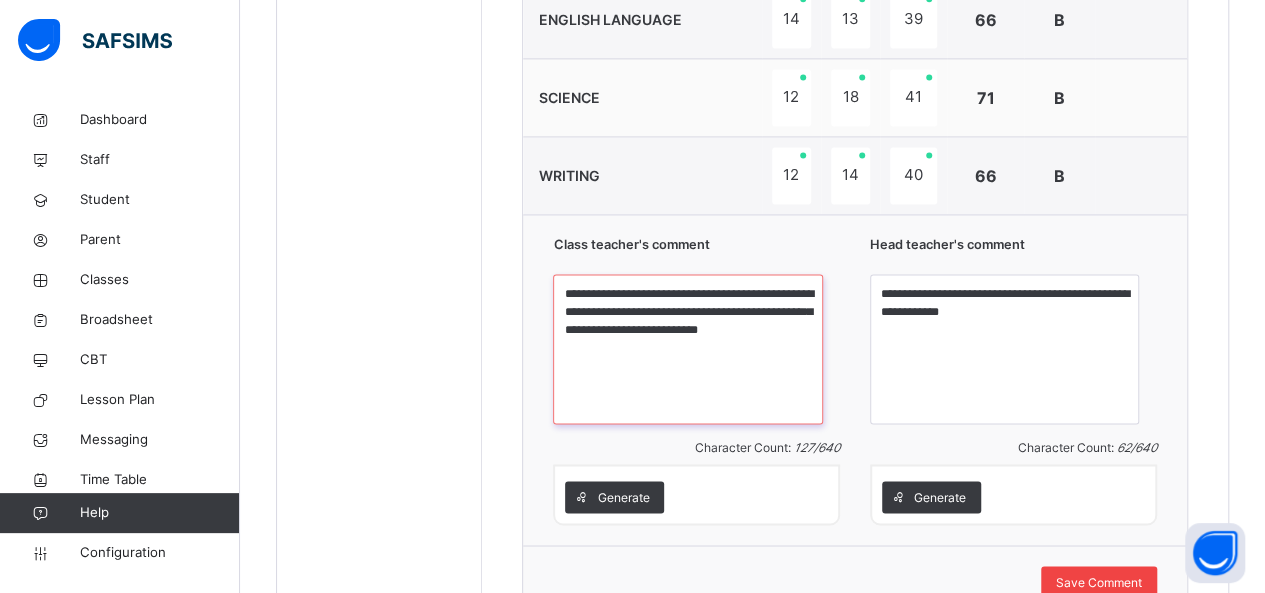 type on "**********" 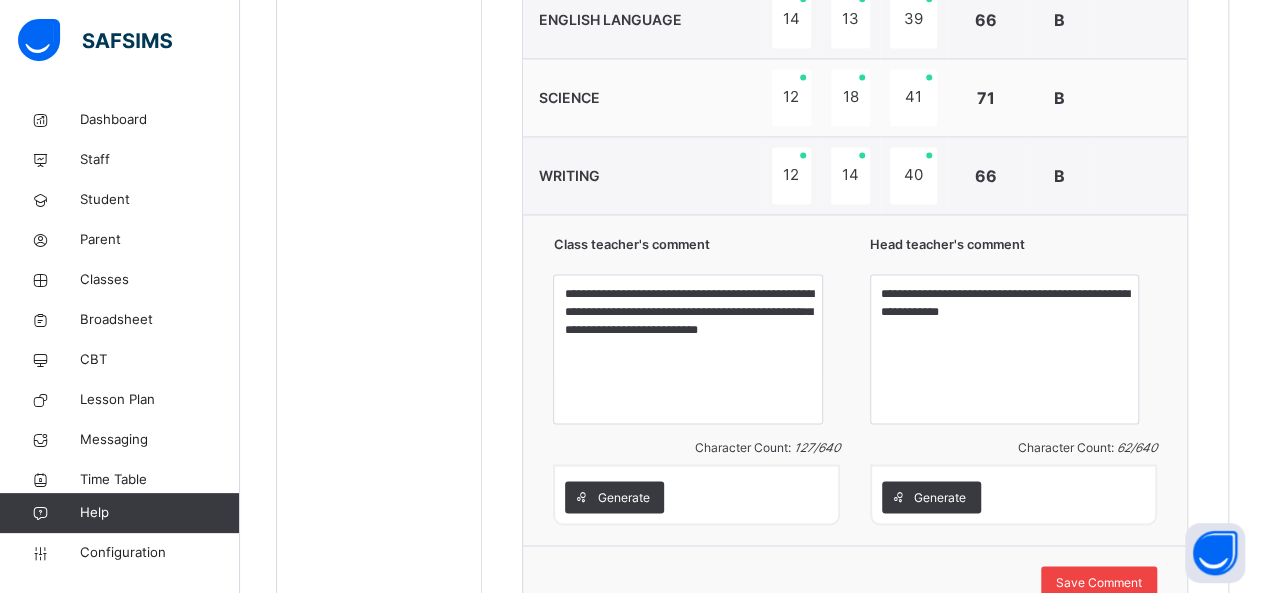 click on "Save Comment" at bounding box center (1099, 582) 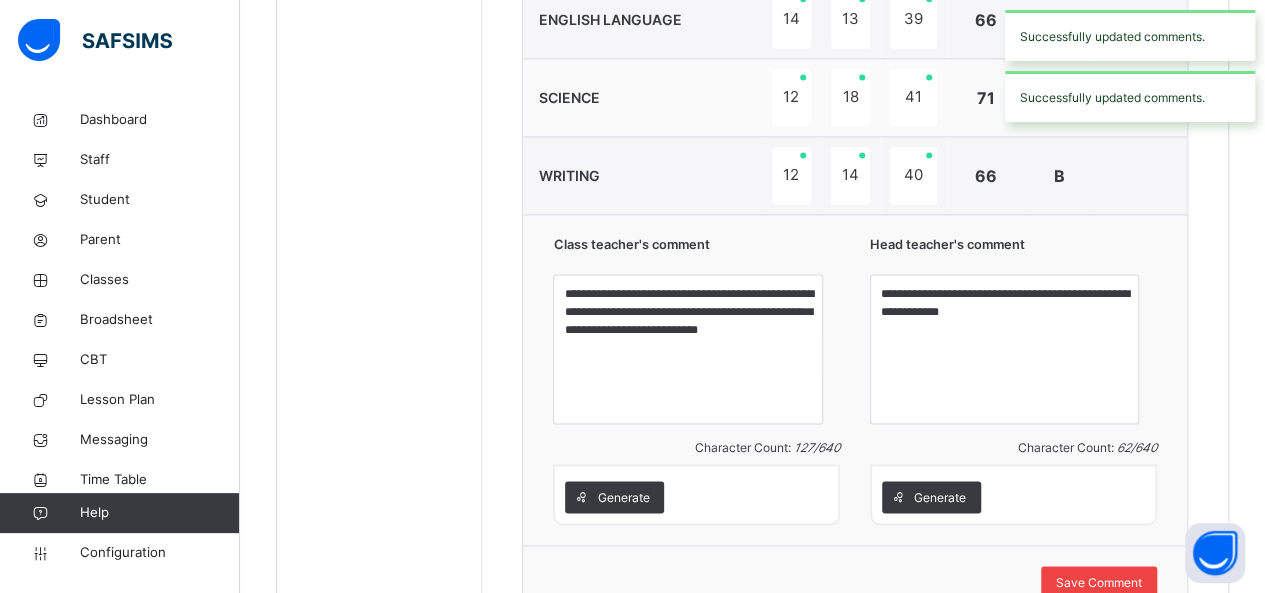 click on "Save Comment" at bounding box center [1099, 582] 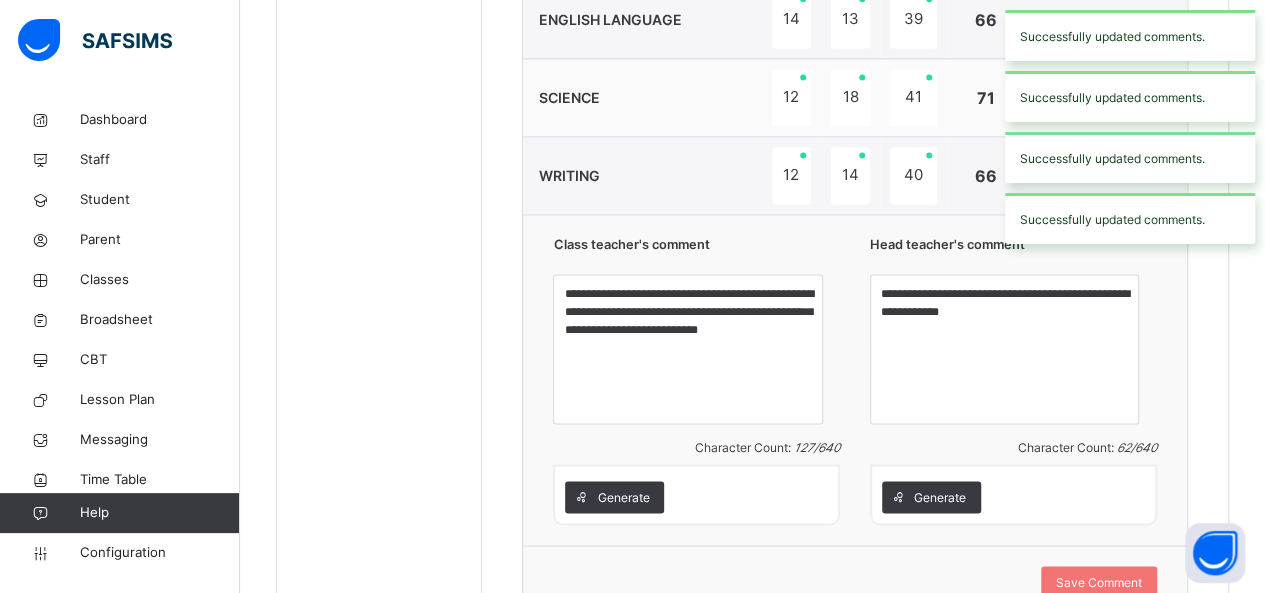 click on "**********" at bounding box center [855, 379] 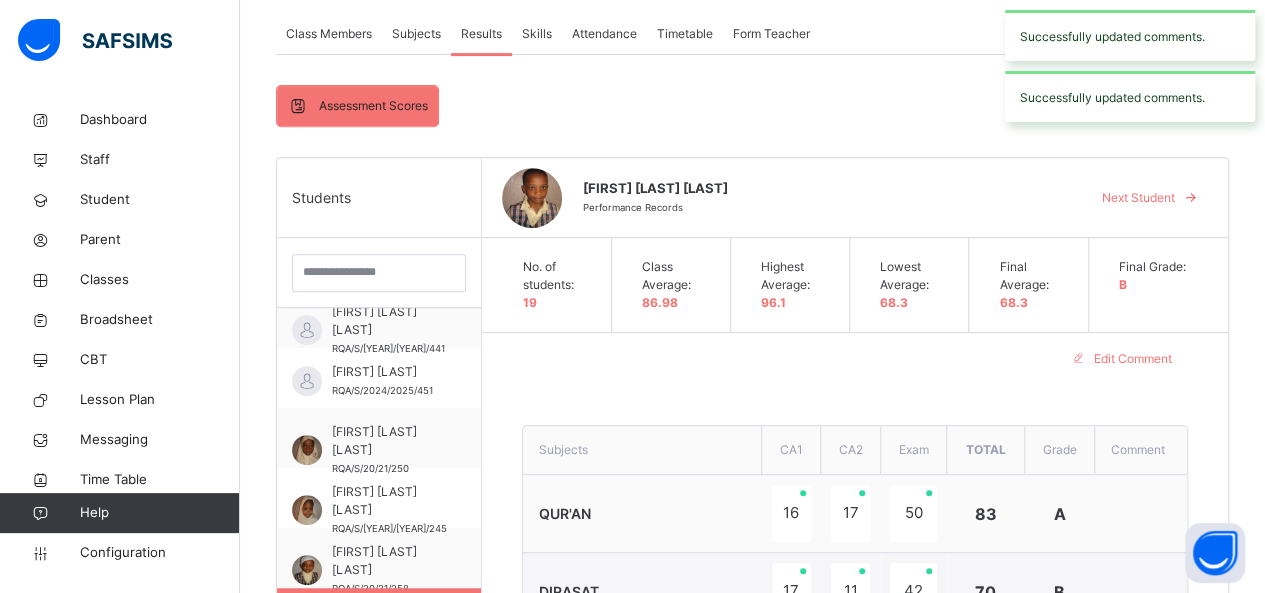 scroll, scrollTop: 322, scrollLeft: 0, axis: vertical 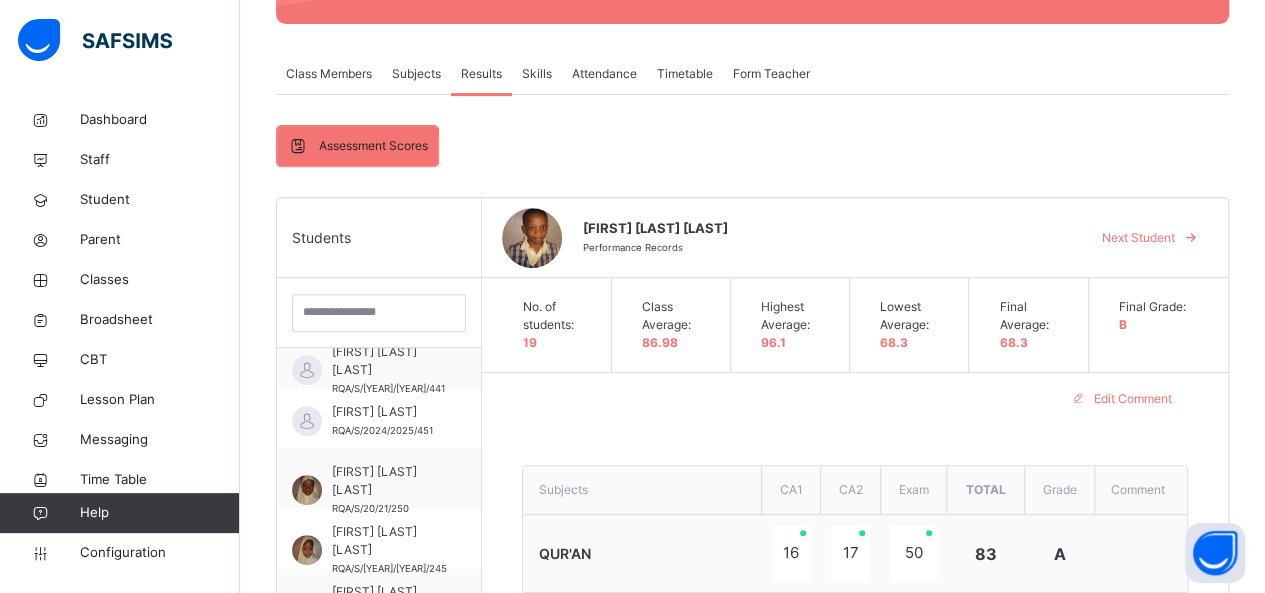 click on "Next Student" at bounding box center (1138, 238) 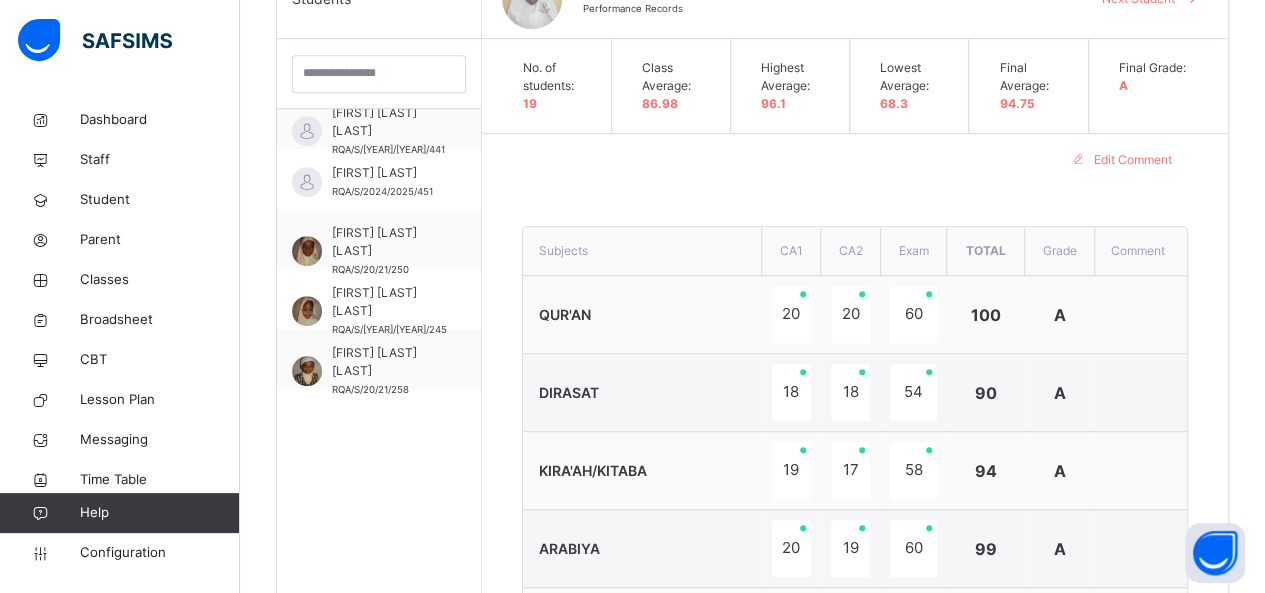 scroll, scrollTop: 402, scrollLeft: 0, axis: vertical 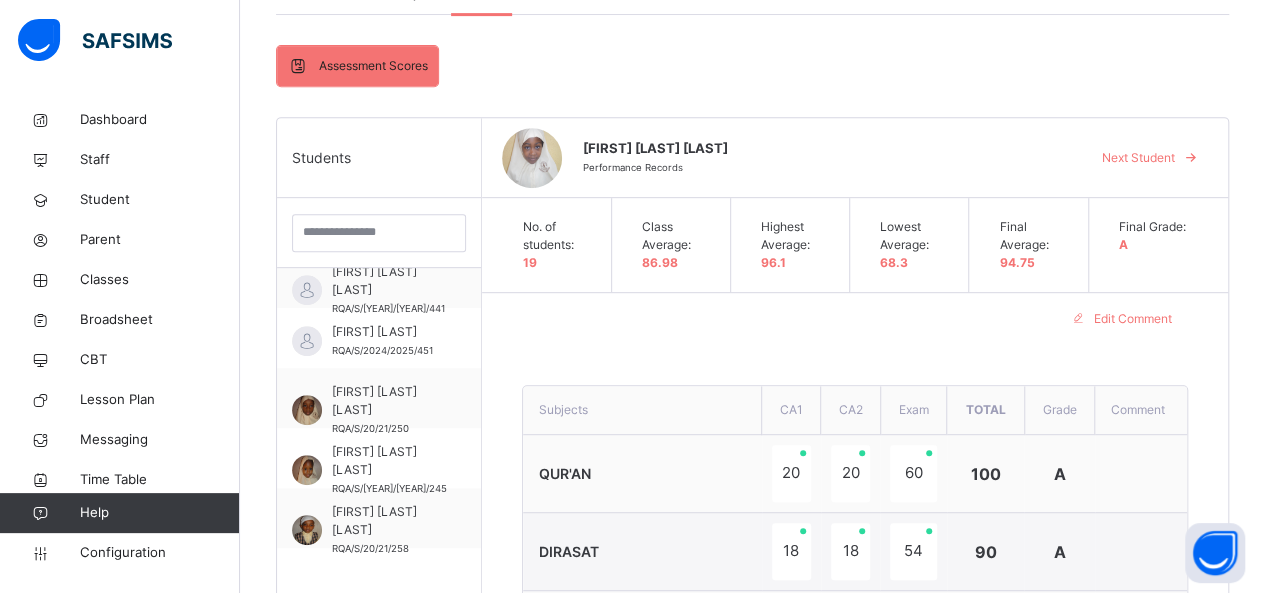 click on "Next Student" at bounding box center (1147, 158) 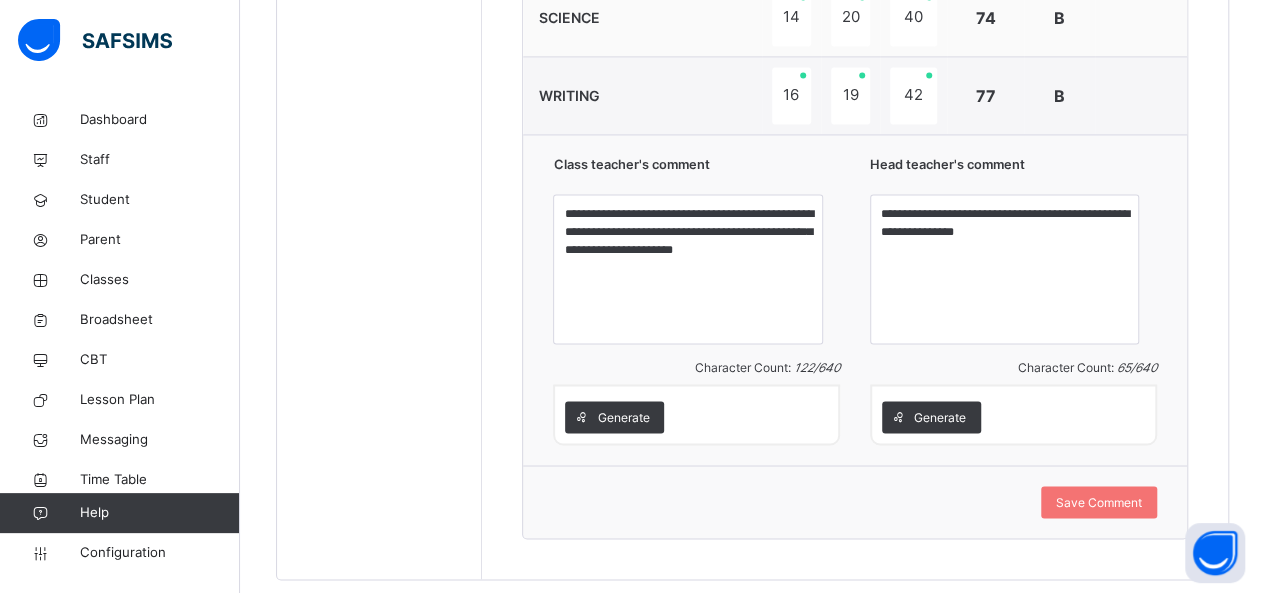 scroll, scrollTop: 1442, scrollLeft: 0, axis: vertical 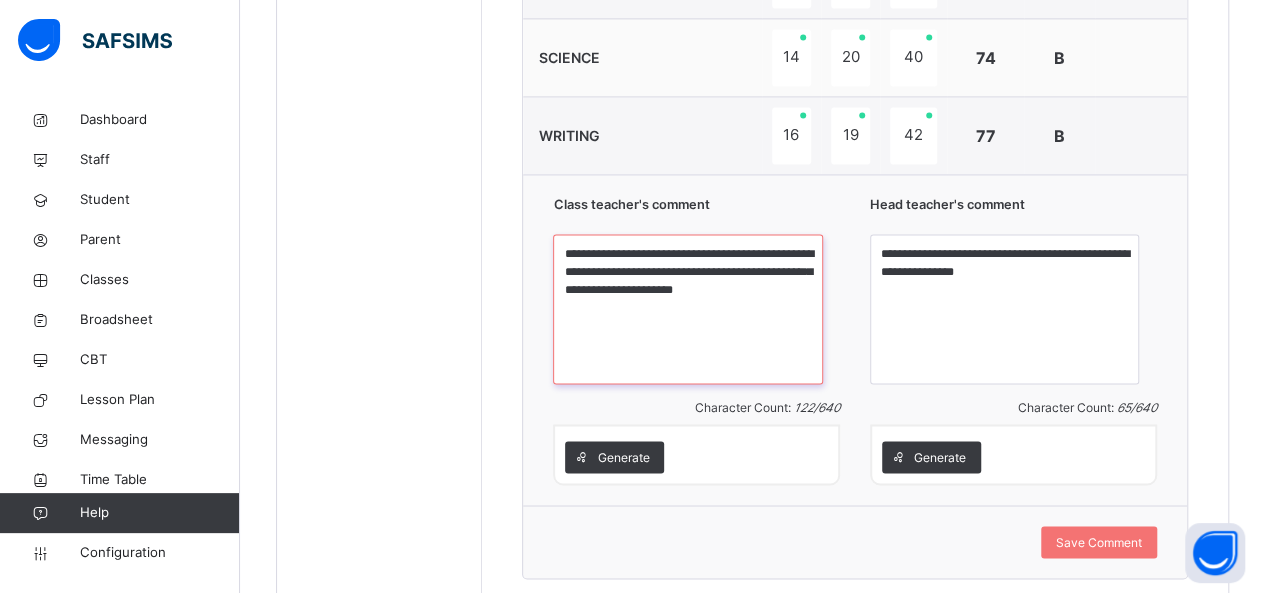 click on "**********" at bounding box center (687, 309) 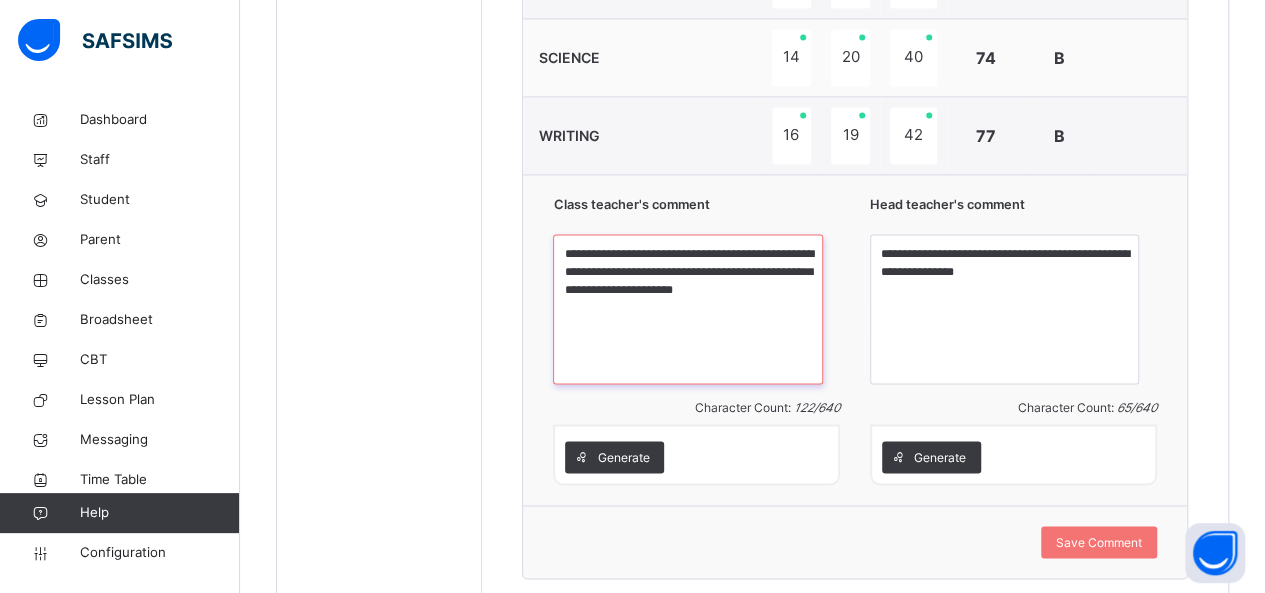 click on "**********" at bounding box center [687, 309] 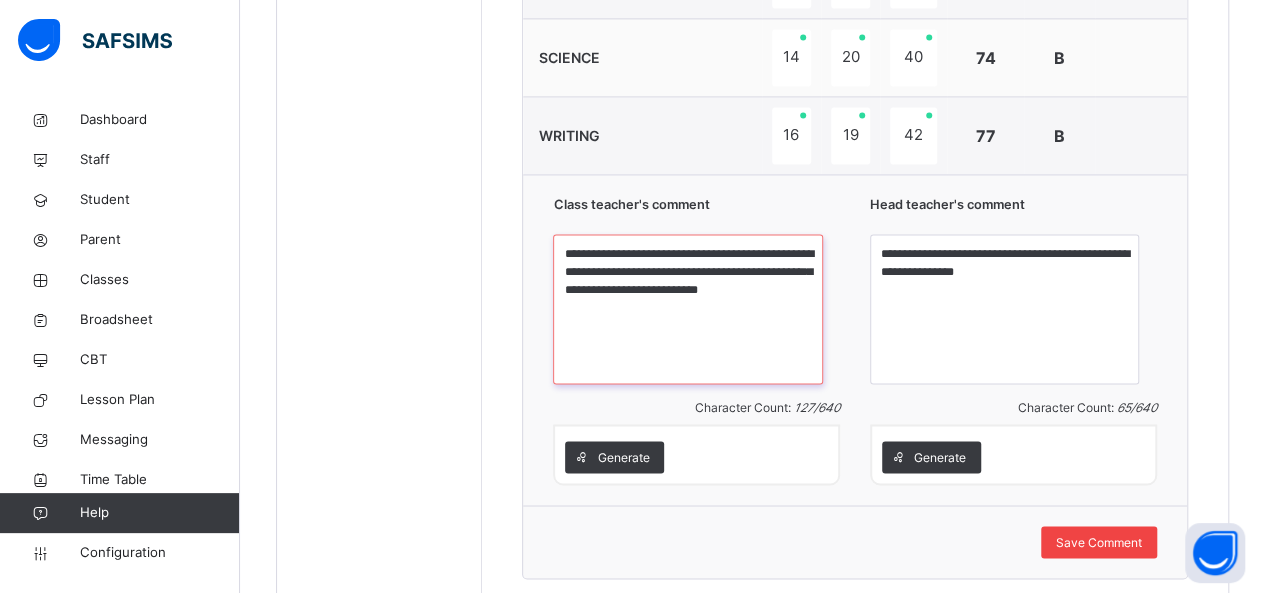 type on "**********" 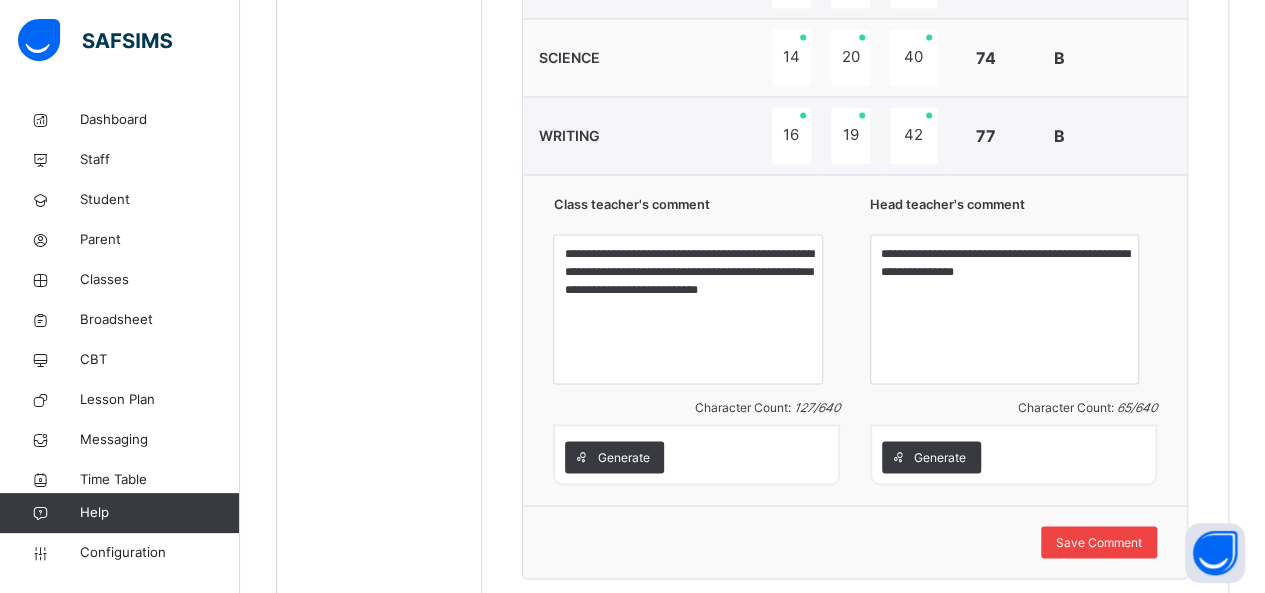 click on "Save Comment" at bounding box center [1099, 542] 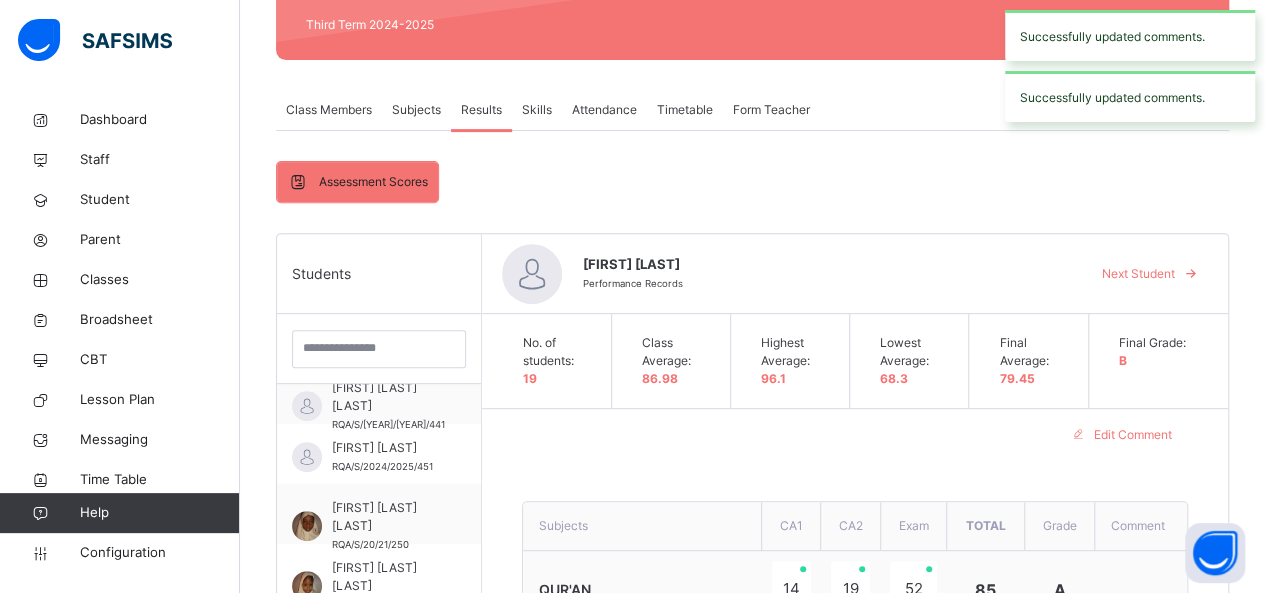 scroll, scrollTop: 242, scrollLeft: 0, axis: vertical 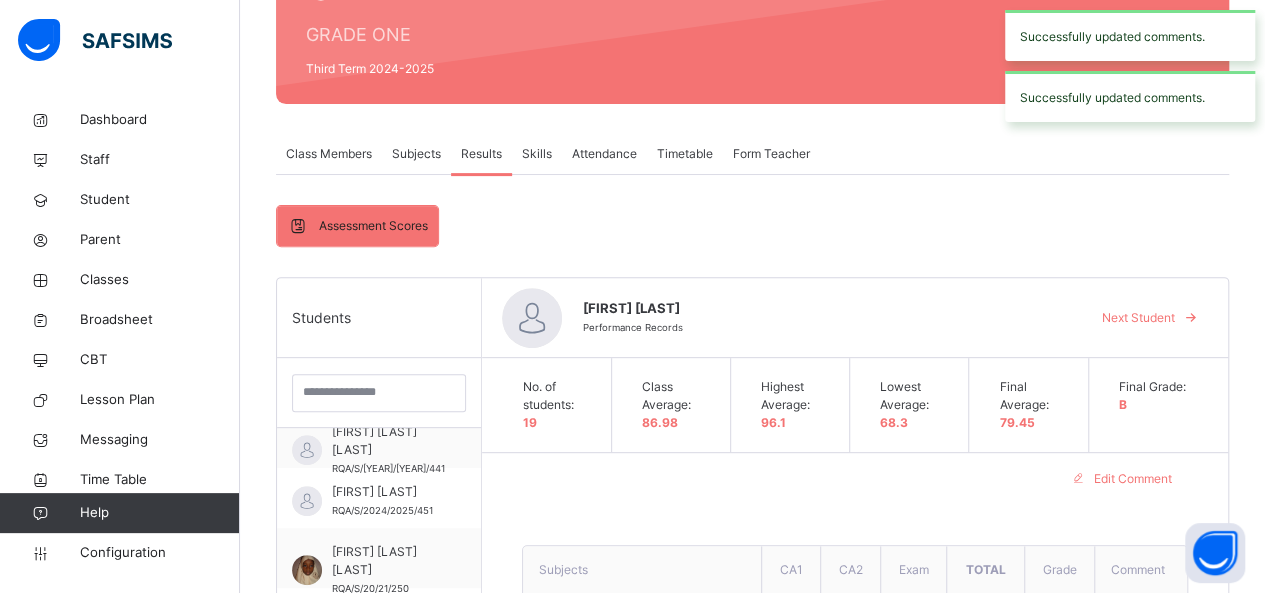 click on "Next Student" at bounding box center (1138, 318) 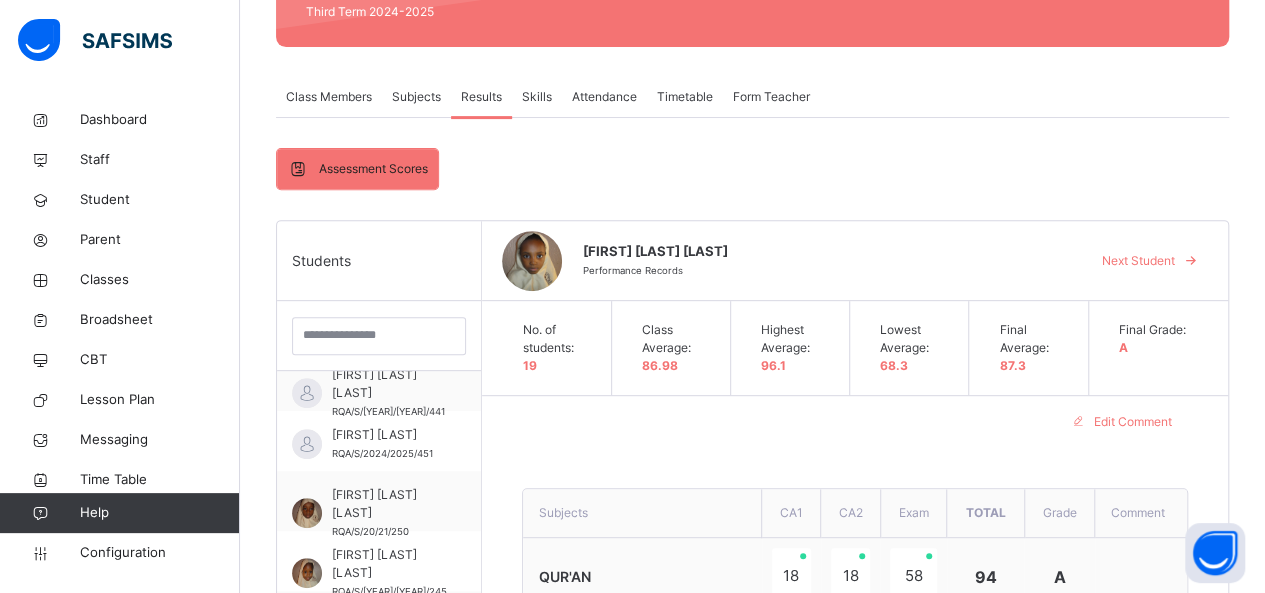 scroll, scrollTop: 242, scrollLeft: 0, axis: vertical 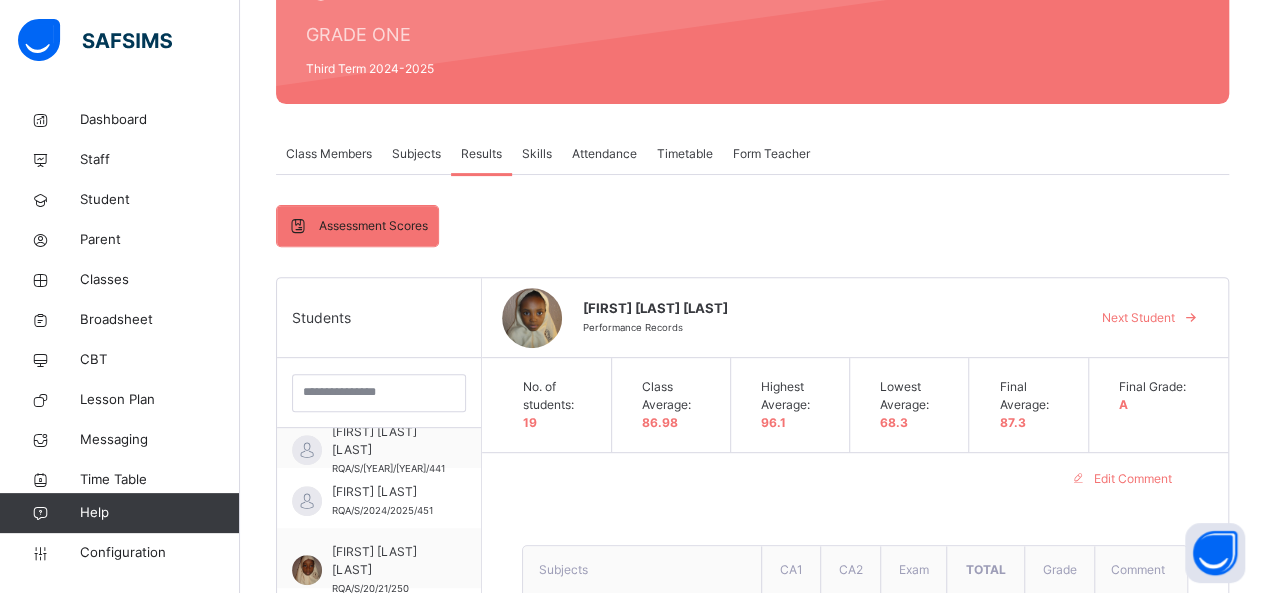 click on "Next Student" at bounding box center (1138, 318) 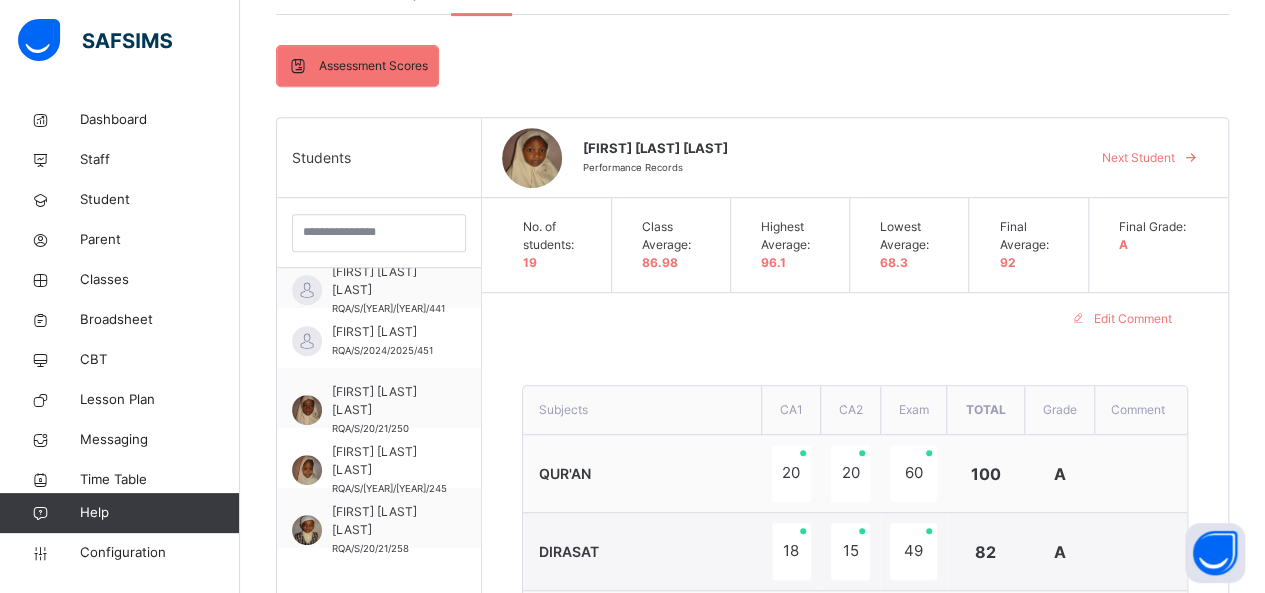 scroll, scrollTop: 402, scrollLeft: 0, axis: vertical 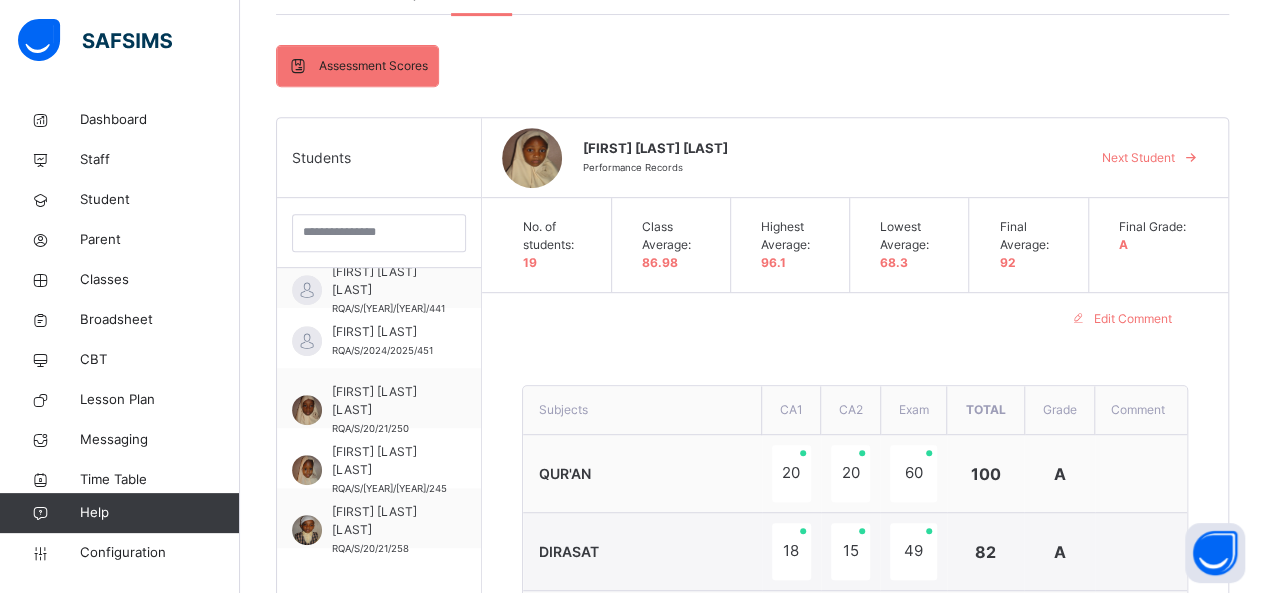 click on "Next Student" at bounding box center (1138, 158) 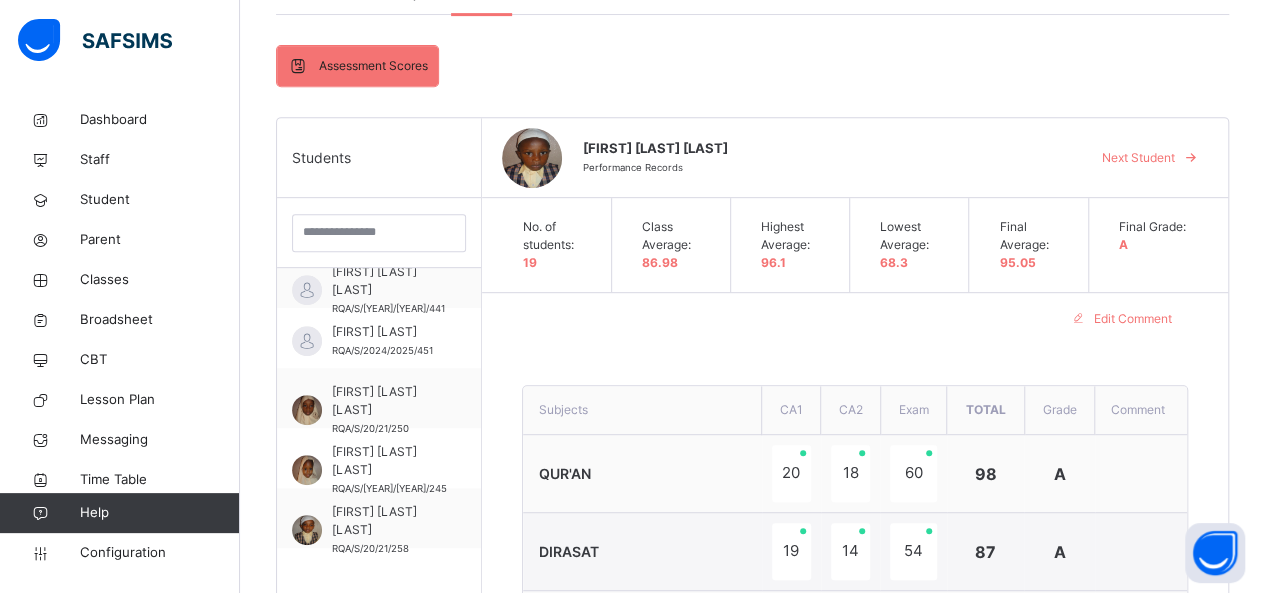scroll, scrollTop: 362, scrollLeft: 0, axis: vertical 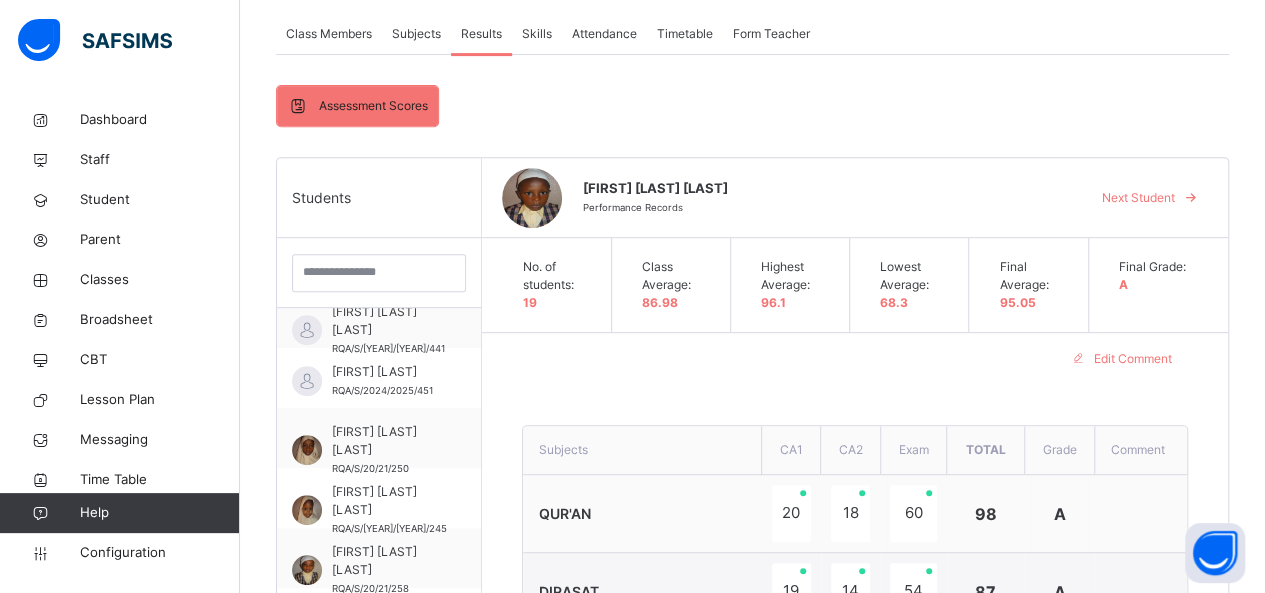 click on "Next Student" at bounding box center (1138, 198) 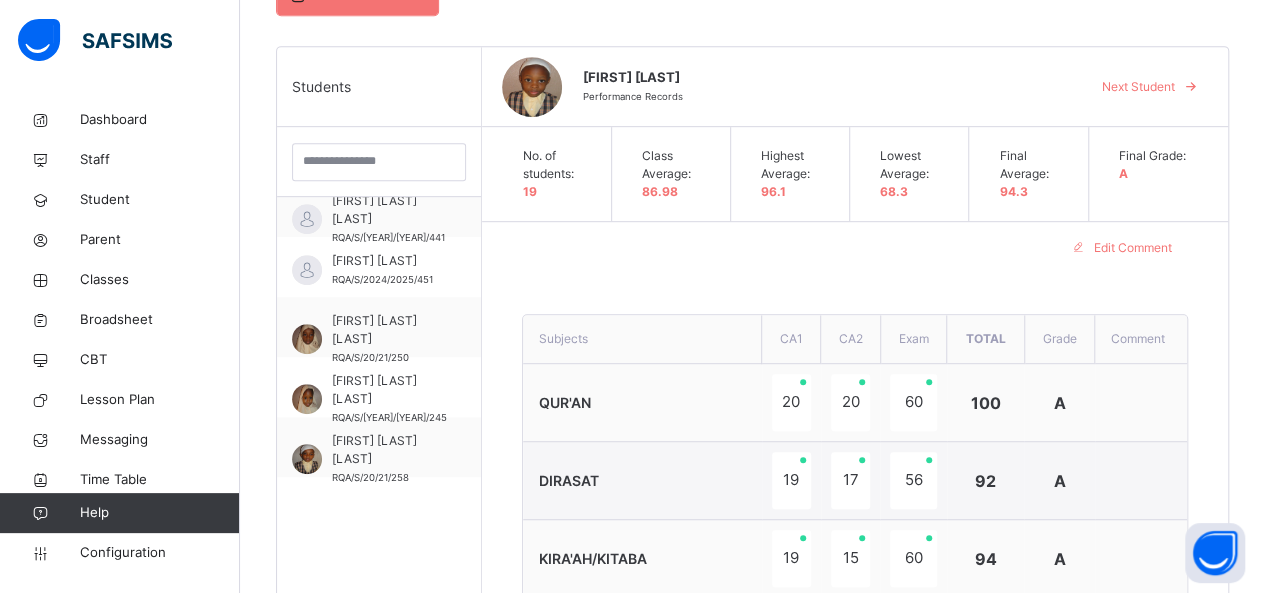scroll, scrollTop: 442, scrollLeft: 0, axis: vertical 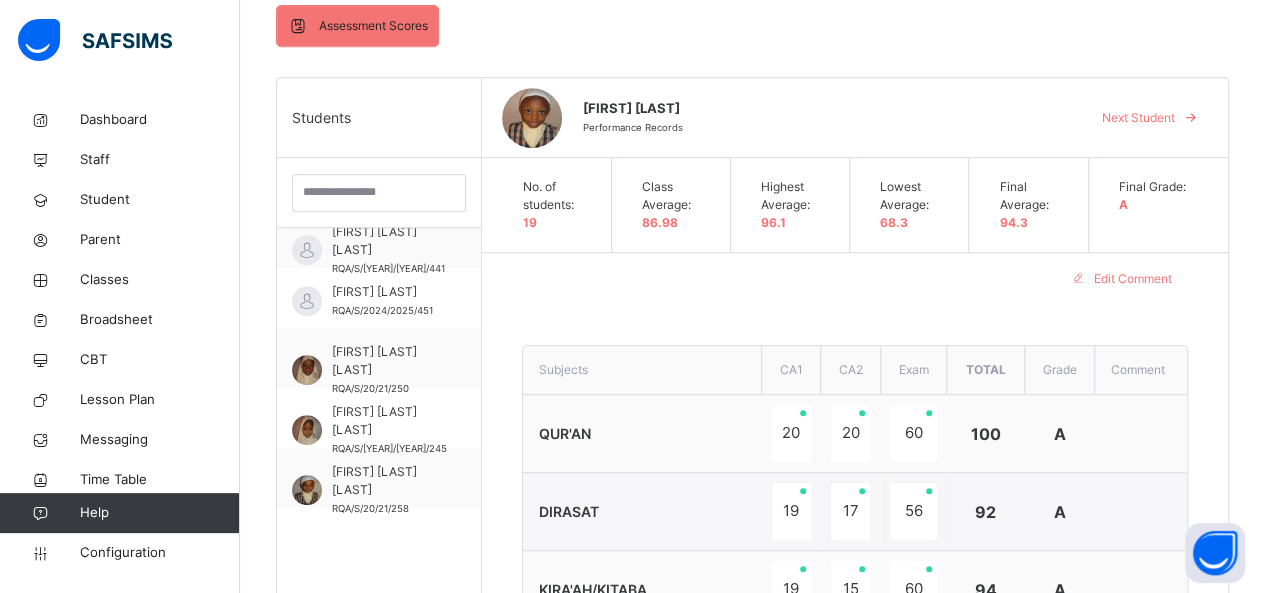 click on "Next Student" at bounding box center [1138, 118] 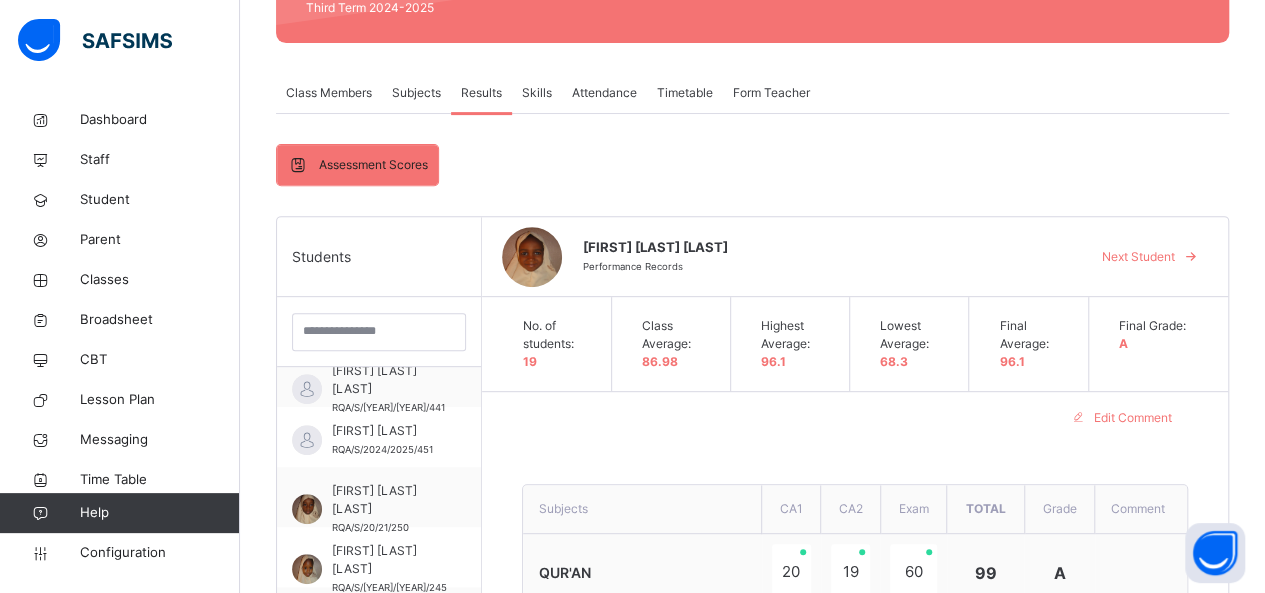 scroll, scrollTop: 242, scrollLeft: 0, axis: vertical 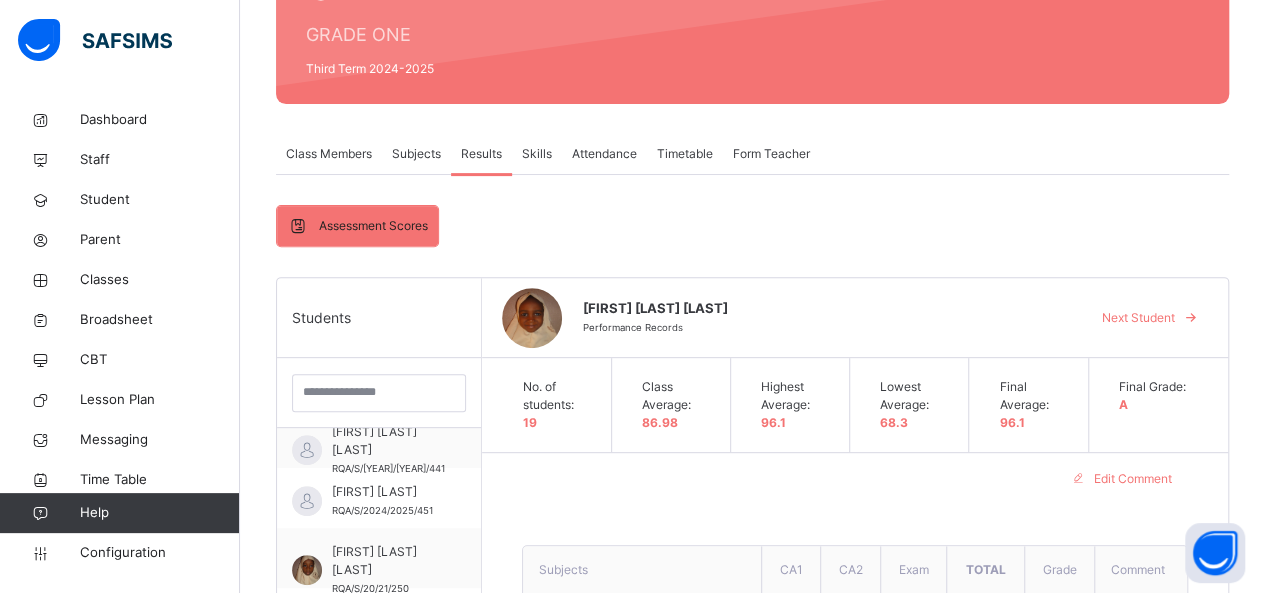 click on "Next Student" at bounding box center (1138, 318) 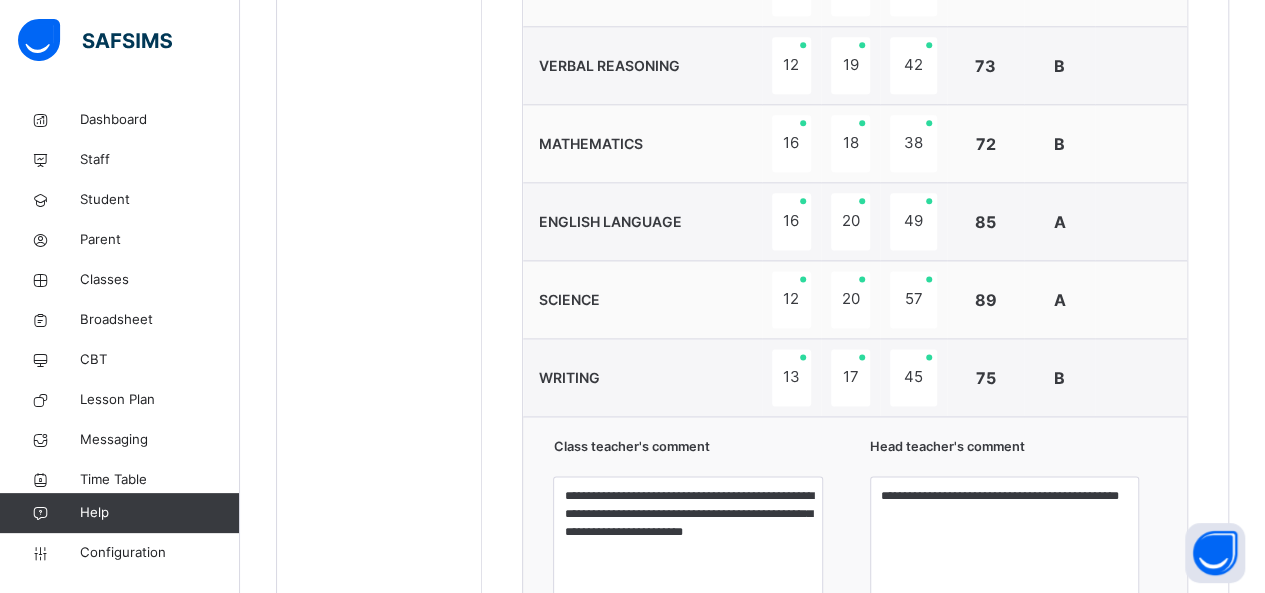 scroll, scrollTop: 1202, scrollLeft: 0, axis: vertical 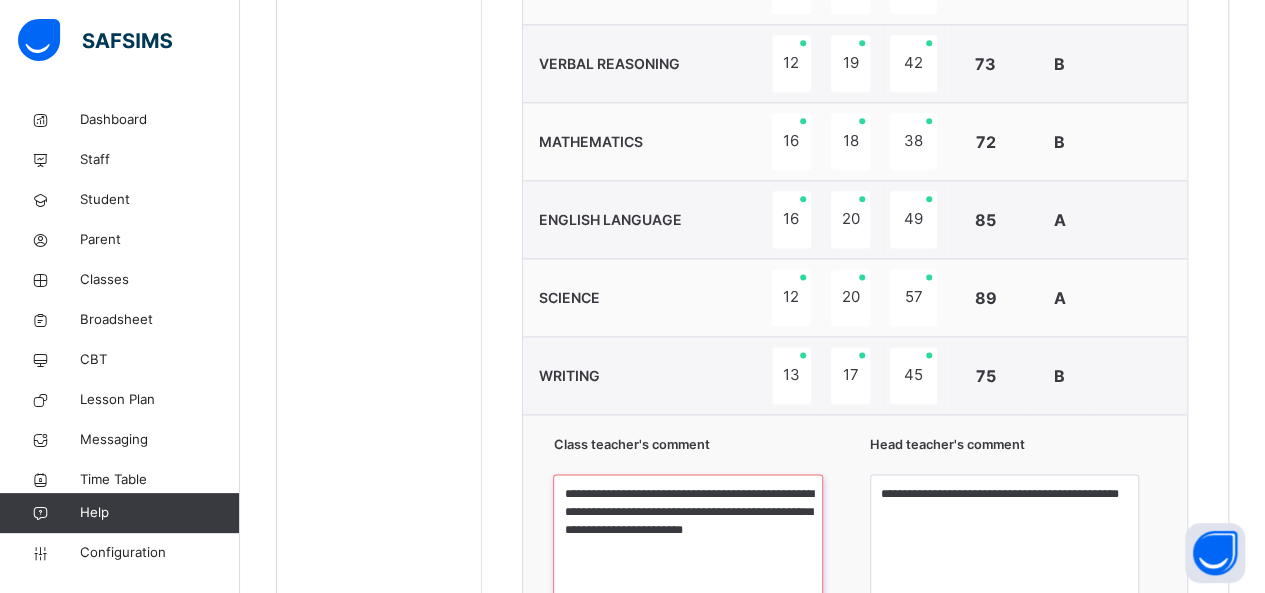 click on "**********" at bounding box center (687, 549) 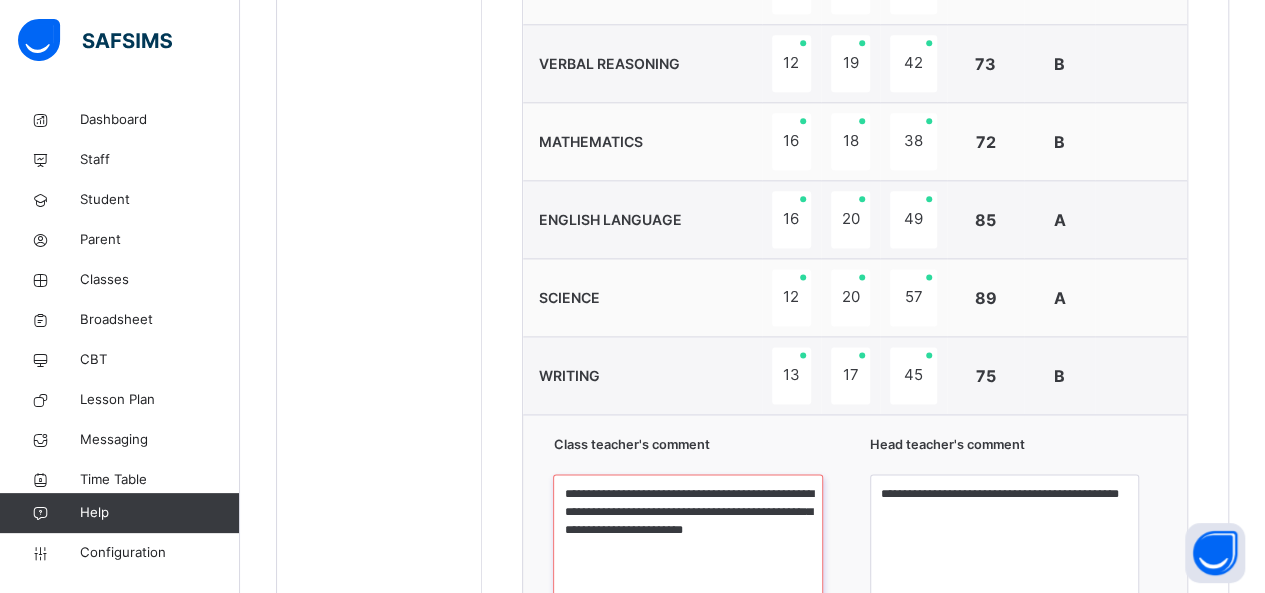 click on "**********" at bounding box center [687, 549] 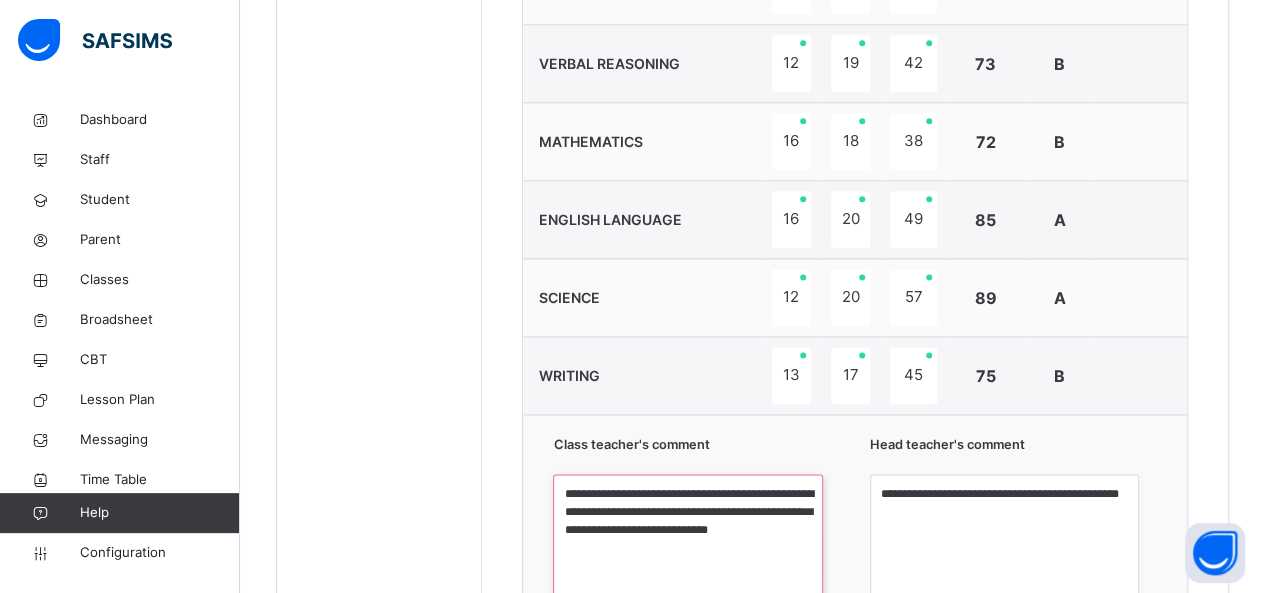 type on "**********" 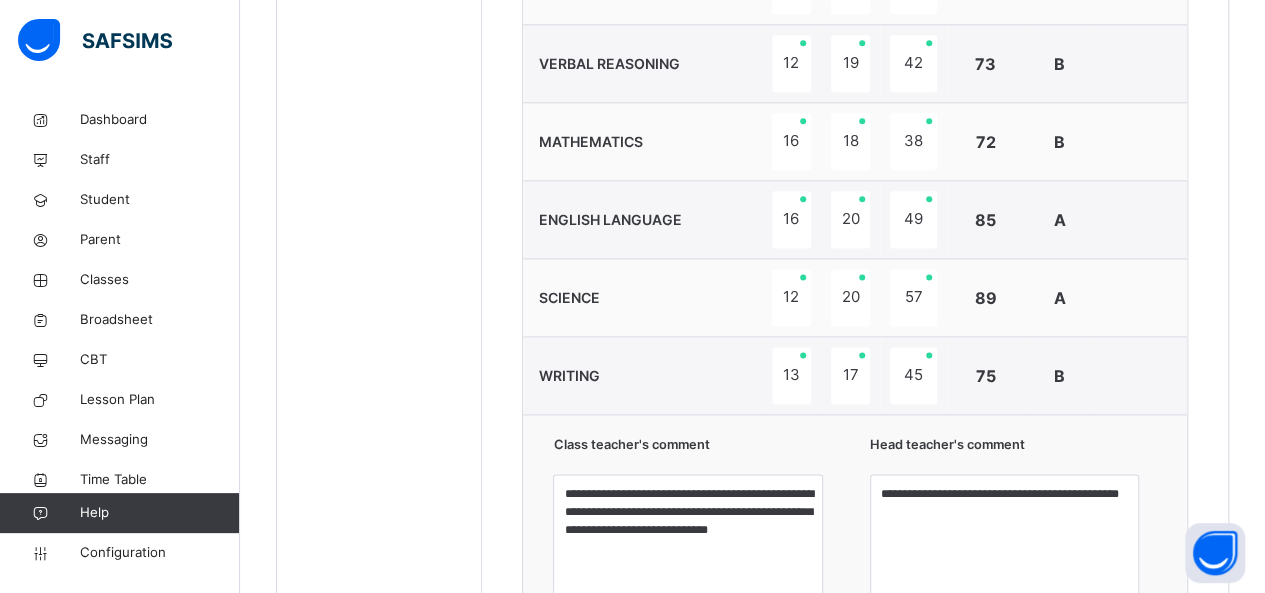 click on "**********" at bounding box center [855, 128] 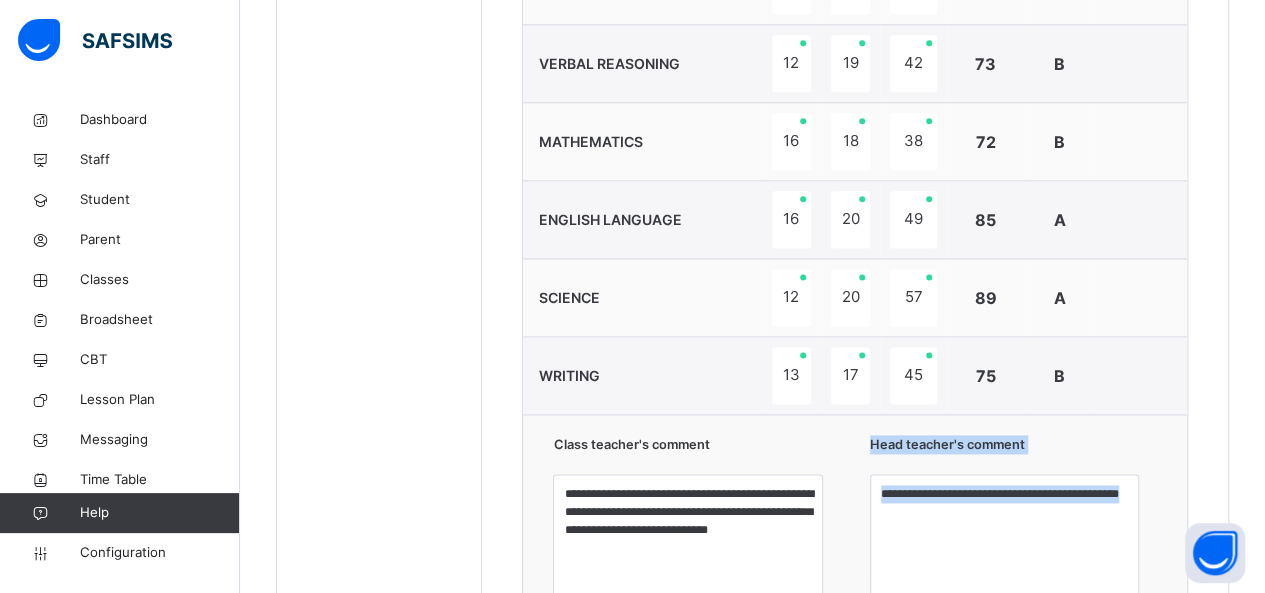 drag, startPoint x: 1218, startPoint y: 430, endPoint x: 1218, endPoint y: 479, distance: 49 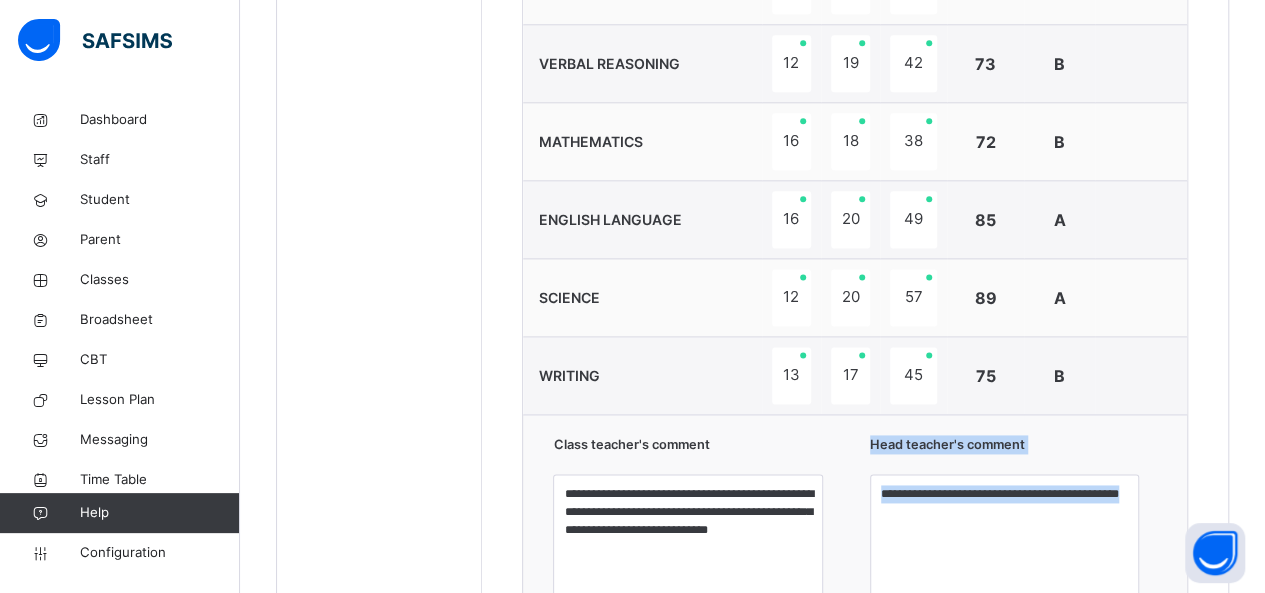 click on "**********" at bounding box center [855, 128] 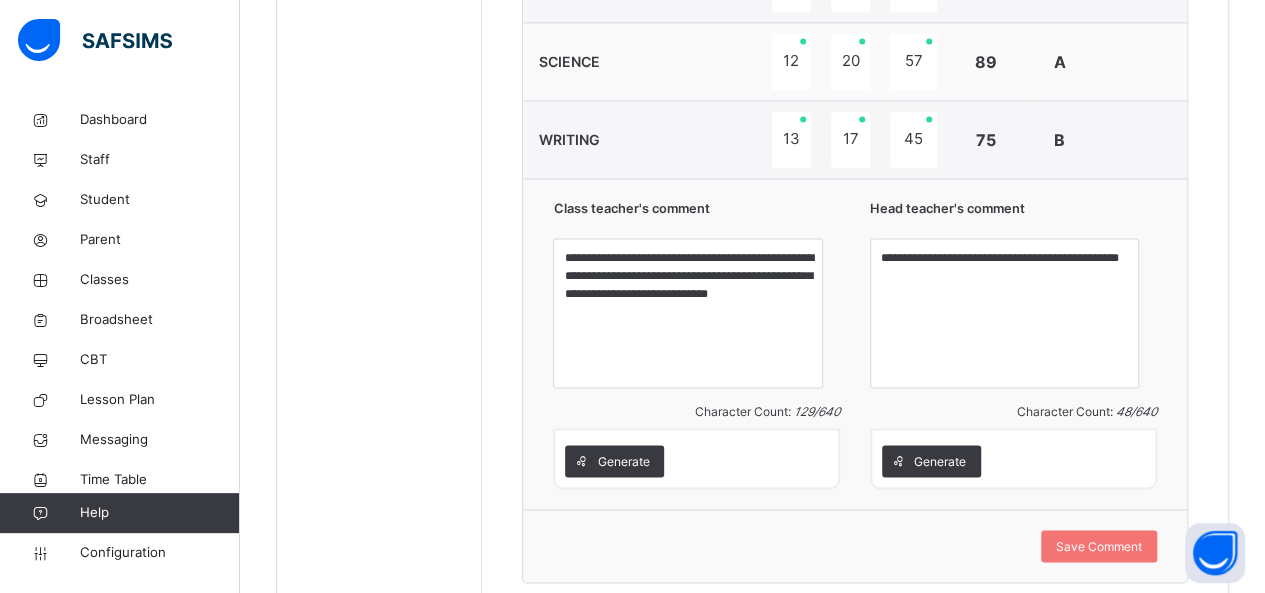 scroll, scrollTop: 1442, scrollLeft: 0, axis: vertical 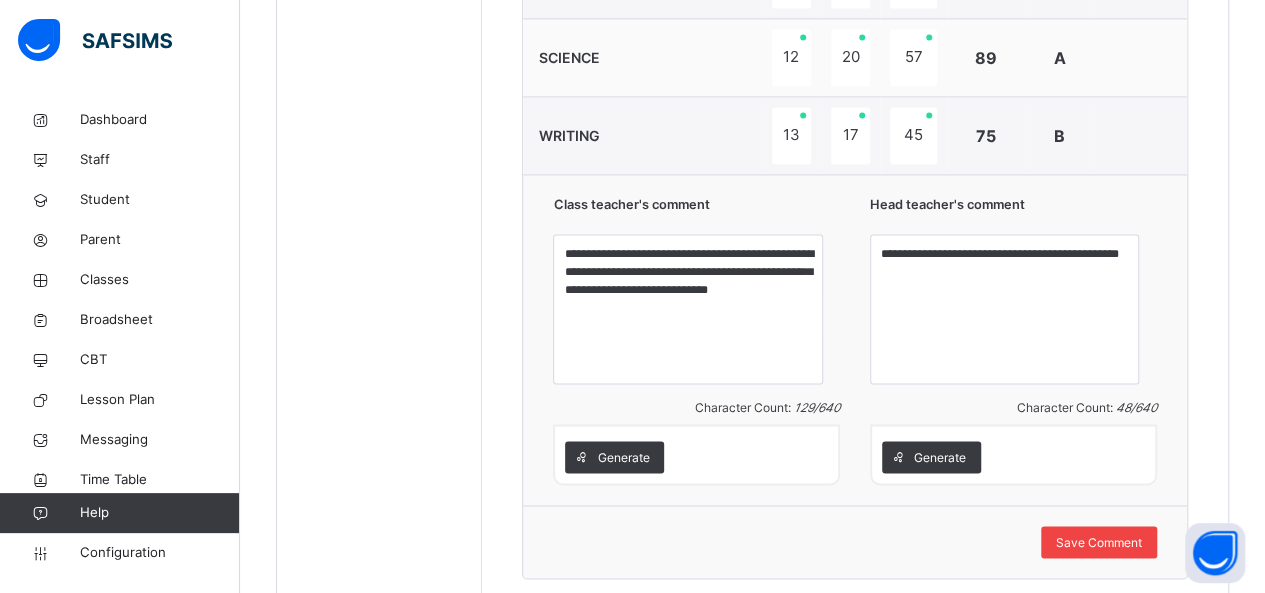 click on "Save Comment" at bounding box center [1099, 542] 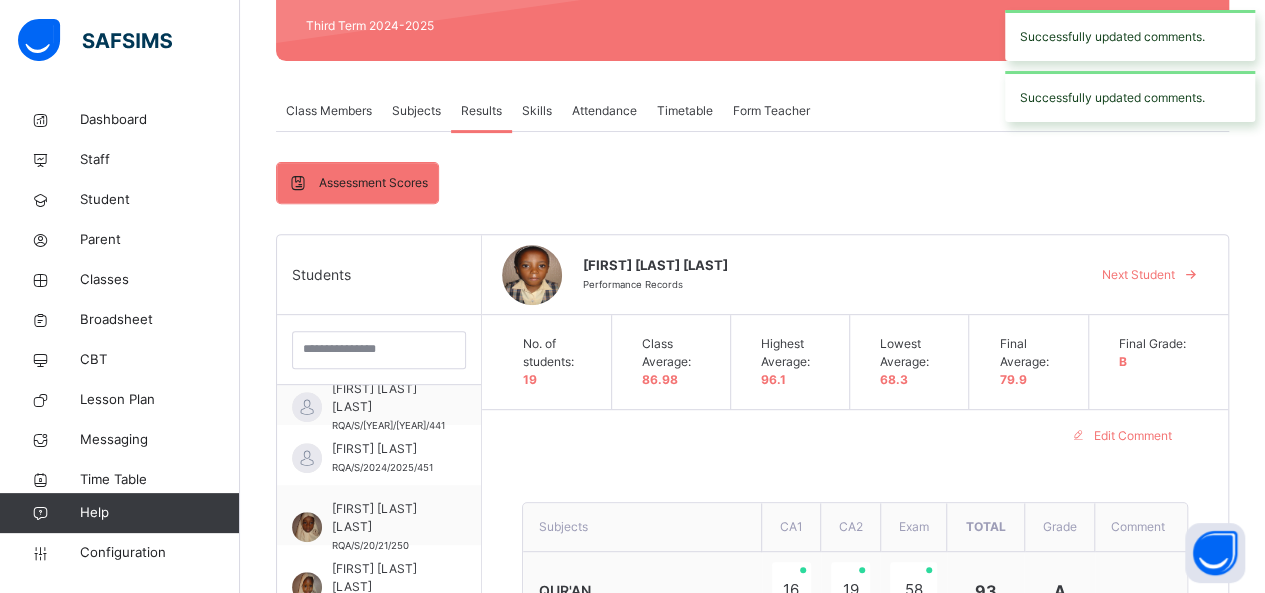 scroll, scrollTop: 282, scrollLeft: 0, axis: vertical 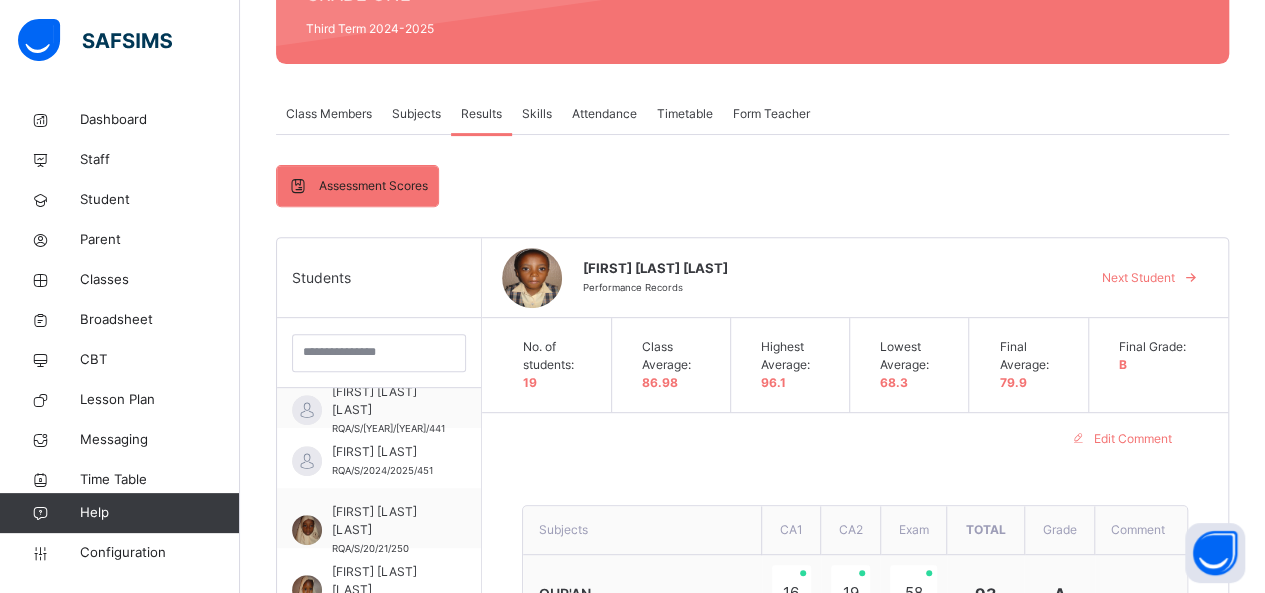 click on "Next Student" at bounding box center (1138, 278) 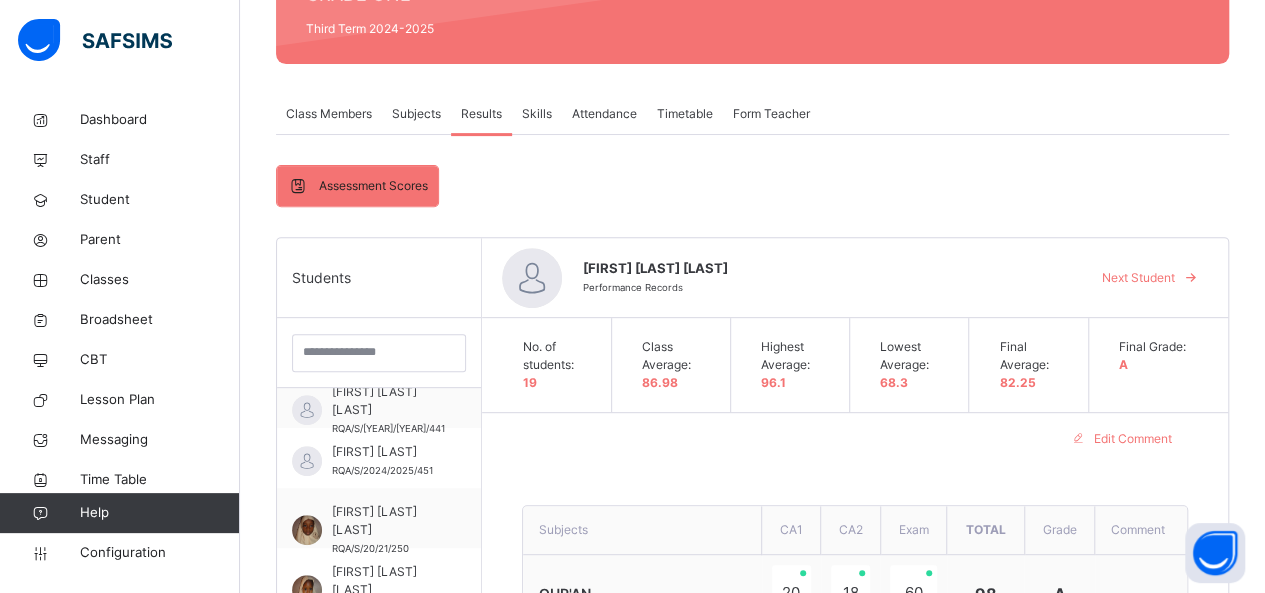 click on "[FIRST] [LAST] [LAST] Performance Records Next Student" at bounding box center [855, 278] 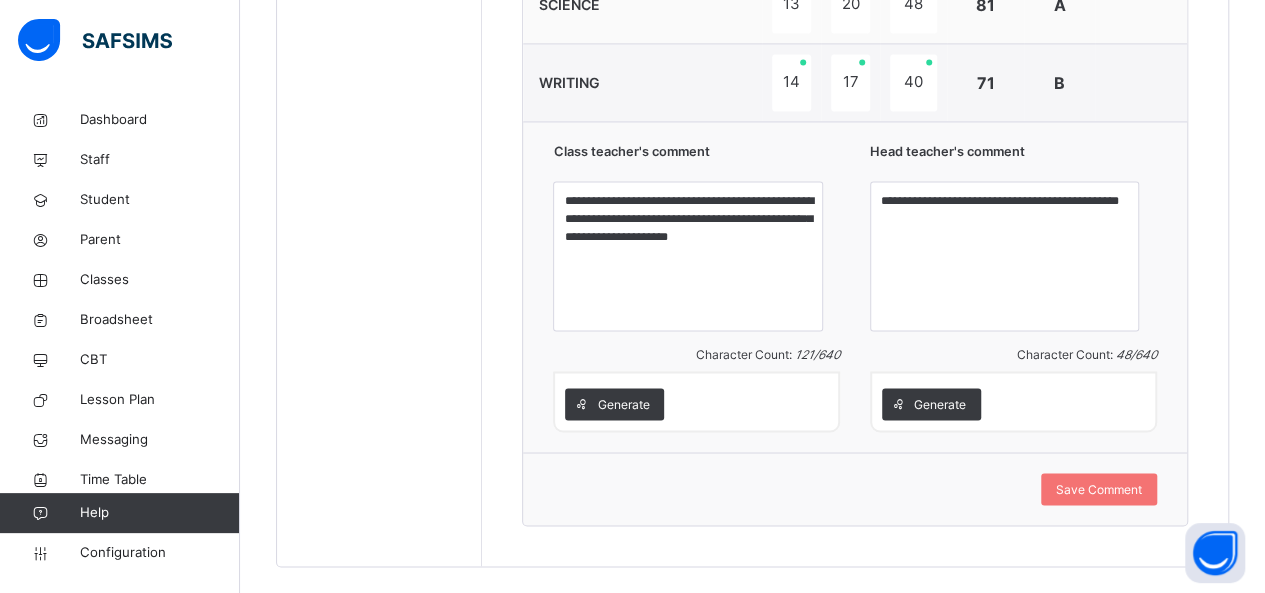scroll, scrollTop: 1522, scrollLeft: 0, axis: vertical 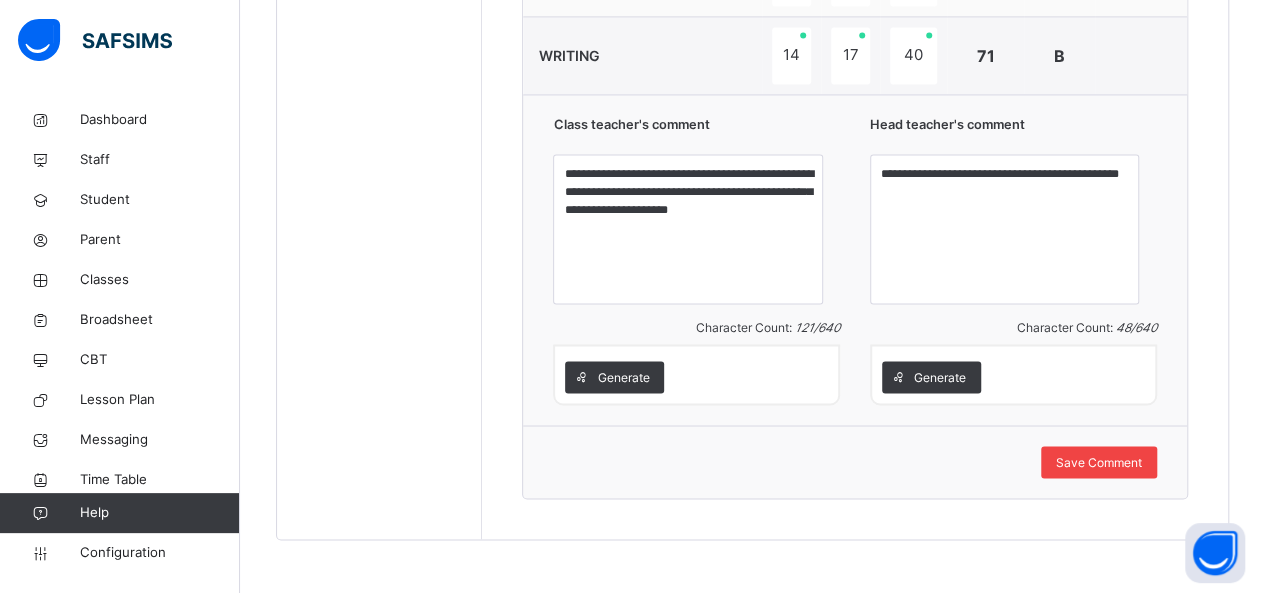 click on "Save Comment" at bounding box center (1099, 462) 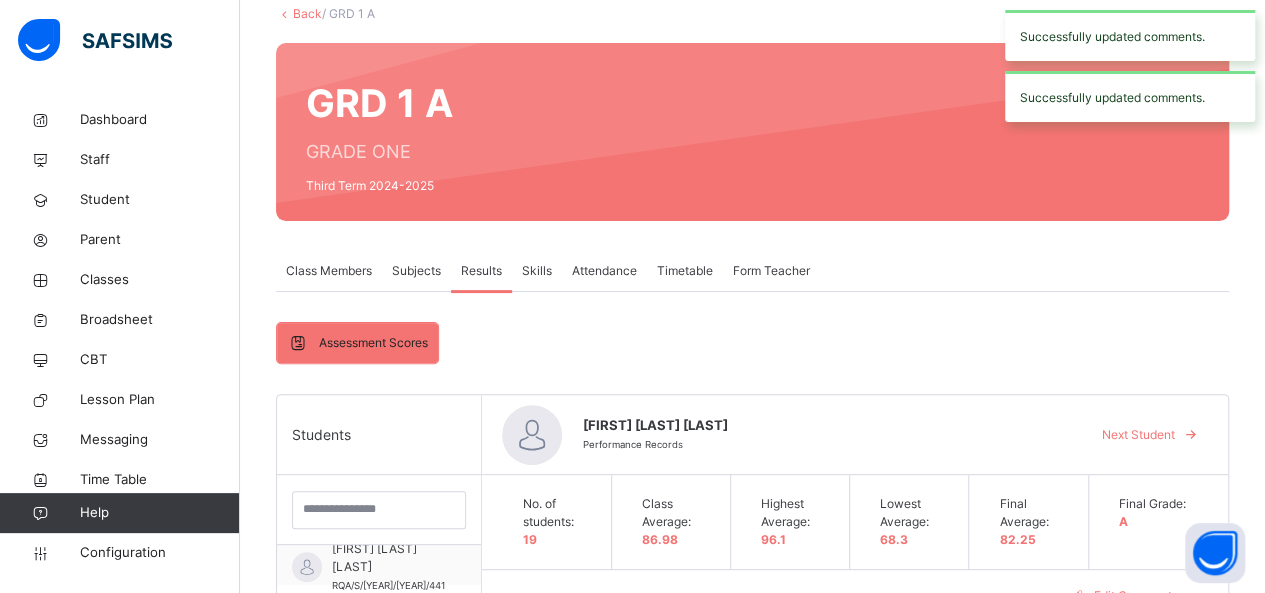 scroll, scrollTop: 122, scrollLeft: 0, axis: vertical 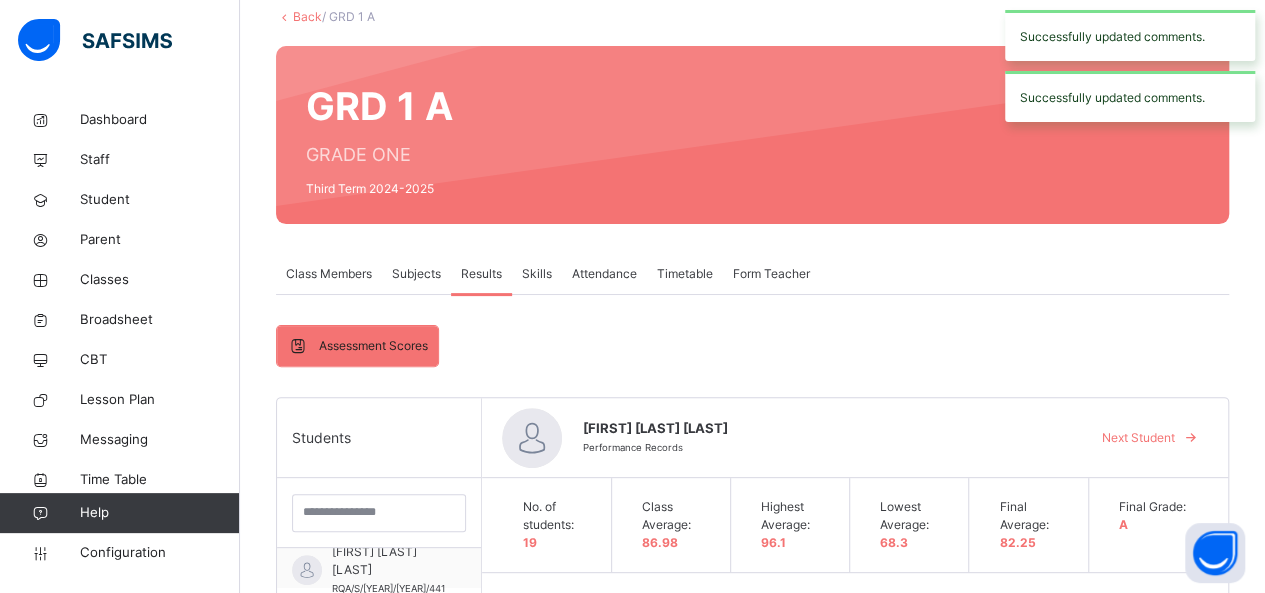 click on "Next Student" at bounding box center (1138, 438) 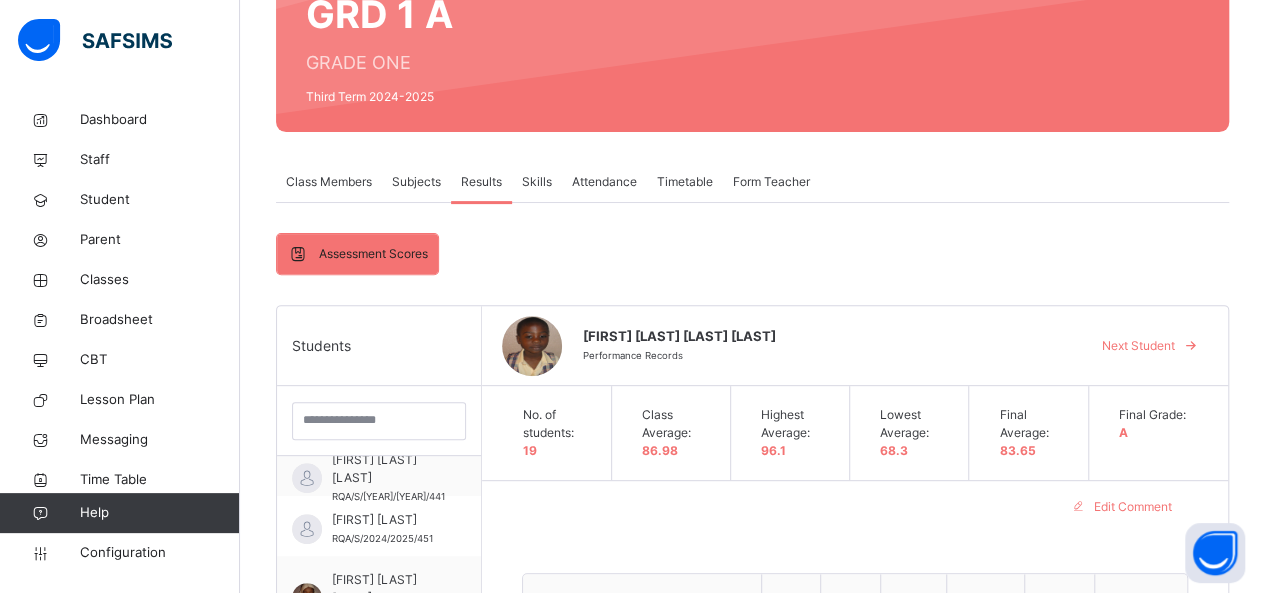 scroll, scrollTop: 202, scrollLeft: 0, axis: vertical 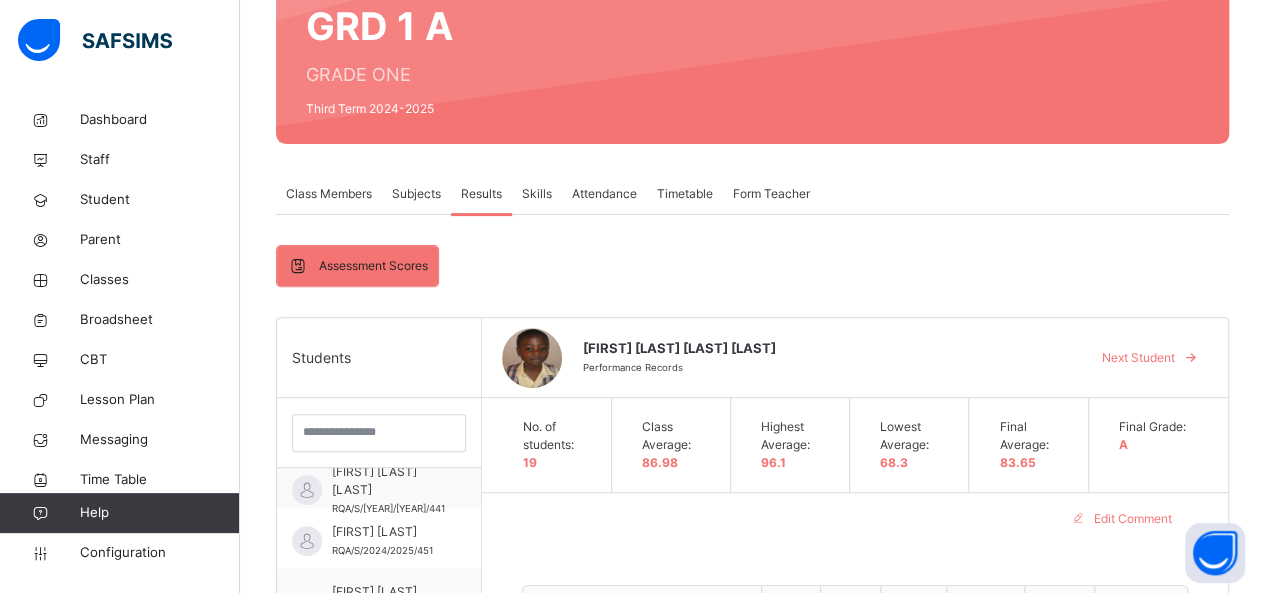 click on "Next Student" at bounding box center [1138, 358] 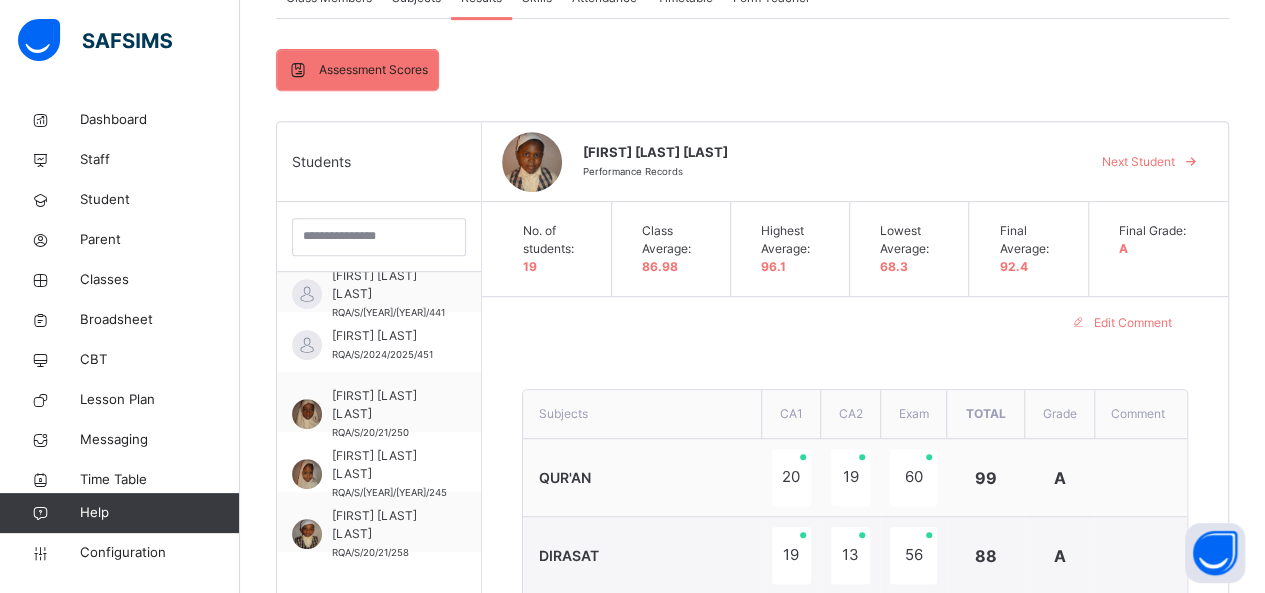 scroll, scrollTop: 402, scrollLeft: 0, axis: vertical 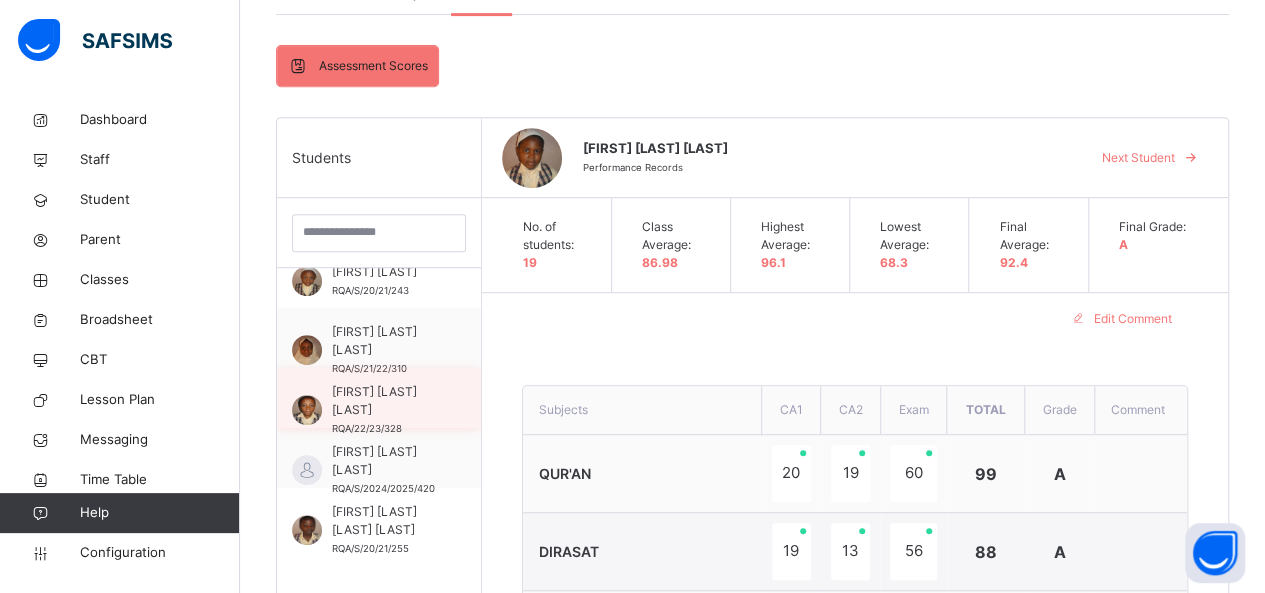 click on "[FIRST] [LAST] [LAST]" at bounding box center (384, 401) 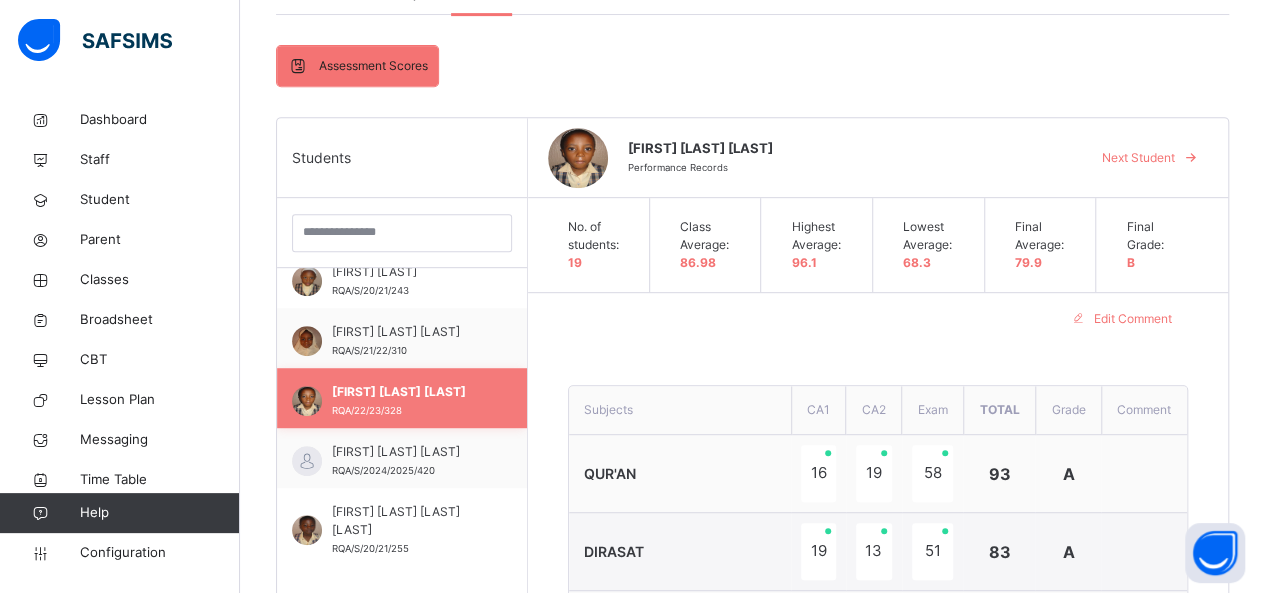 scroll, scrollTop: 878, scrollLeft: 0, axis: vertical 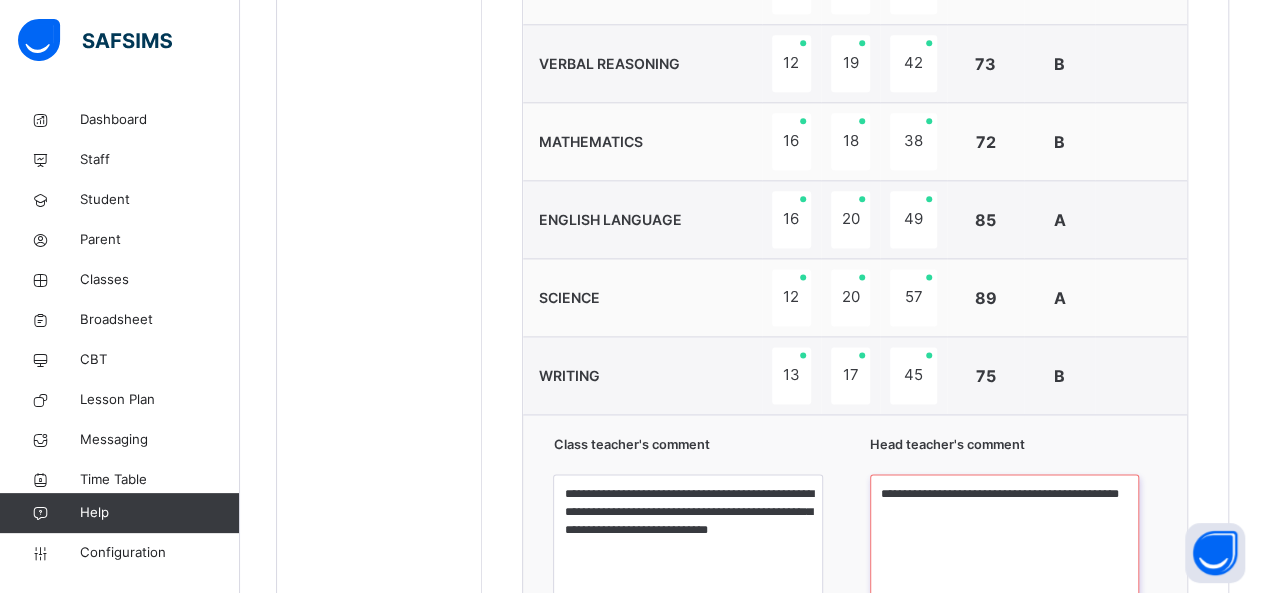 click on "**********" at bounding box center [1004, 549] 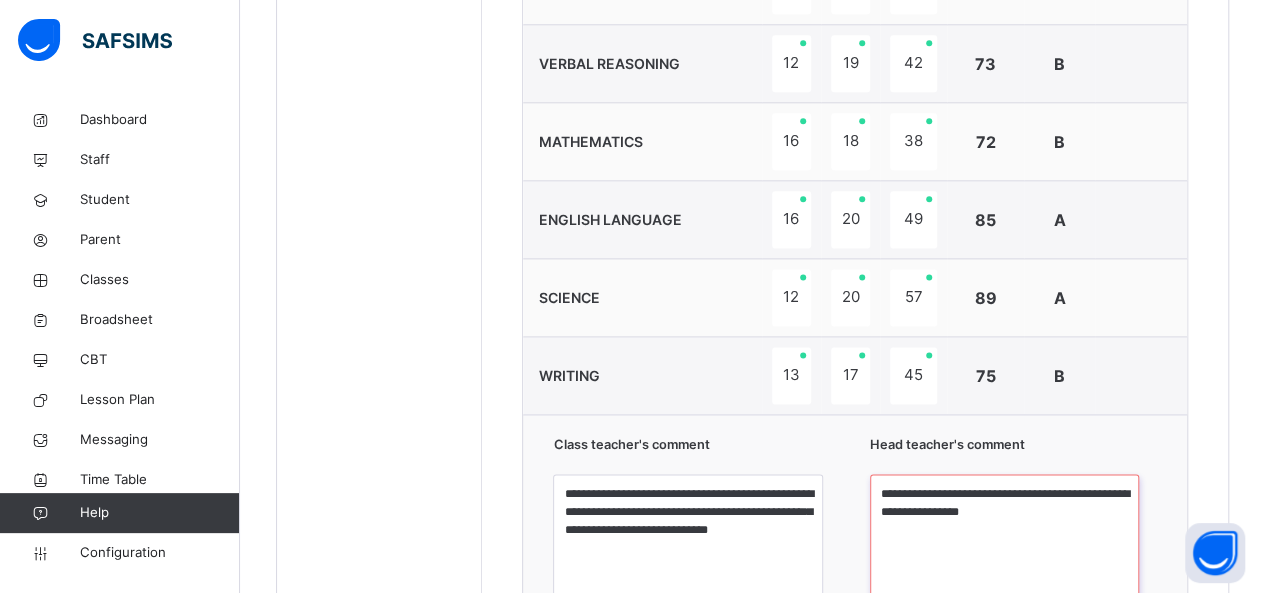 type on "**********" 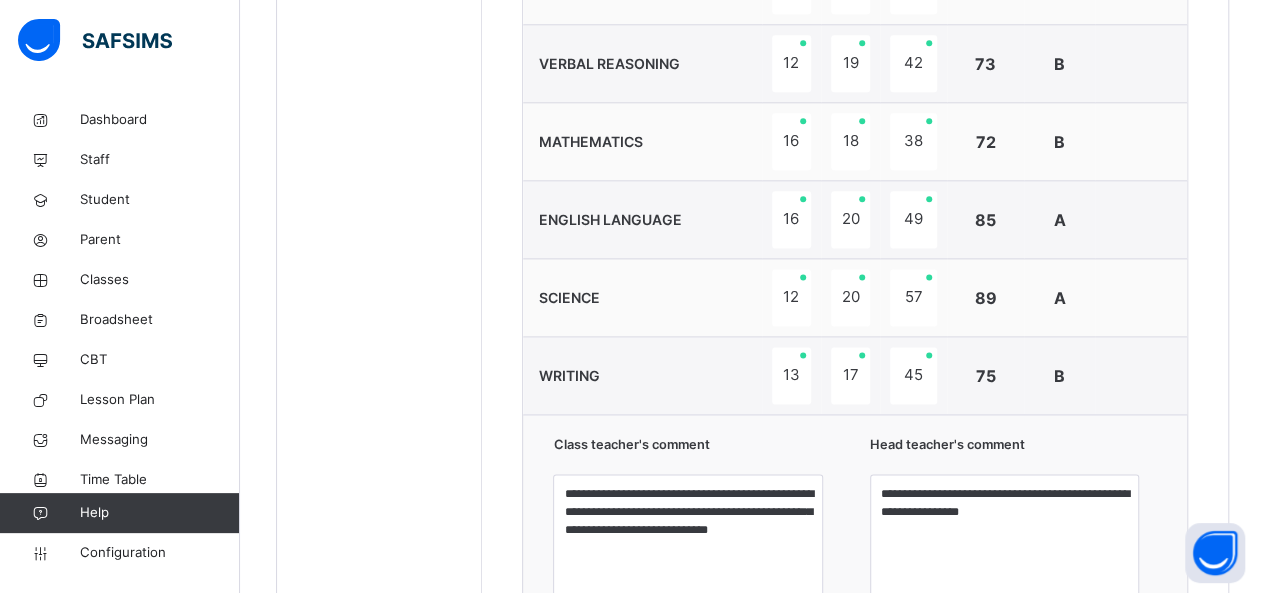 click on "**********" at bounding box center (855, 128) 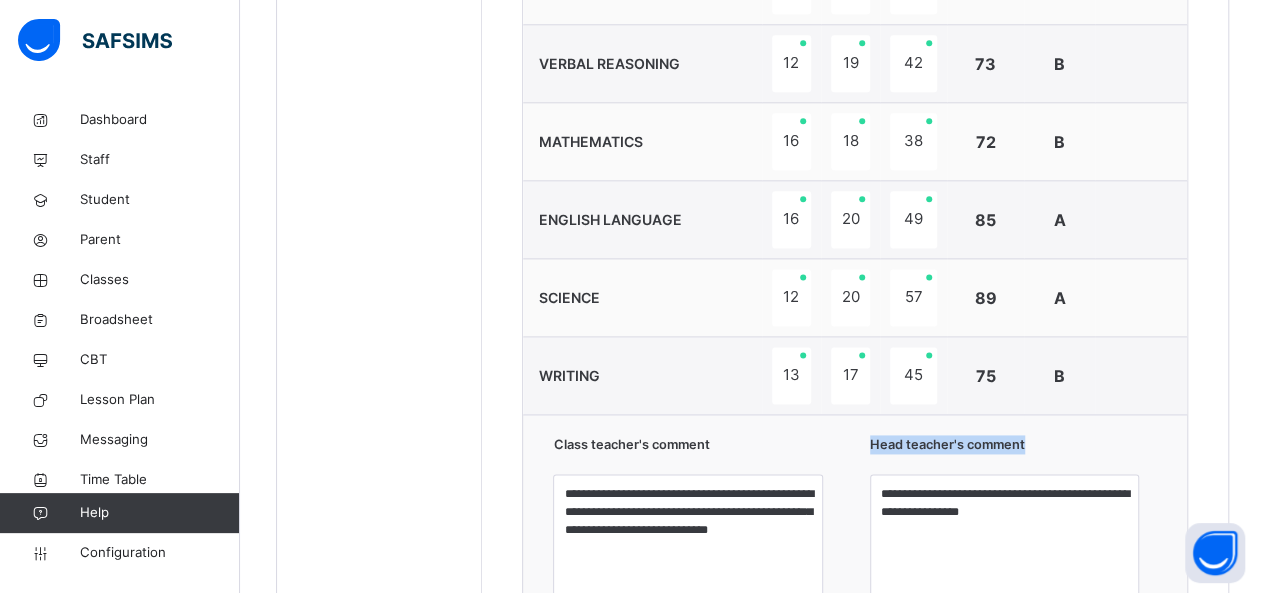 click on "**********" at bounding box center (855, 128) 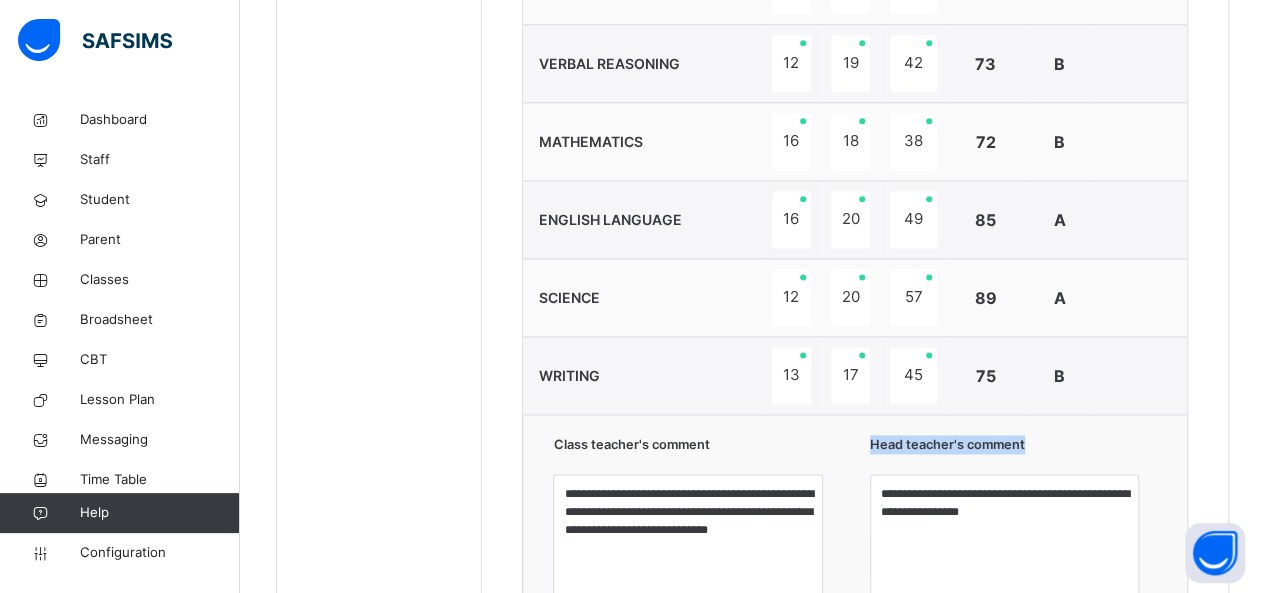 click on "**********" at bounding box center (855, 128) 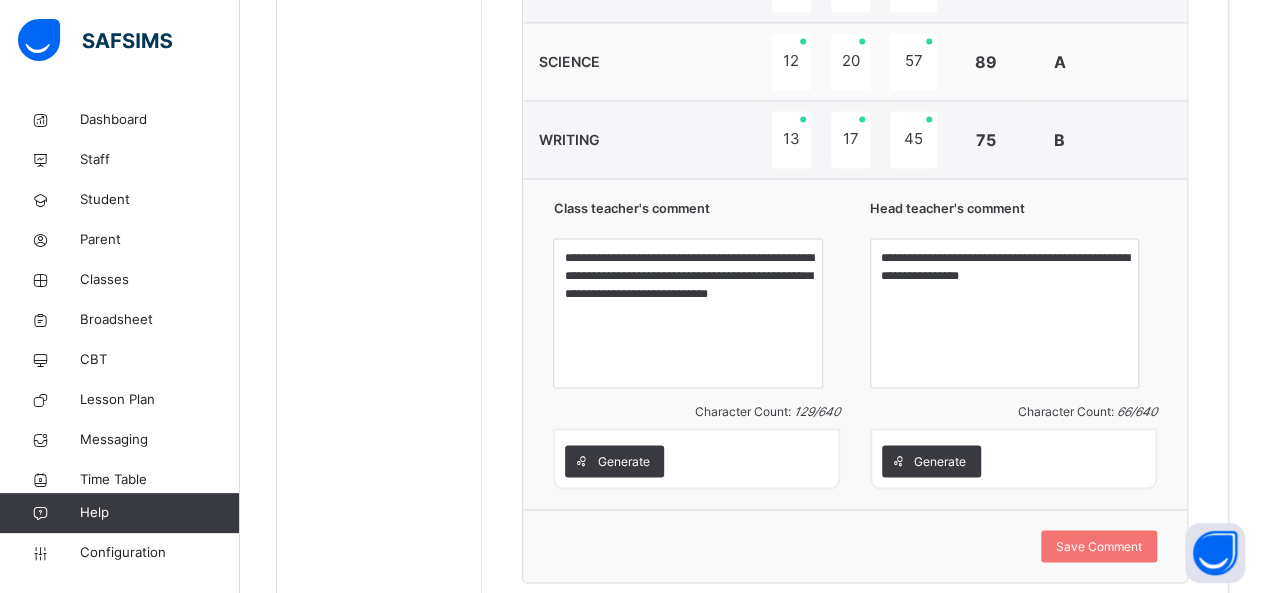 scroll, scrollTop: 1442, scrollLeft: 0, axis: vertical 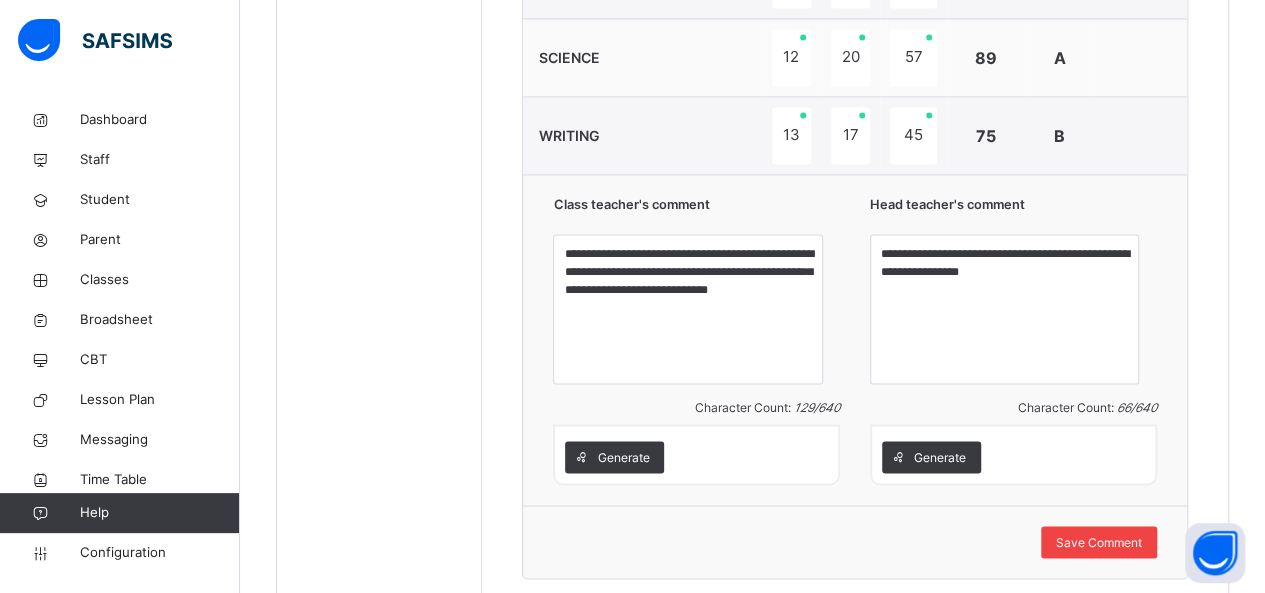 click on "Save Comment" at bounding box center (1099, 542) 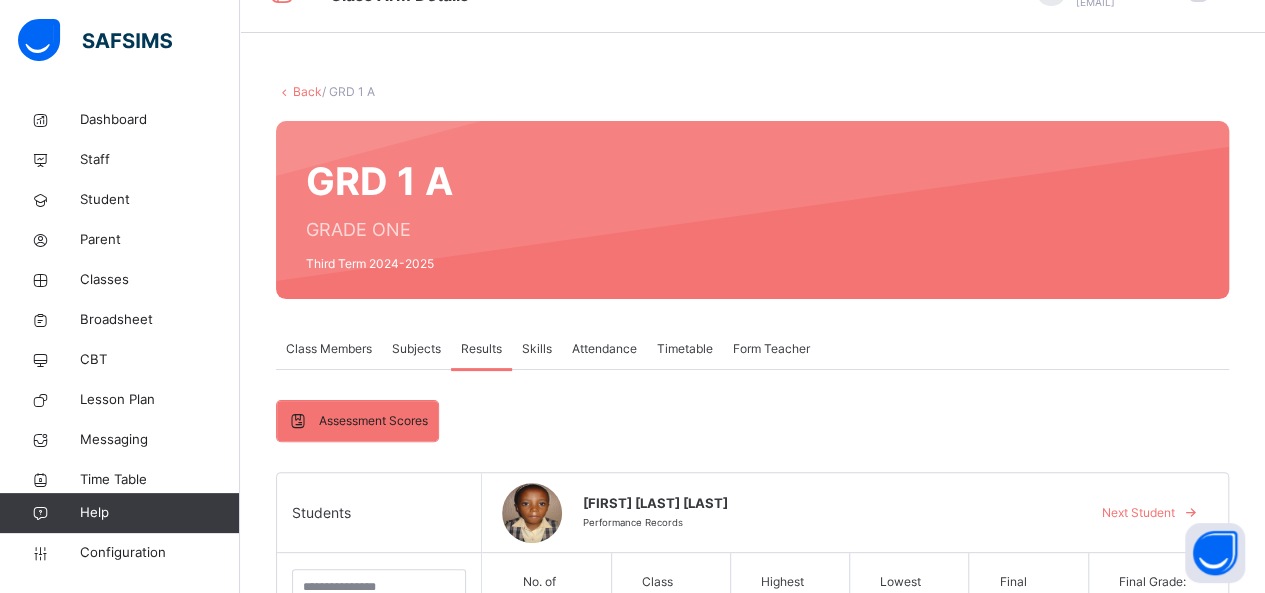scroll, scrollTop: 42, scrollLeft: 0, axis: vertical 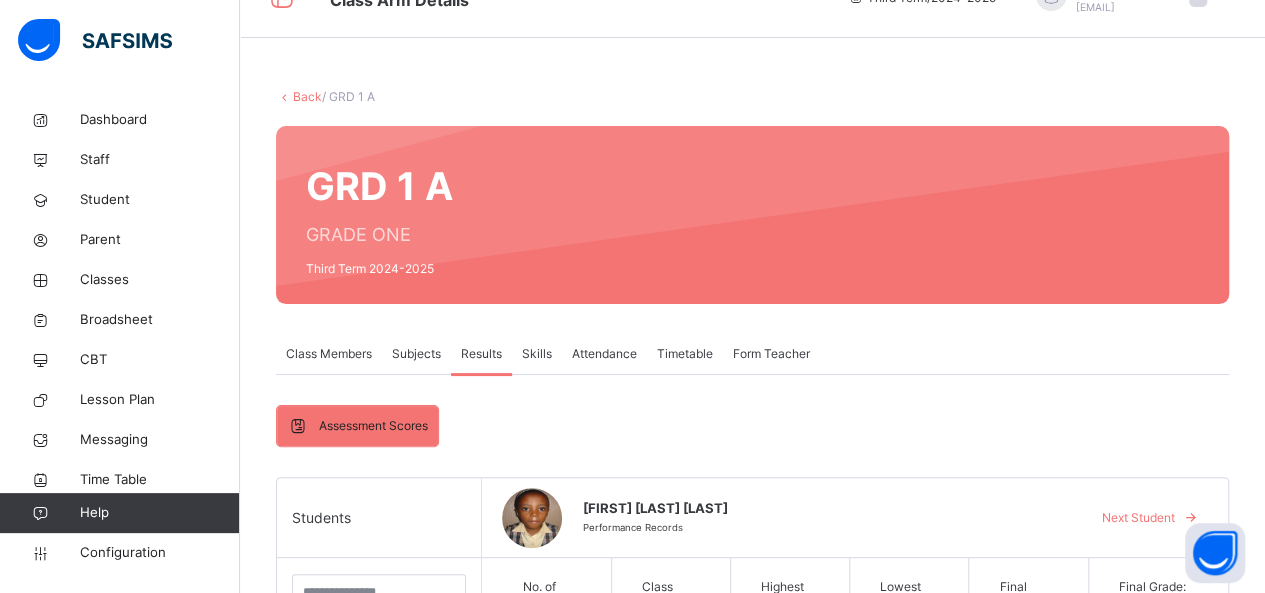 click at bounding box center (284, 96) 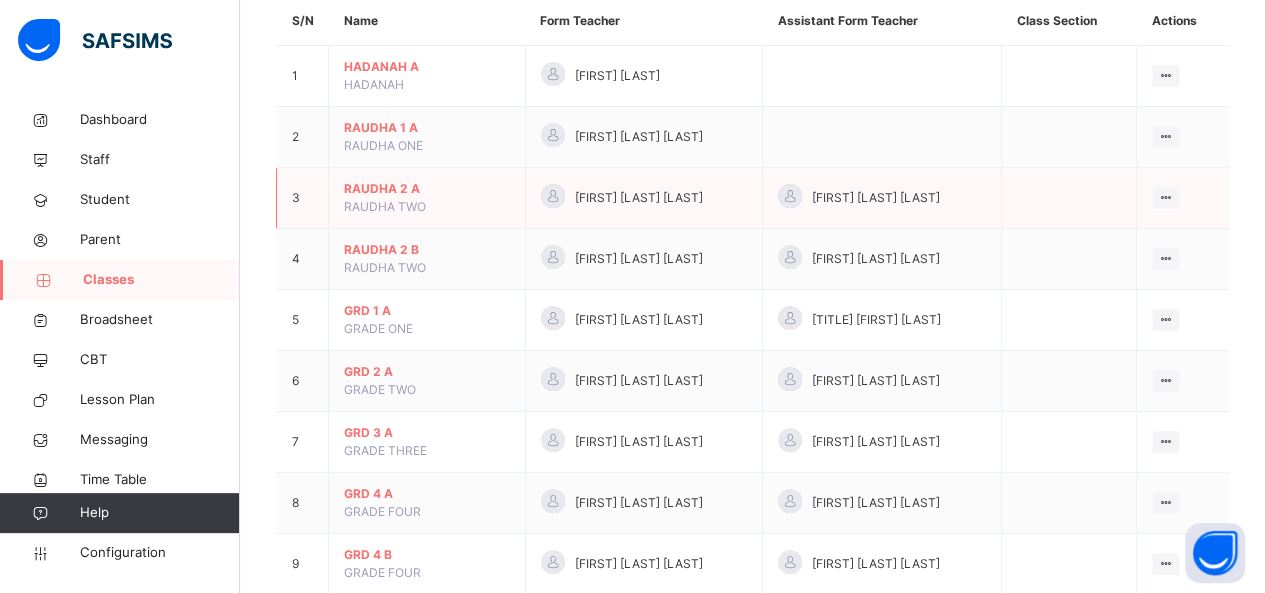 scroll, scrollTop: 200, scrollLeft: 0, axis: vertical 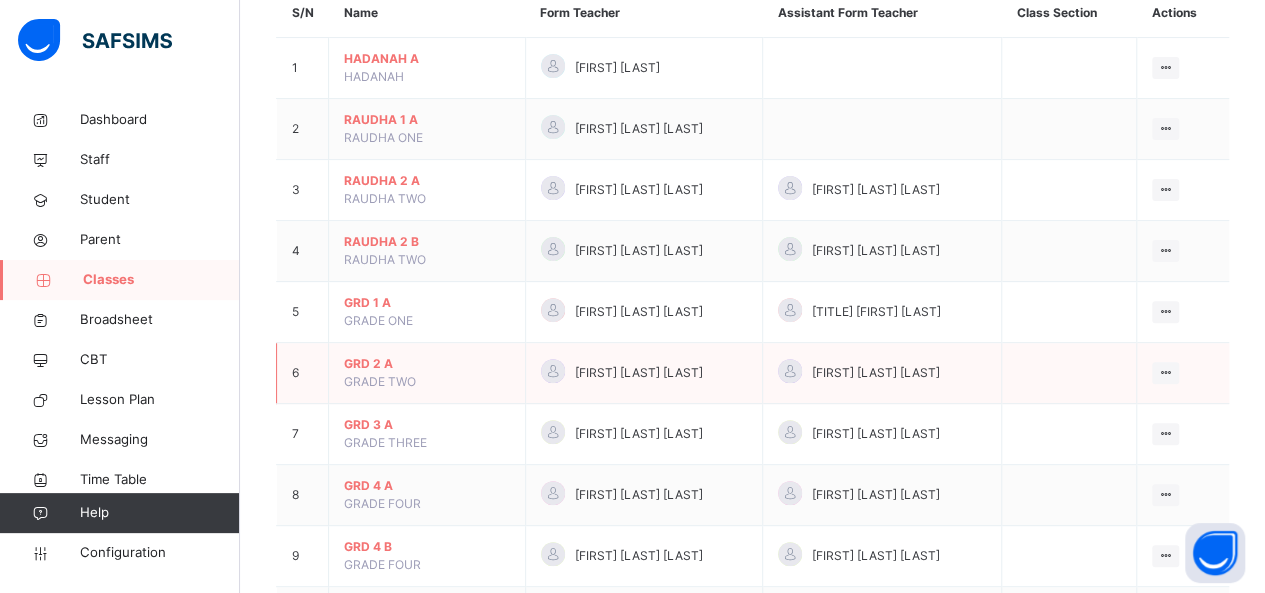 click on "GRD 2   A   GRADE TWO" at bounding box center [427, 373] 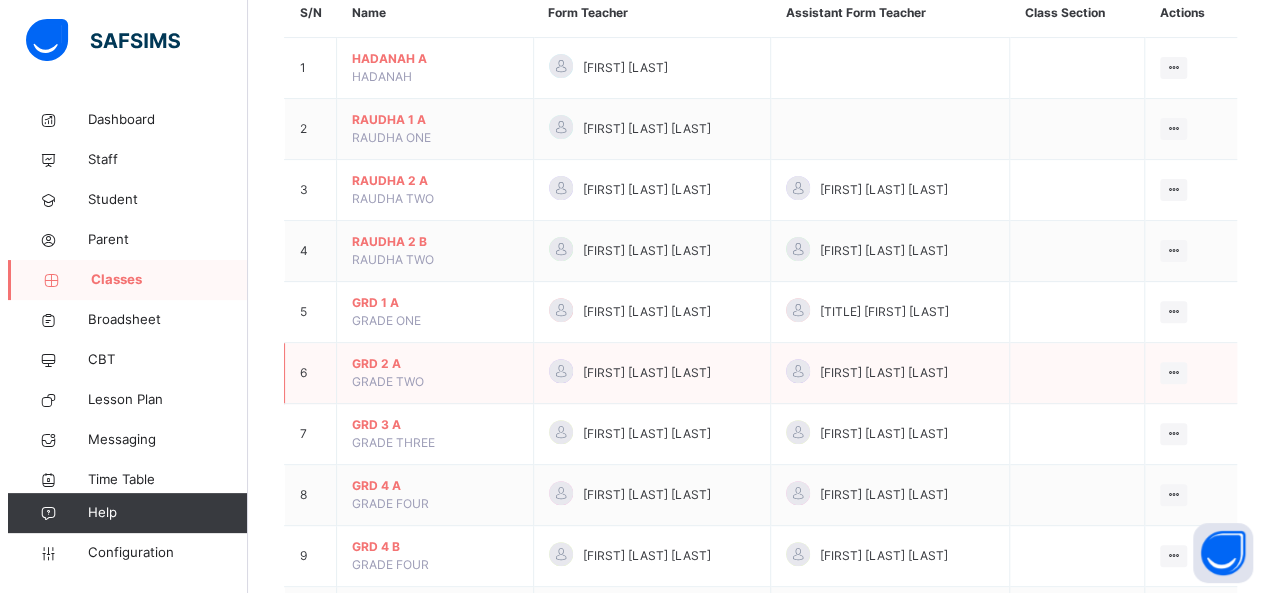 scroll, scrollTop: 0, scrollLeft: 0, axis: both 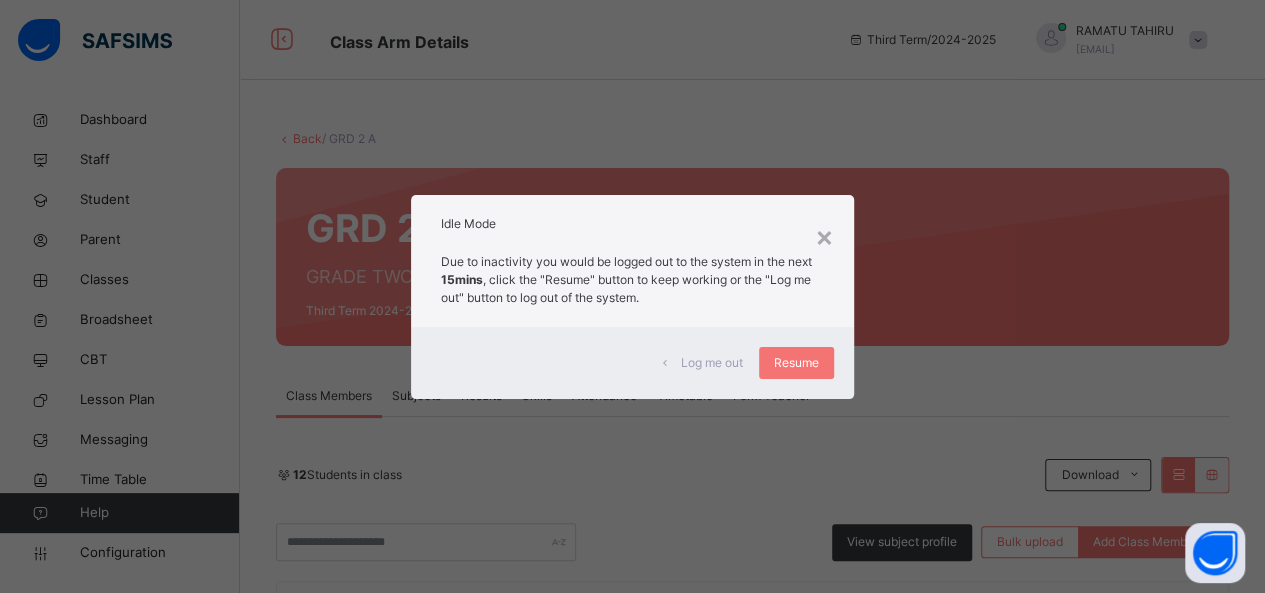 click on "× Idle Mode Due to inactivity you would be logged out to the system in the next   15mins , click the "Resume" button to keep working or the "Log me out" button to log out of the system. Log me out Resume" at bounding box center (632, 296) 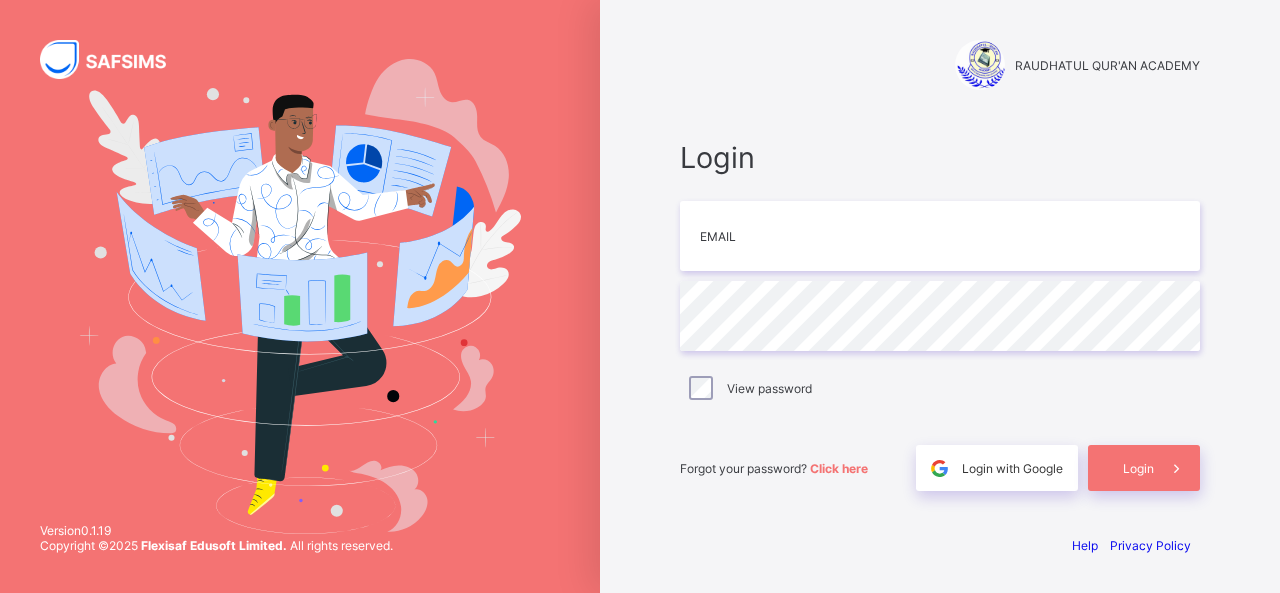 scroll, scrollTop: 0, scrollLeft: 0, axis: both 